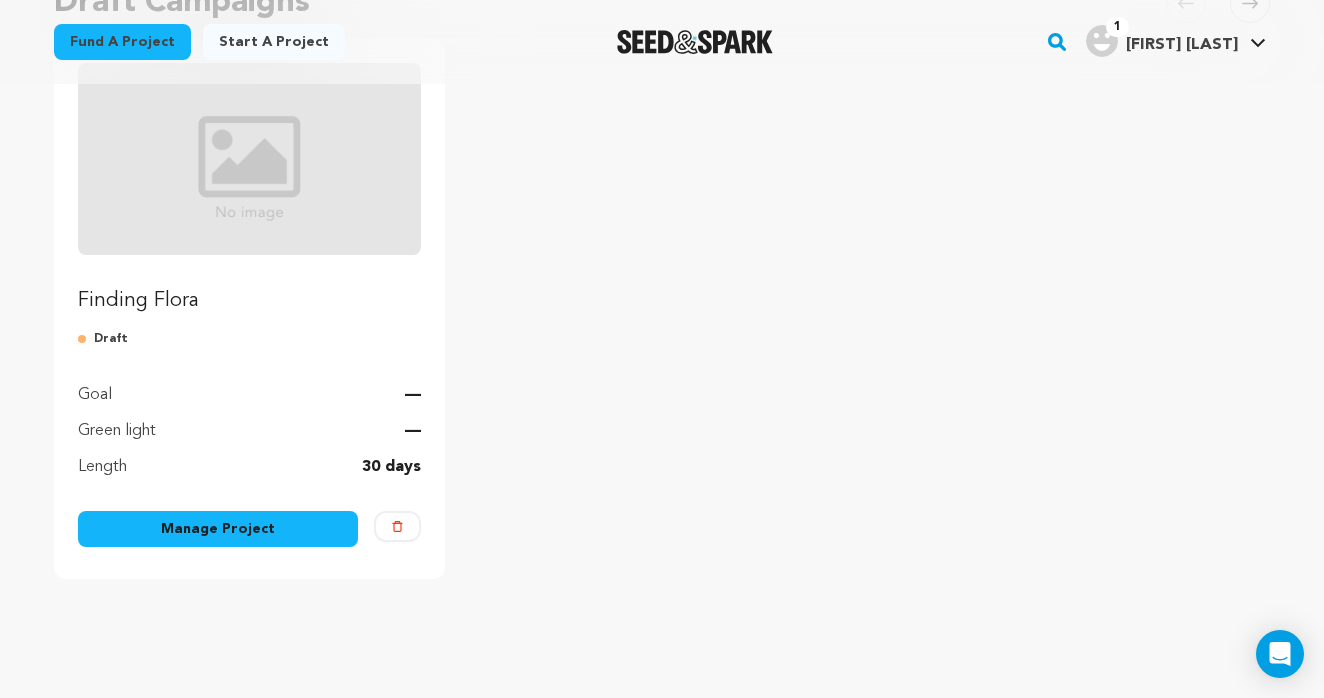 scroll, scrollTop: 253, scrollLeft: 0, axis: vertical 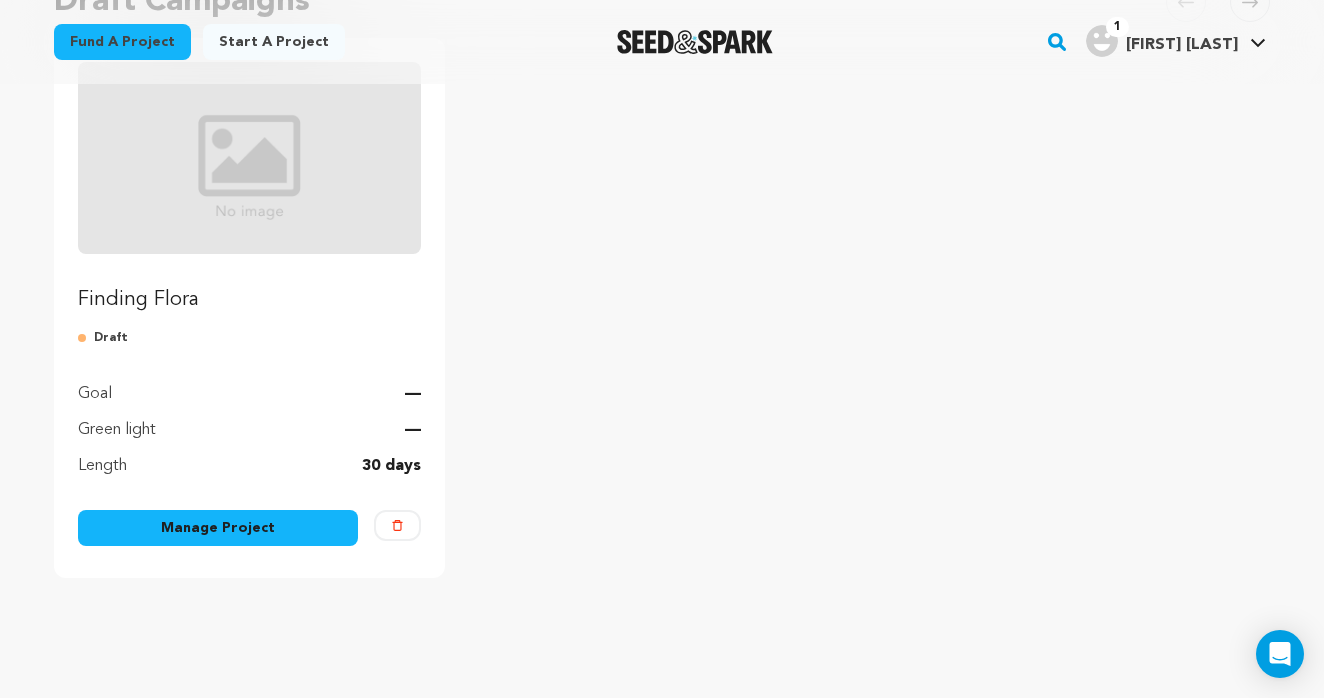 click on "Manage Project" at bounding box center (218, 528) 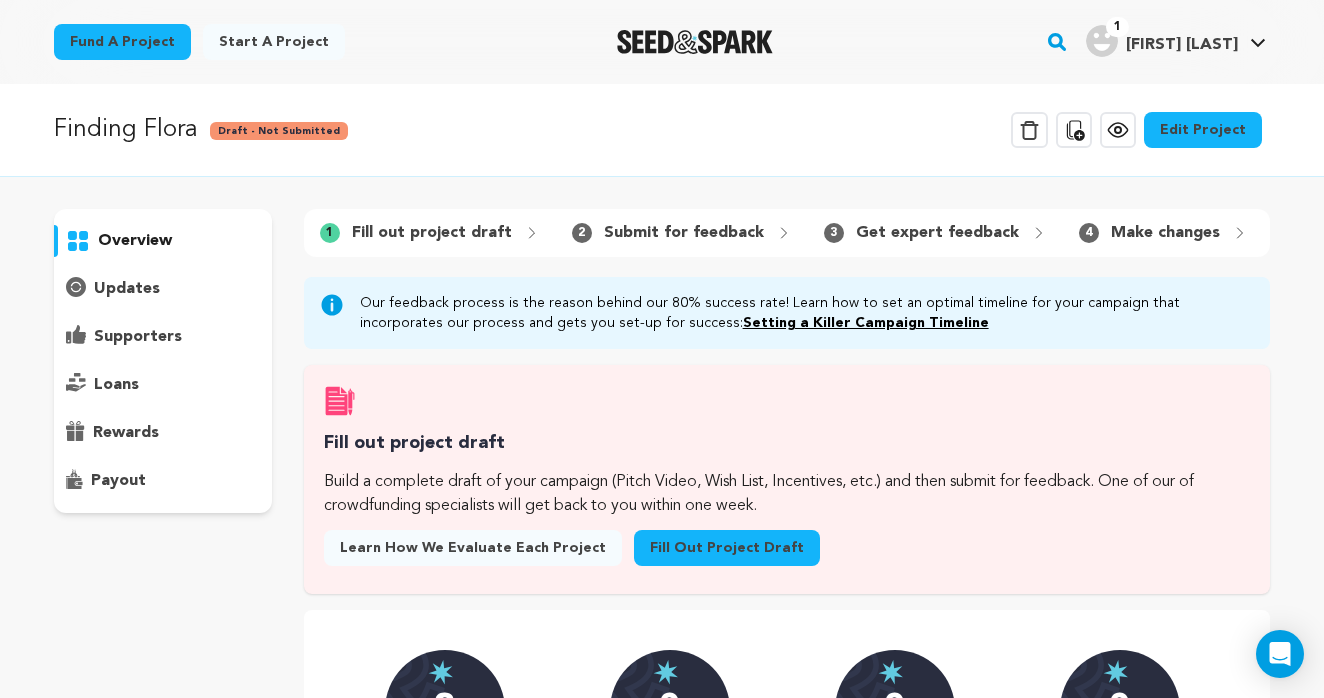 scroll, scrollTop: 0, scrollLeft: 0, axis: both 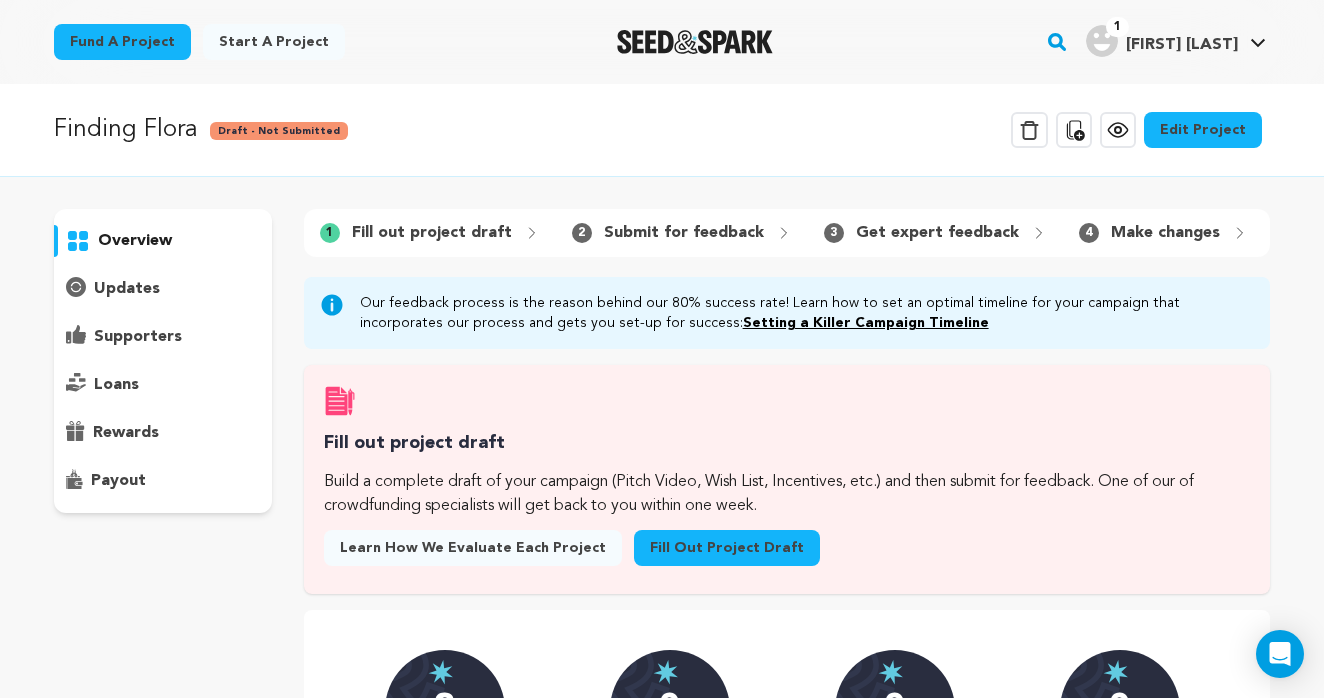 click on "updates" at bounding box center [163, 289] 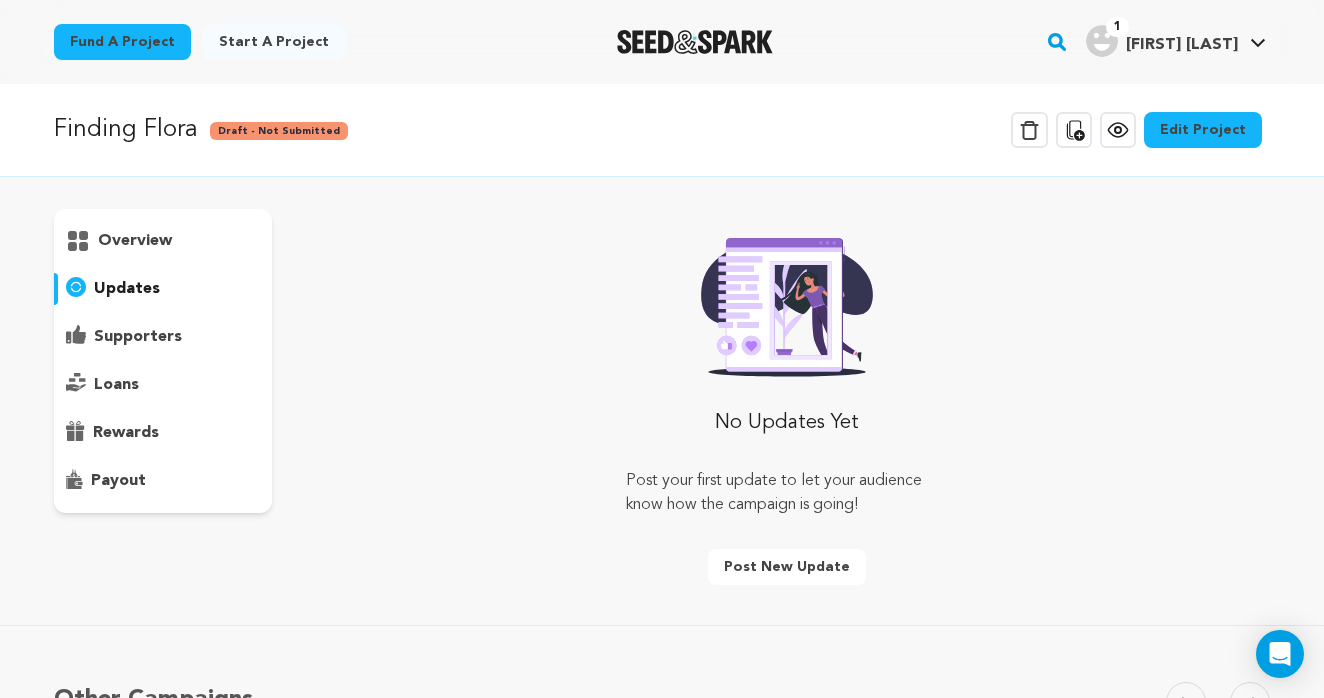 click on "Edit Project" at bounding box center [1203, 130] 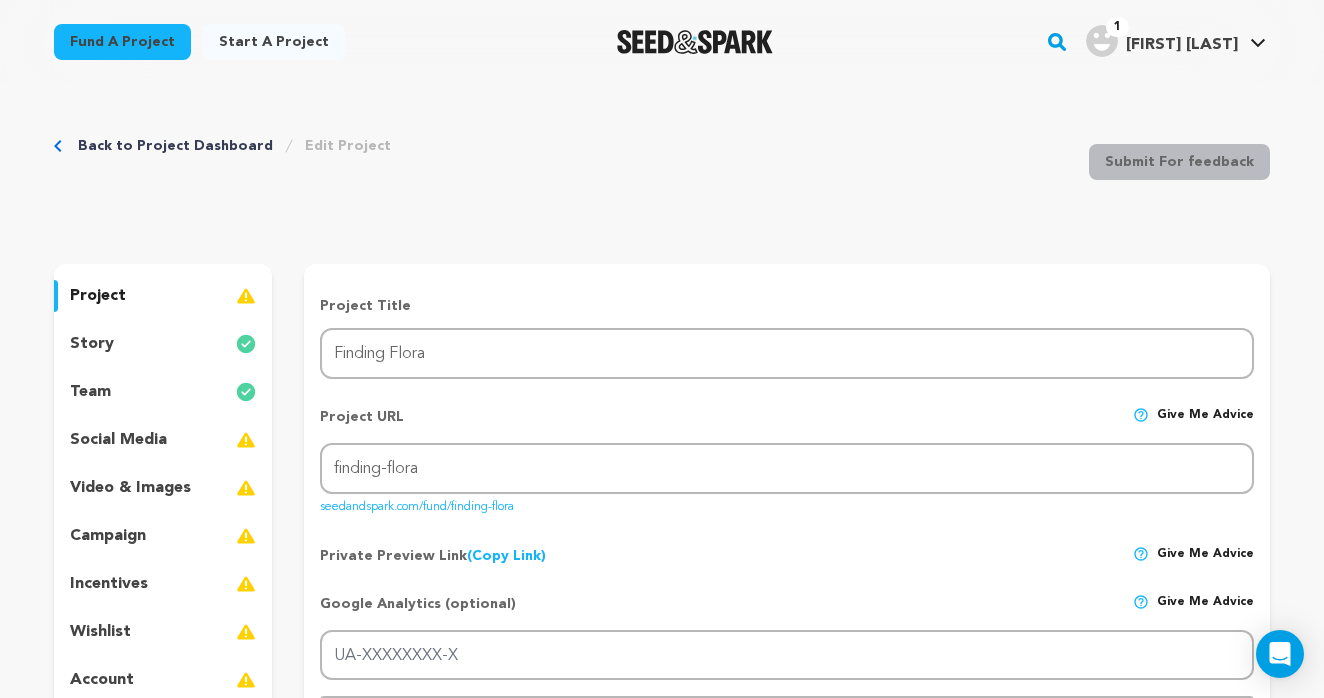 scroll, scrollTop: 0, scrollLeft: 0, axis: both 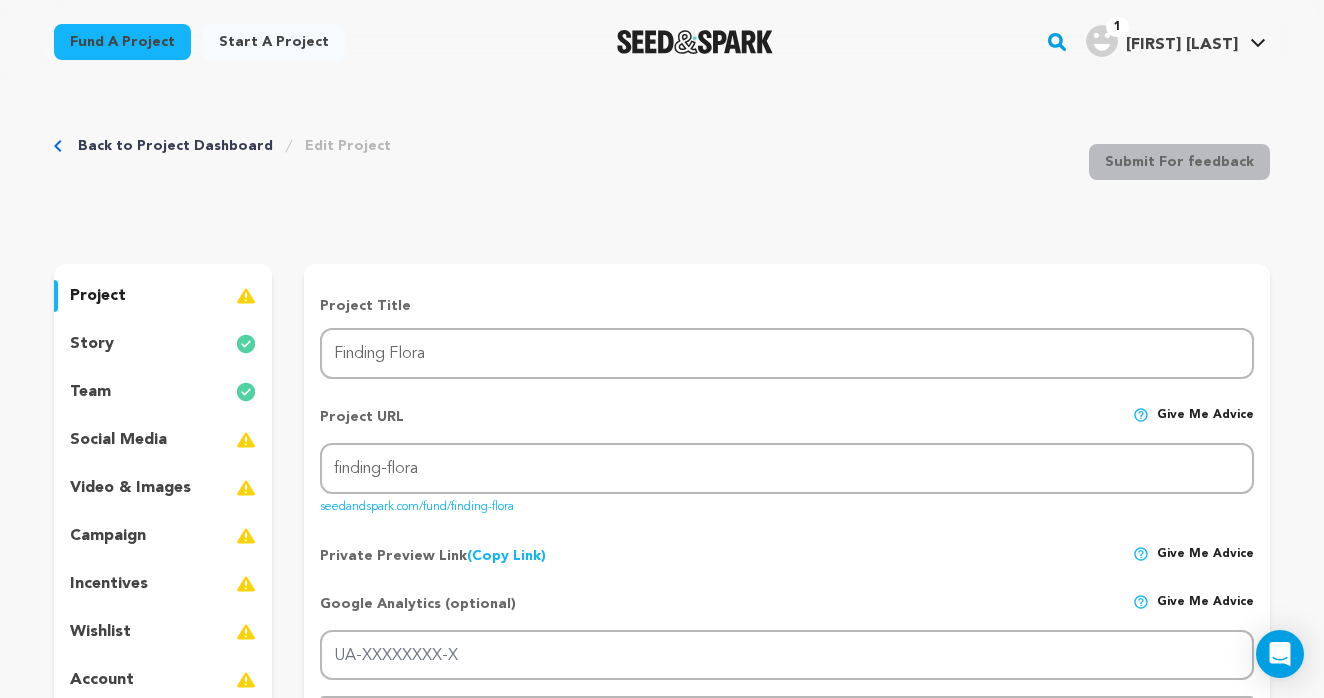 click on "story" at bounding box center (163, 344) 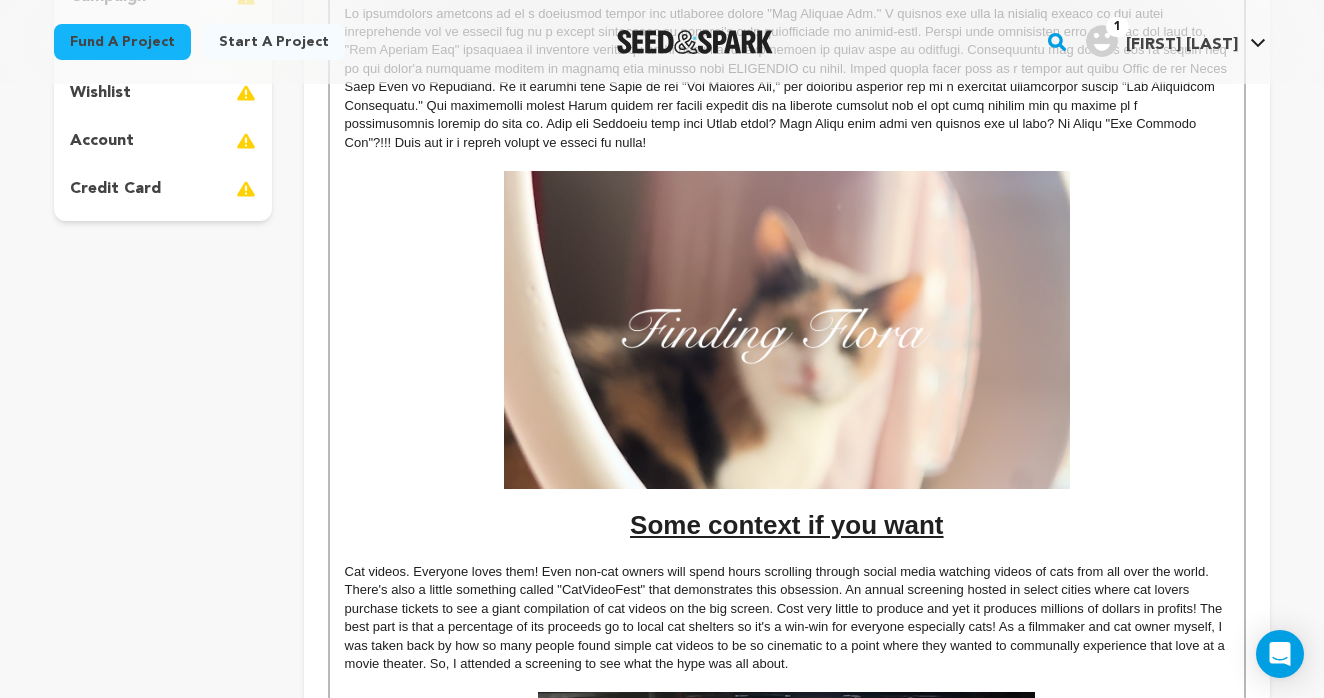 scroll, scrollTop: 548, scrollLeft: 0, axis: vertical 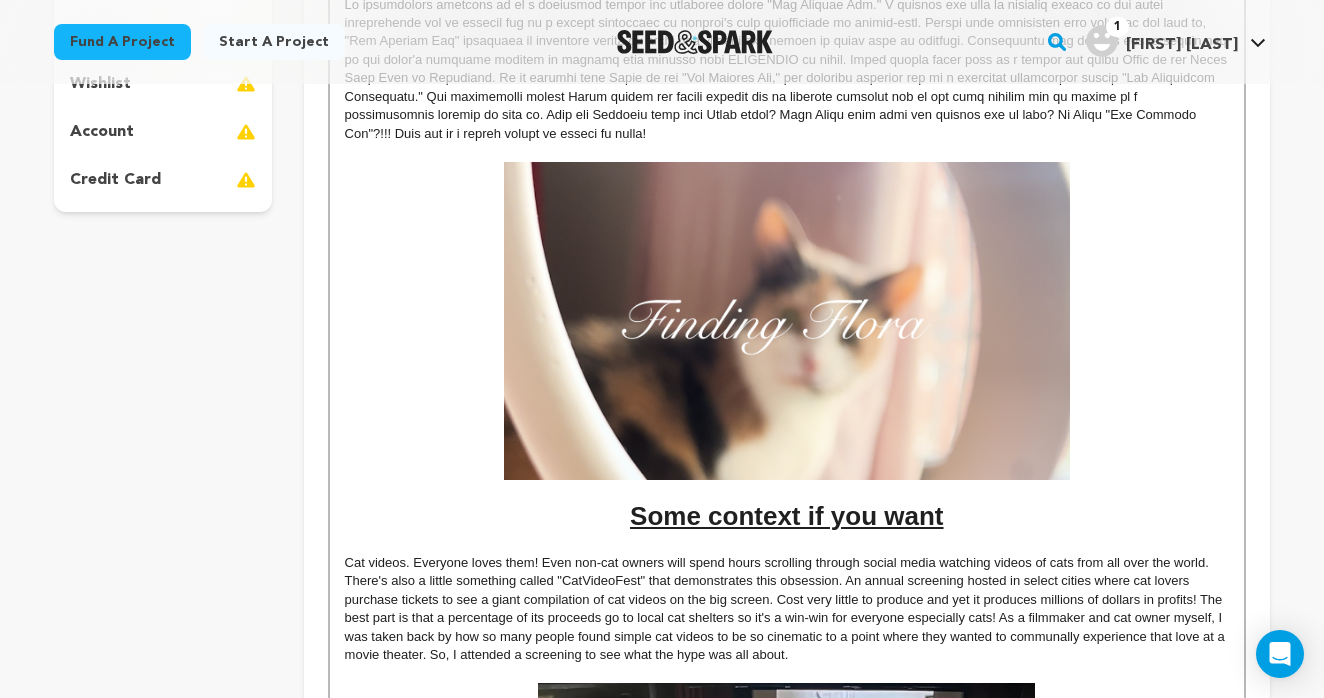 click at bounding box center (787, 321) 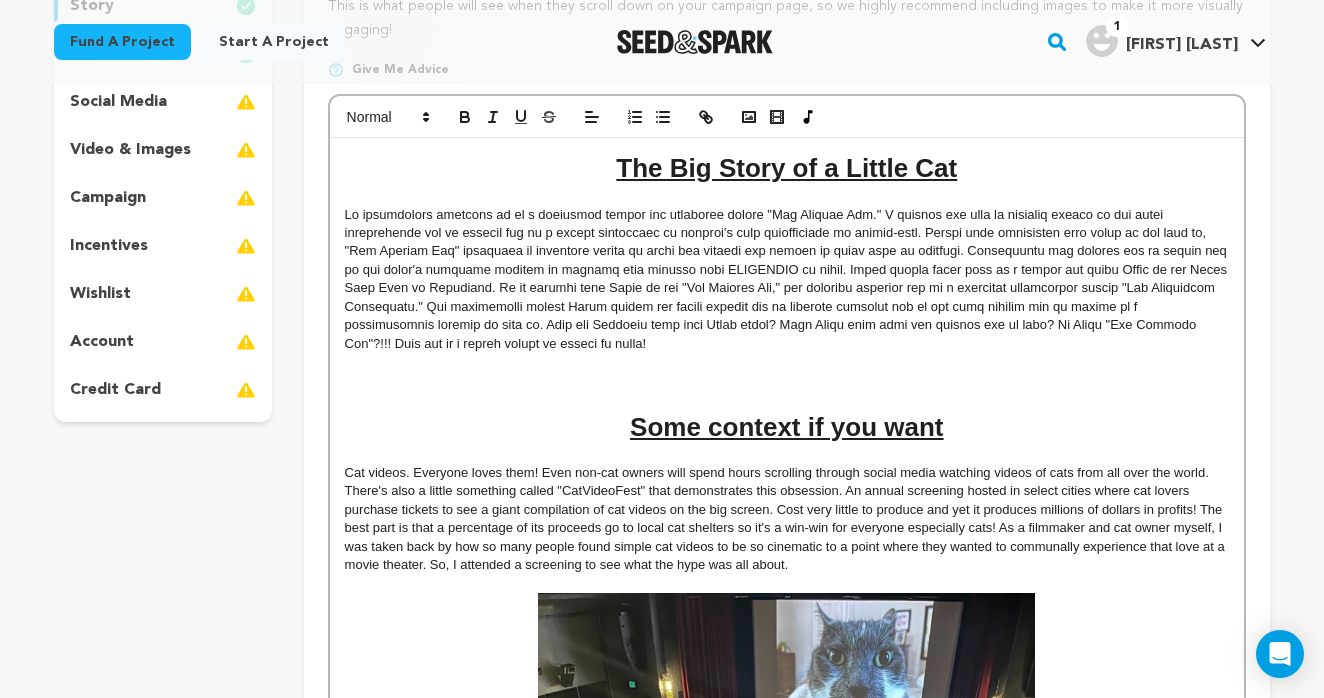 scroll, scrollTop: 338, scrollLeft: 0, axis: vertical 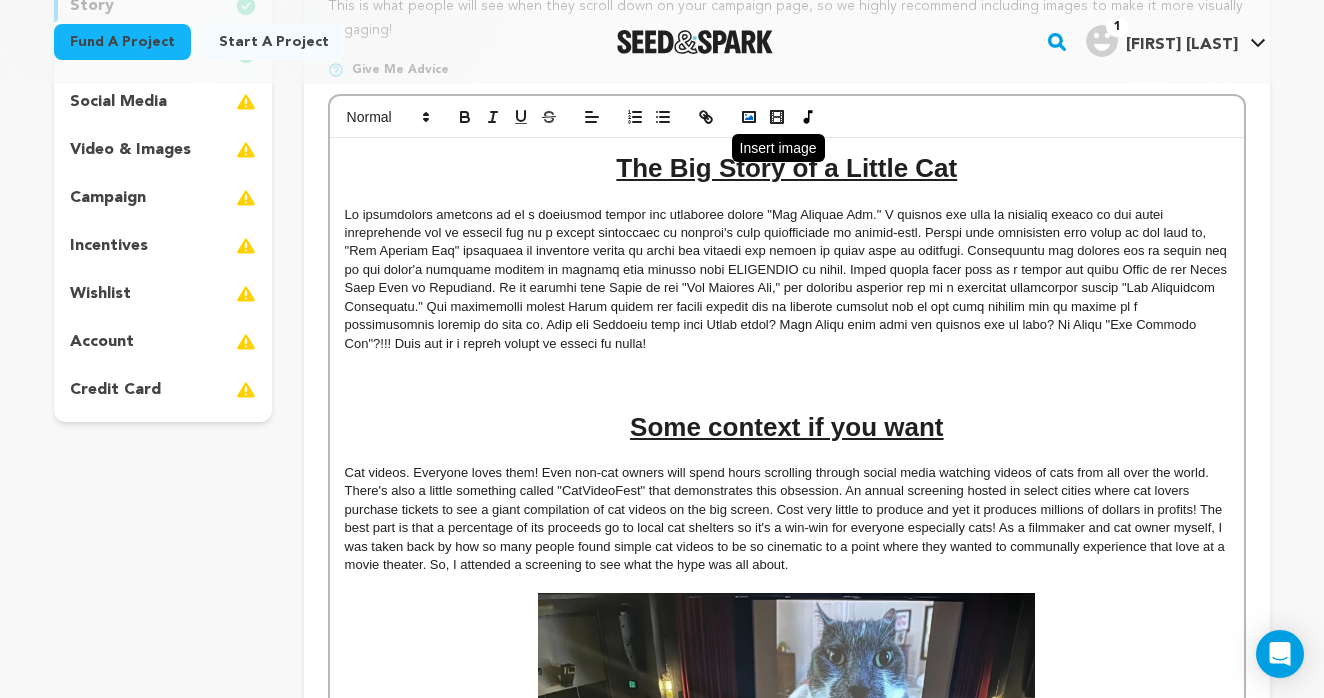 click 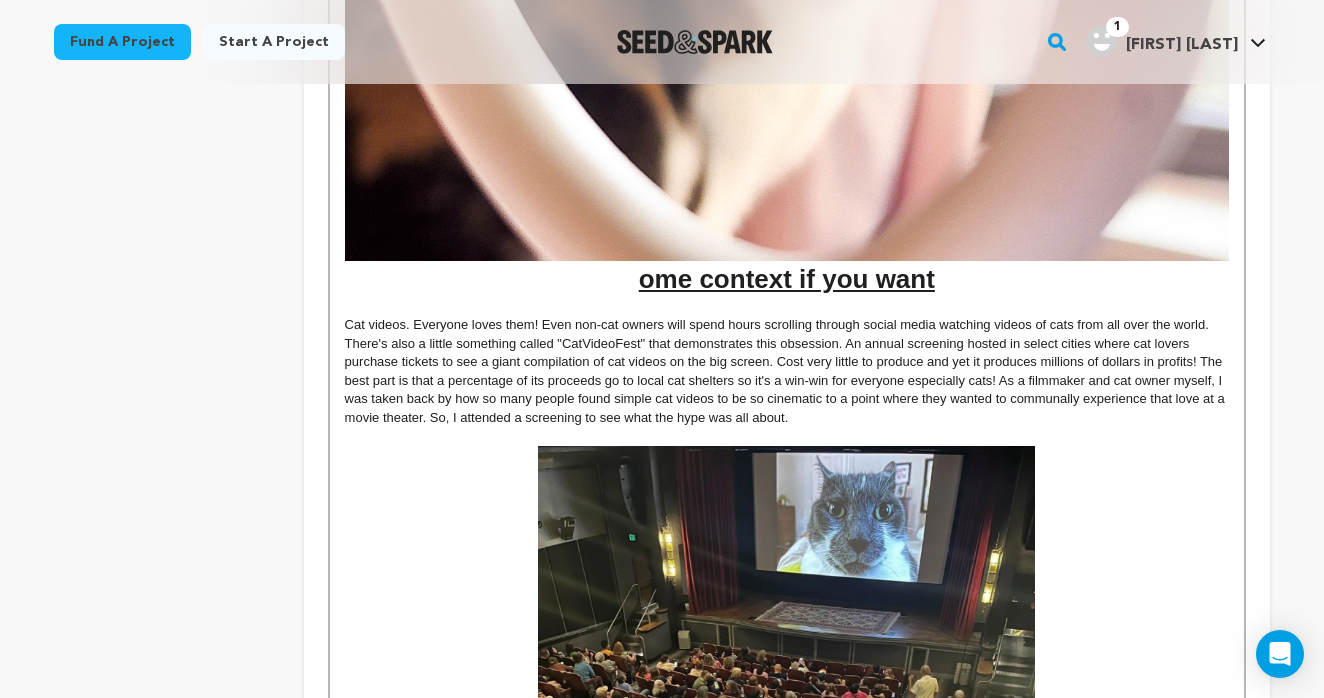 scroll, scrollTop: 1071, scrollLeft: 0, axis: vertical 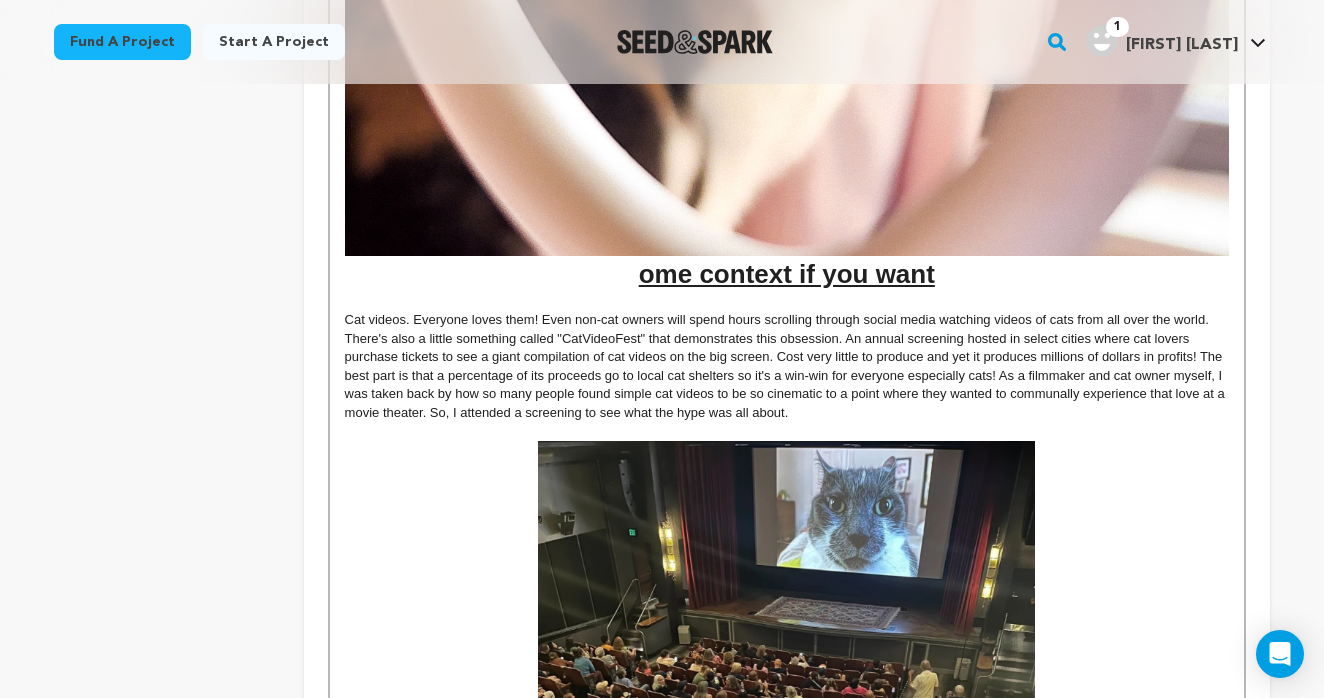 type 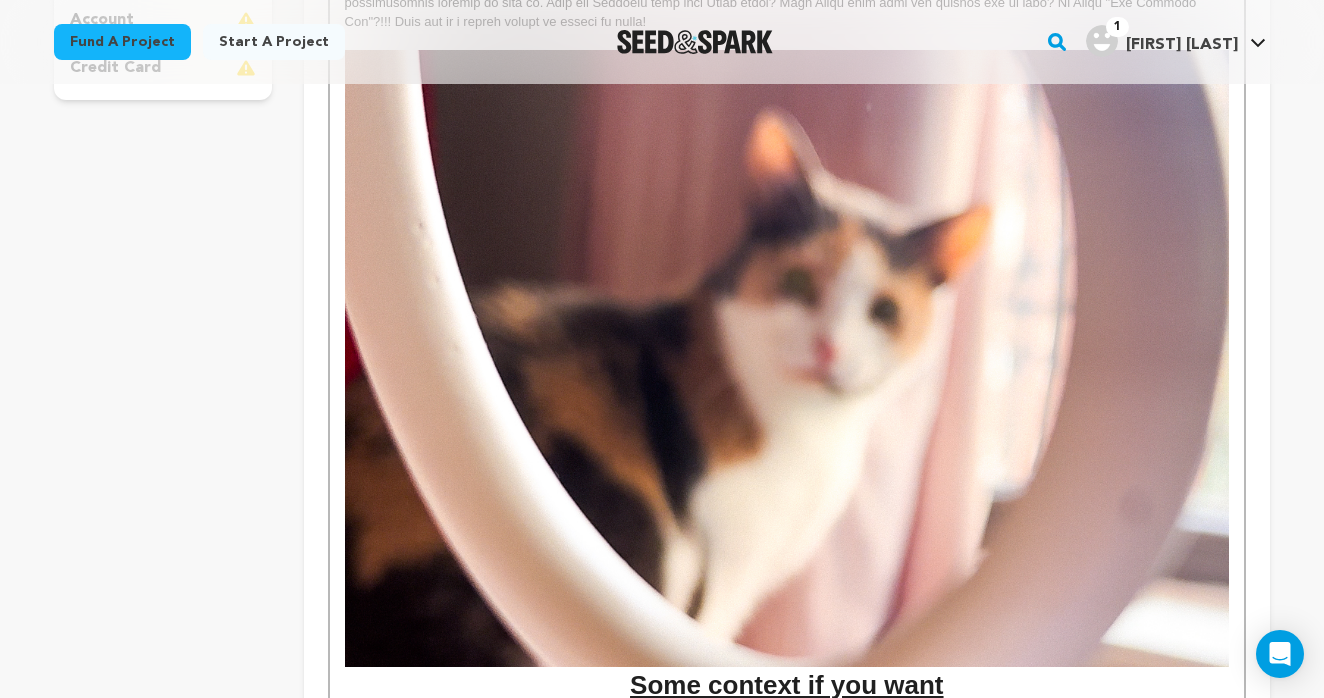 scroll, scrollTop: 717, scrollLeft: 0, axis: vertical 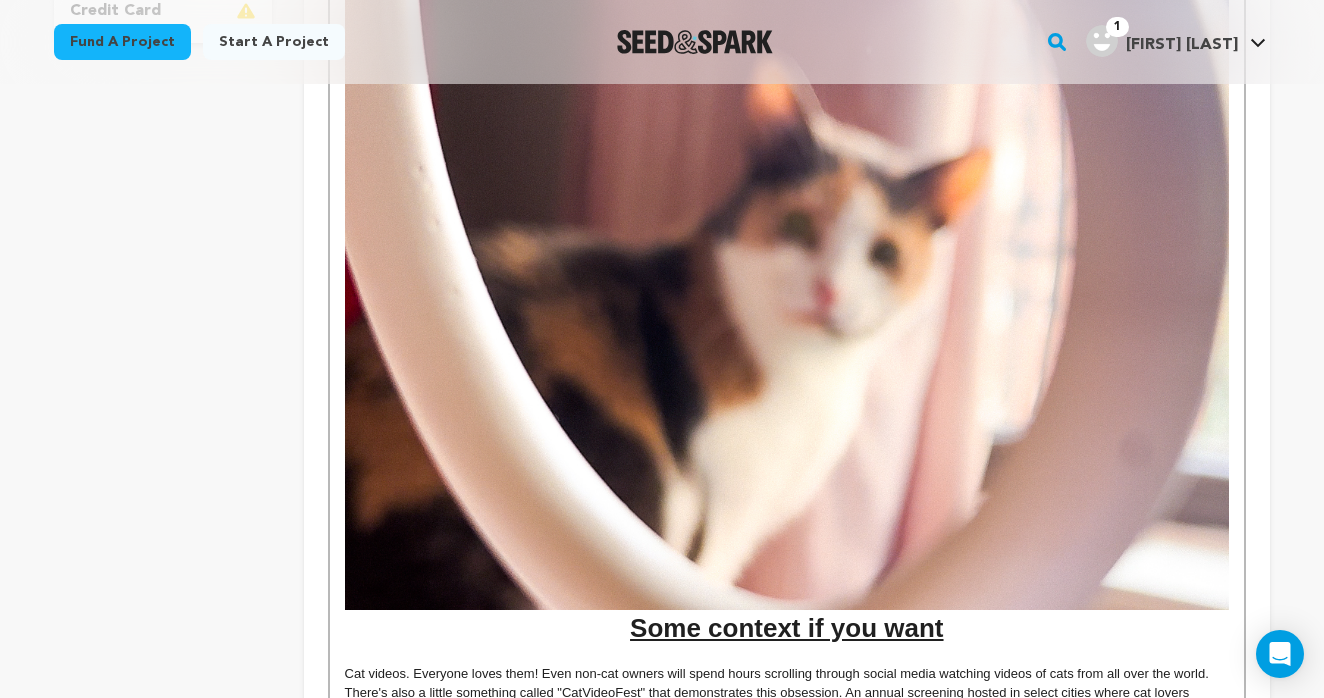 click at bounding box center [787, 301] 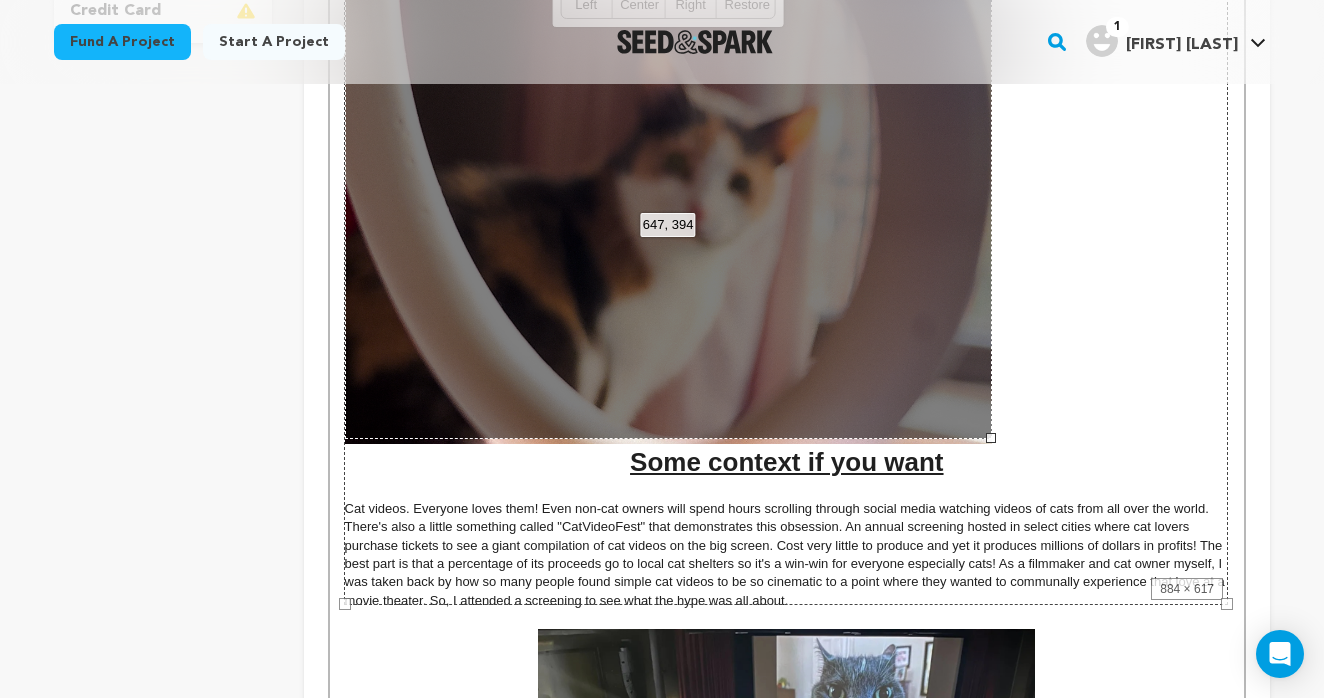 drag, startPoint x: 1223, startPoint y: 602, endPoint x: 986, endPoint y: 379, distance: 325.41974 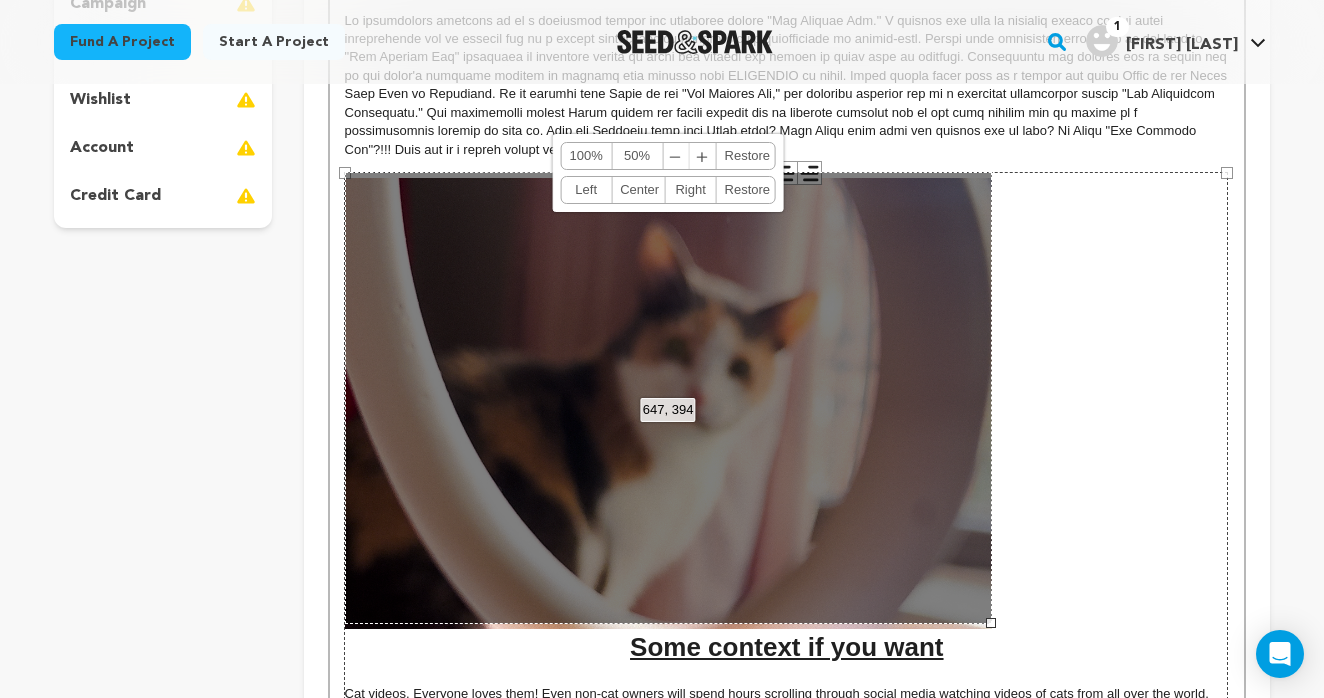 scroll, scrollTop: 545, scrollLeft: 0, axis: vertical 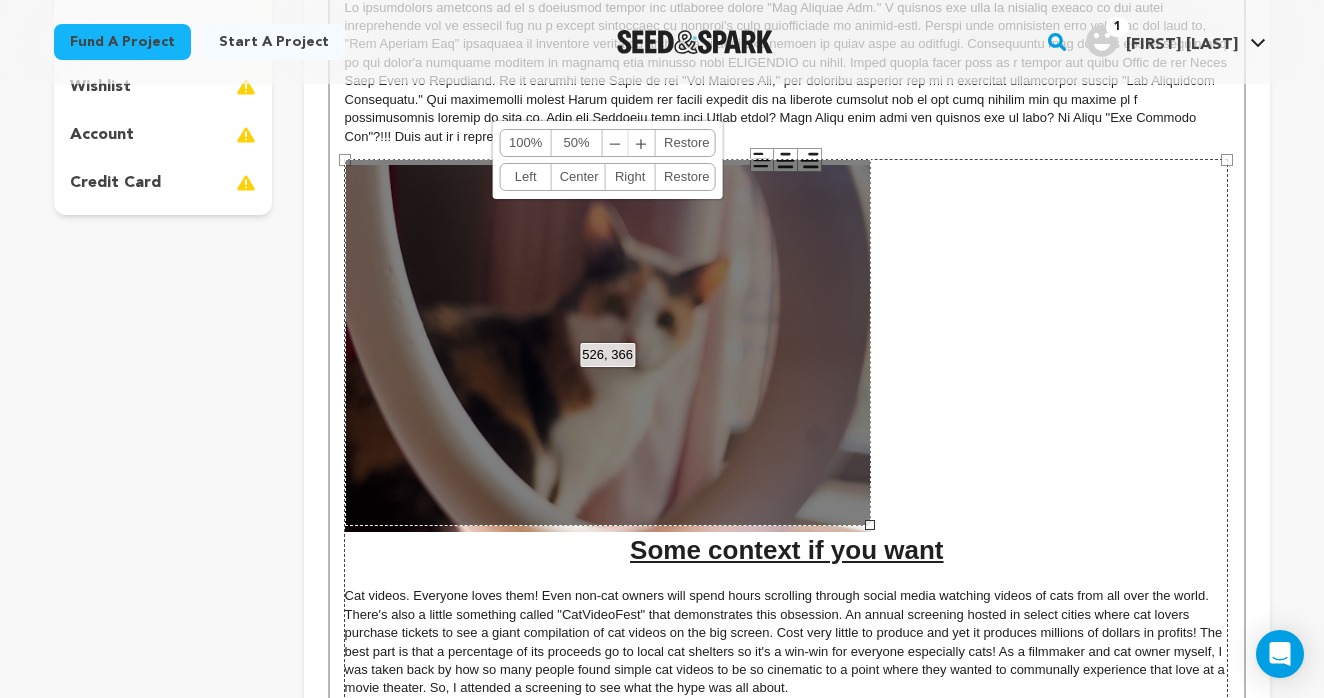 drag, startPoint x: 989, startPoint y: 609, endPoint x: 868, endPoint y: 523, distance: 148.44864 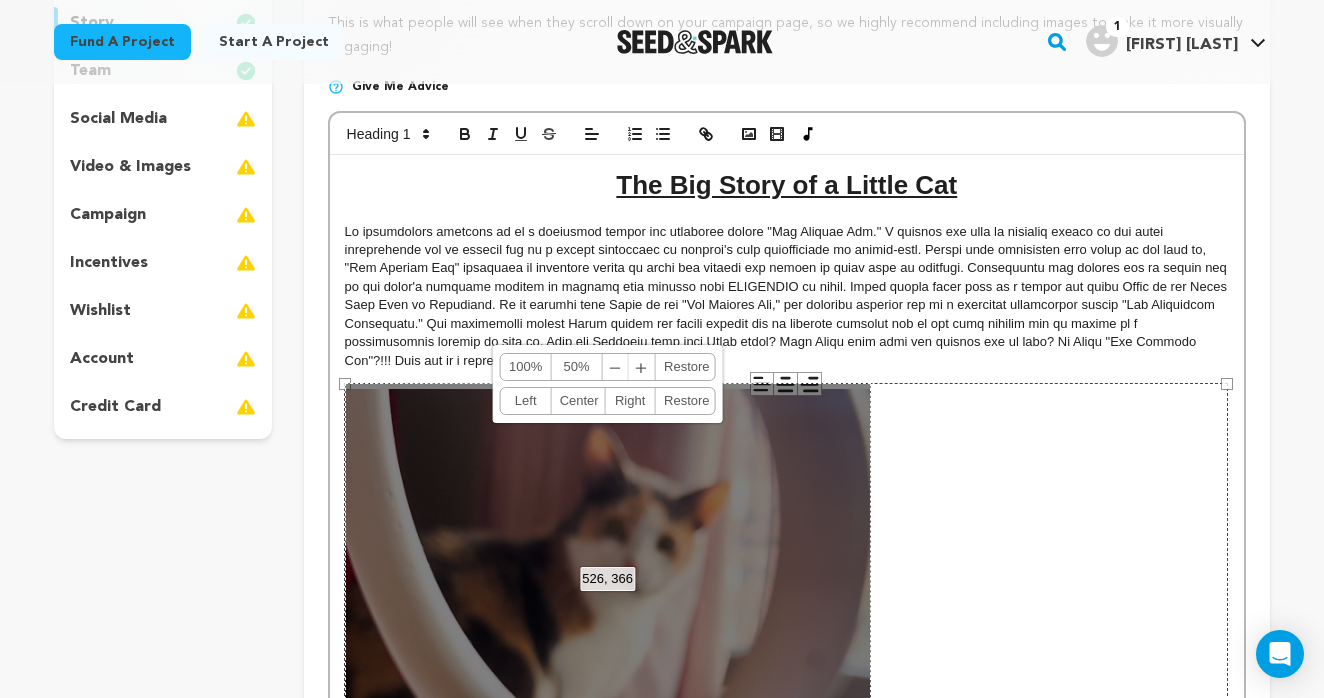scroll, scrollTop: 322, scrollLeft: 0, axis: vertical 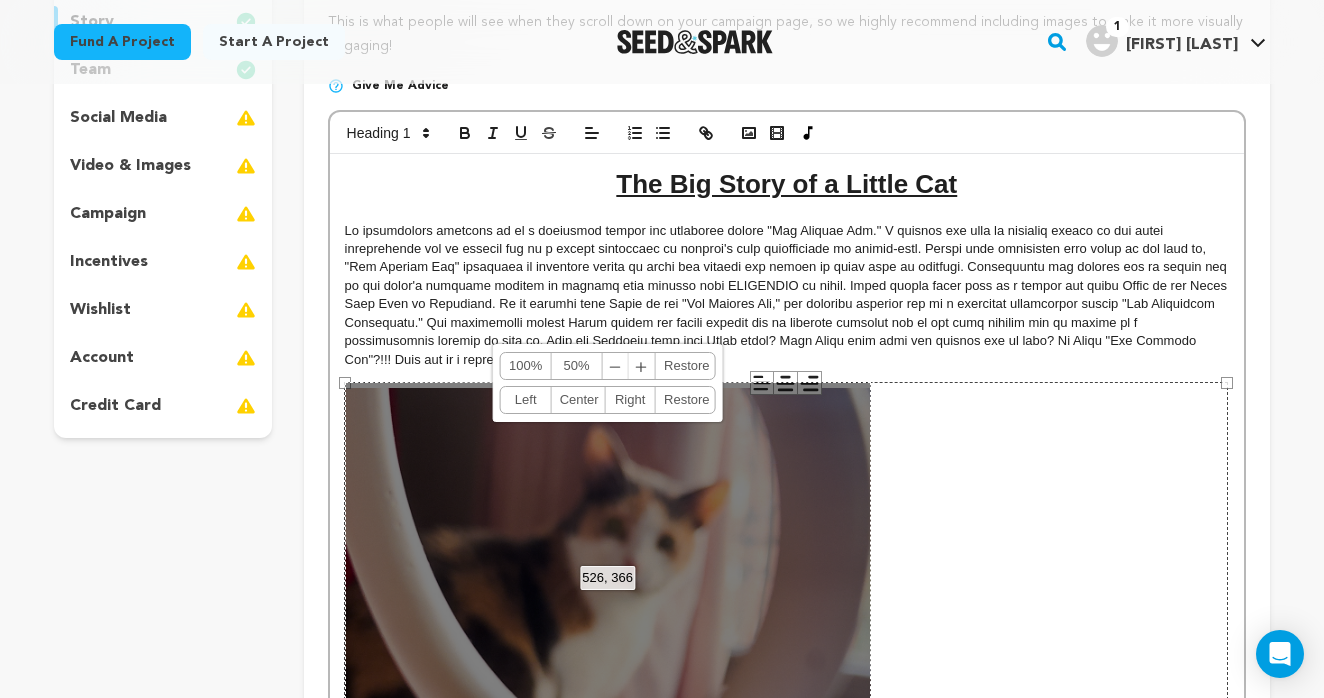 click on "Center" at bounding box center (578, 400) 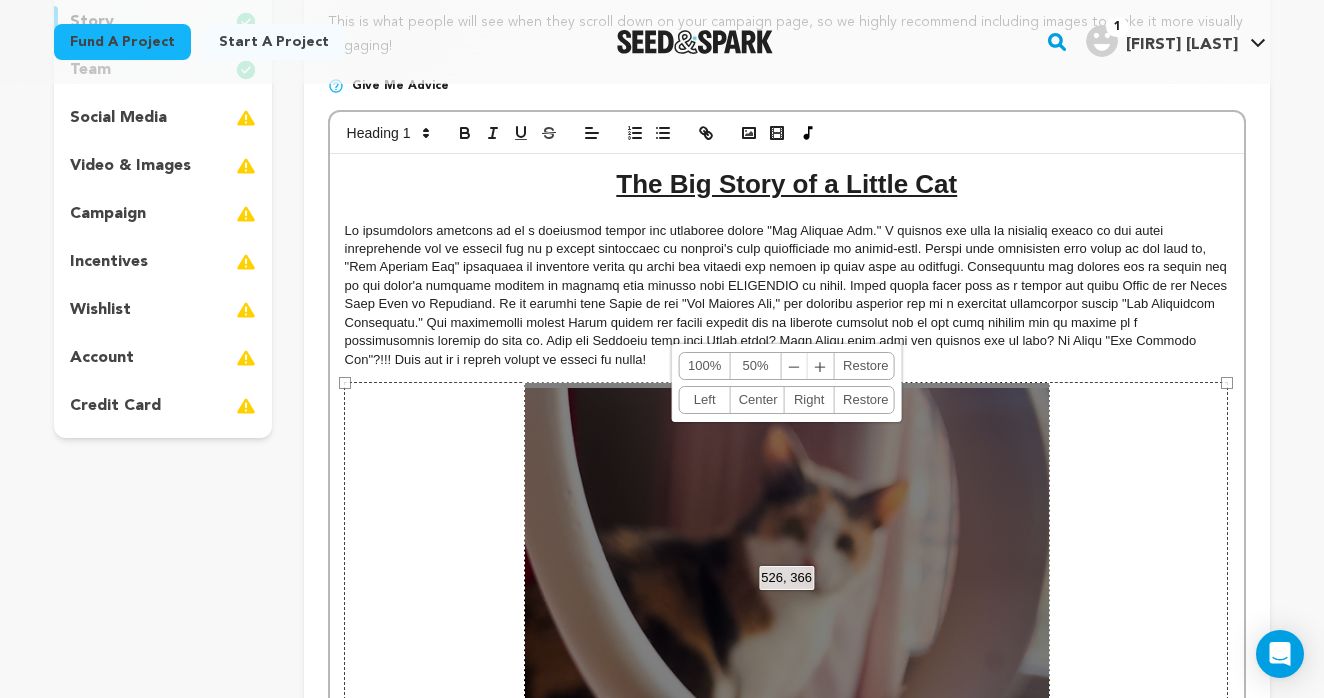 click at bounding box center [787, 378] 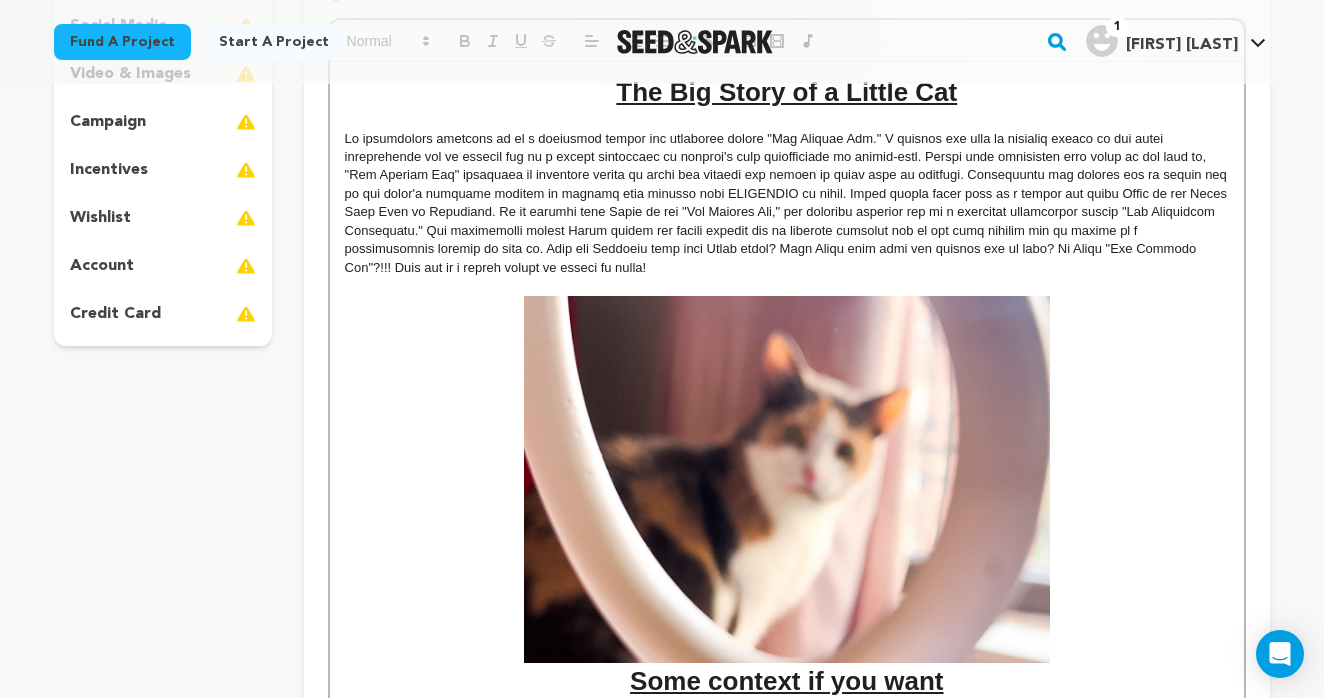 scroll, scrollTop: 417, scrollLeft: 0, axis: vertical 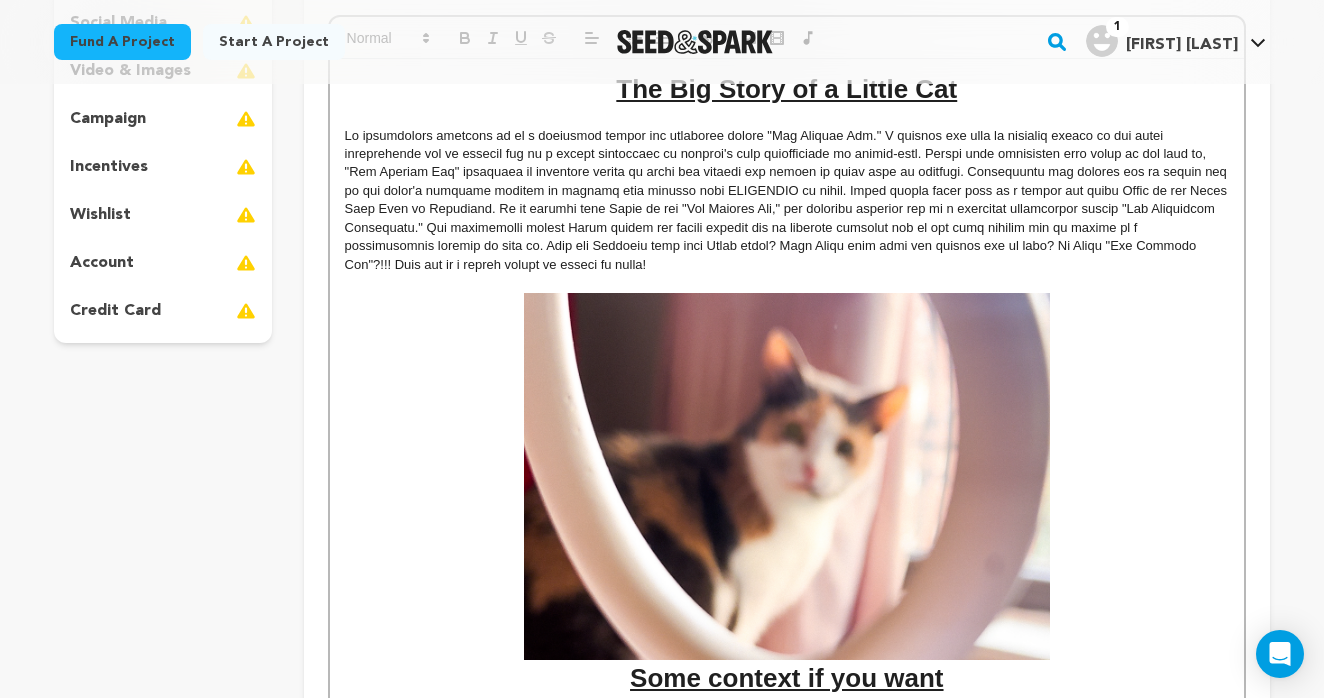 click on "Some context if you want" at bounding box center (787, 493) 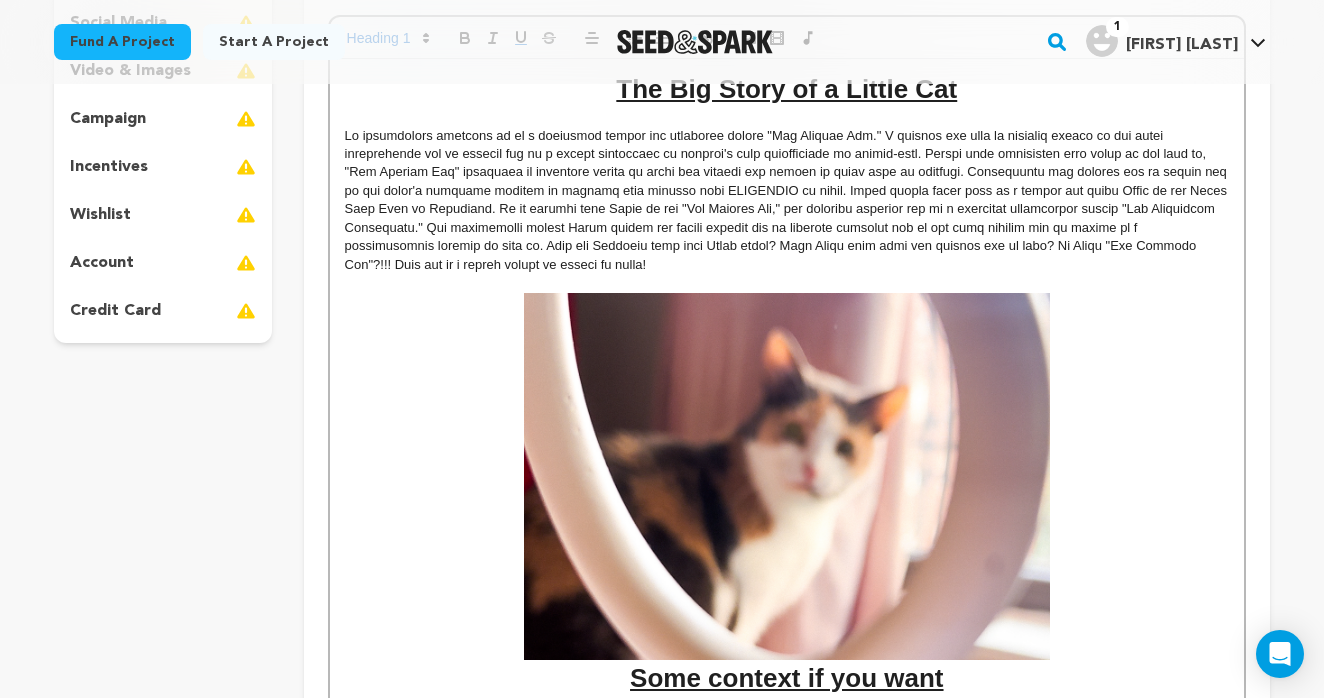 click on "Some context if you want" at bounding box center [787, 495] 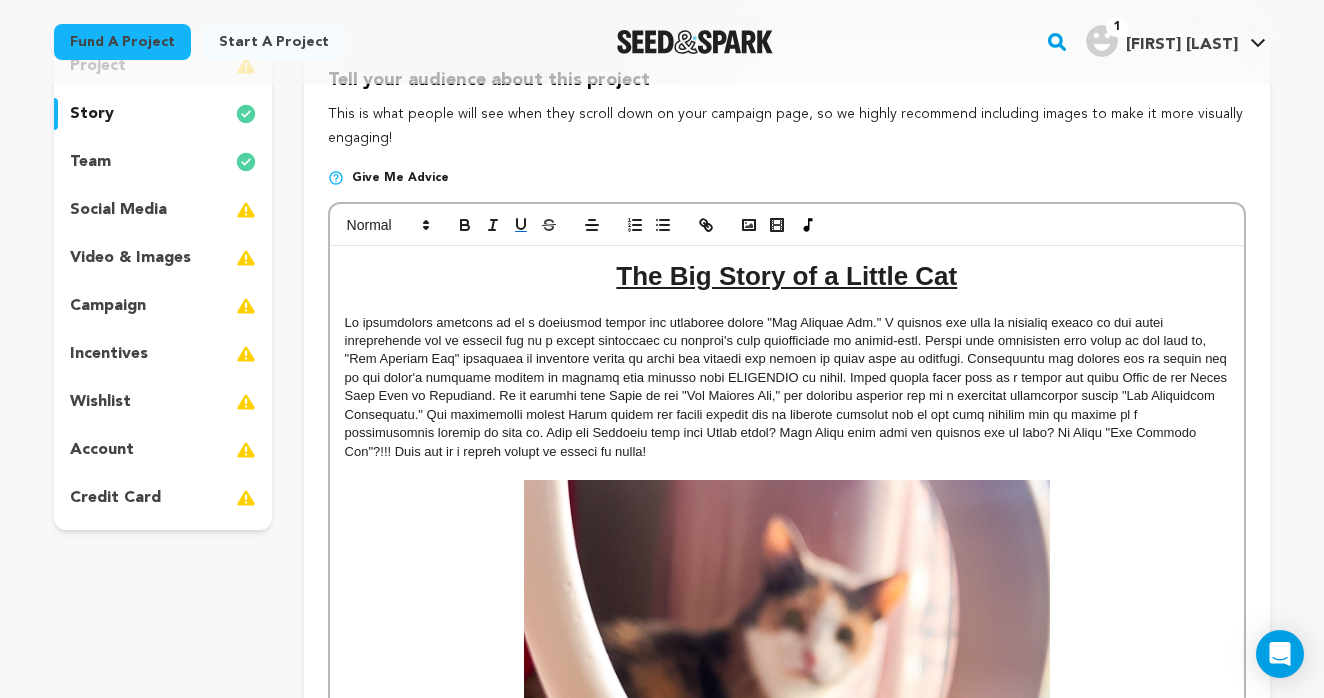 click on "The Big Story of a Little Cat" at bounding box center [786, 276] 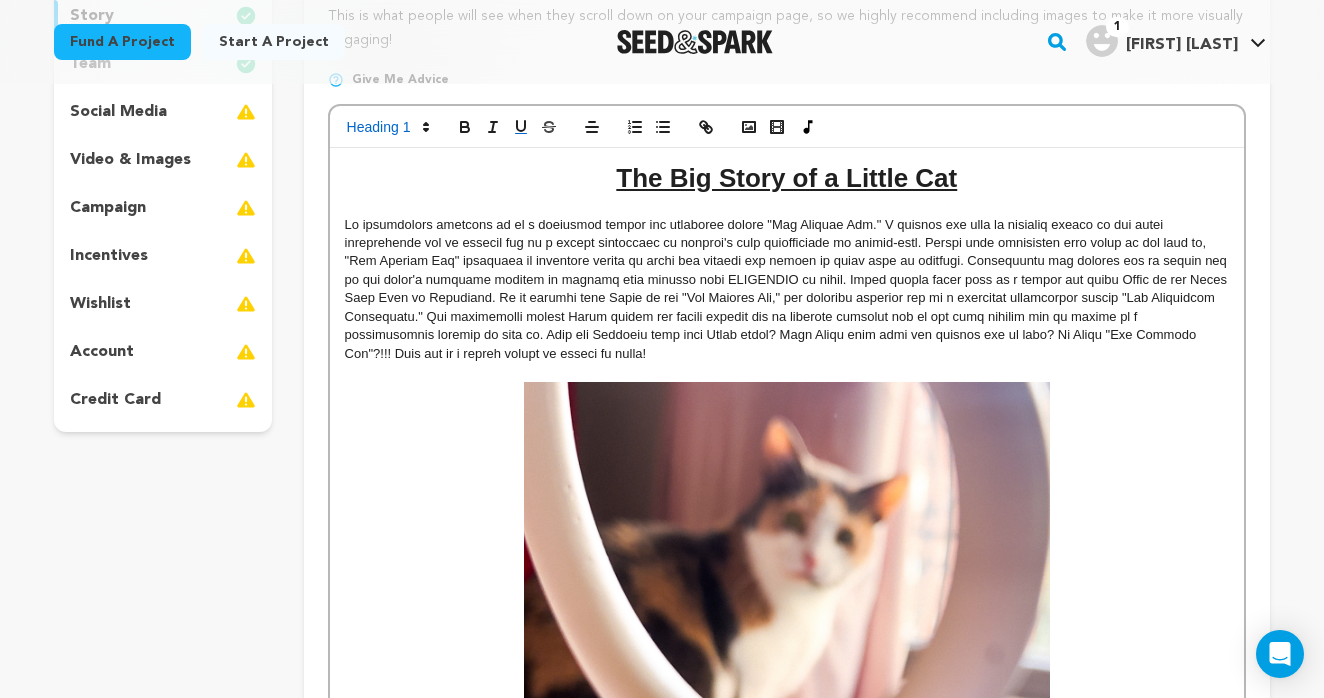 scroll, scrollTop: 509, scrollLeft: 0, axis: vertical 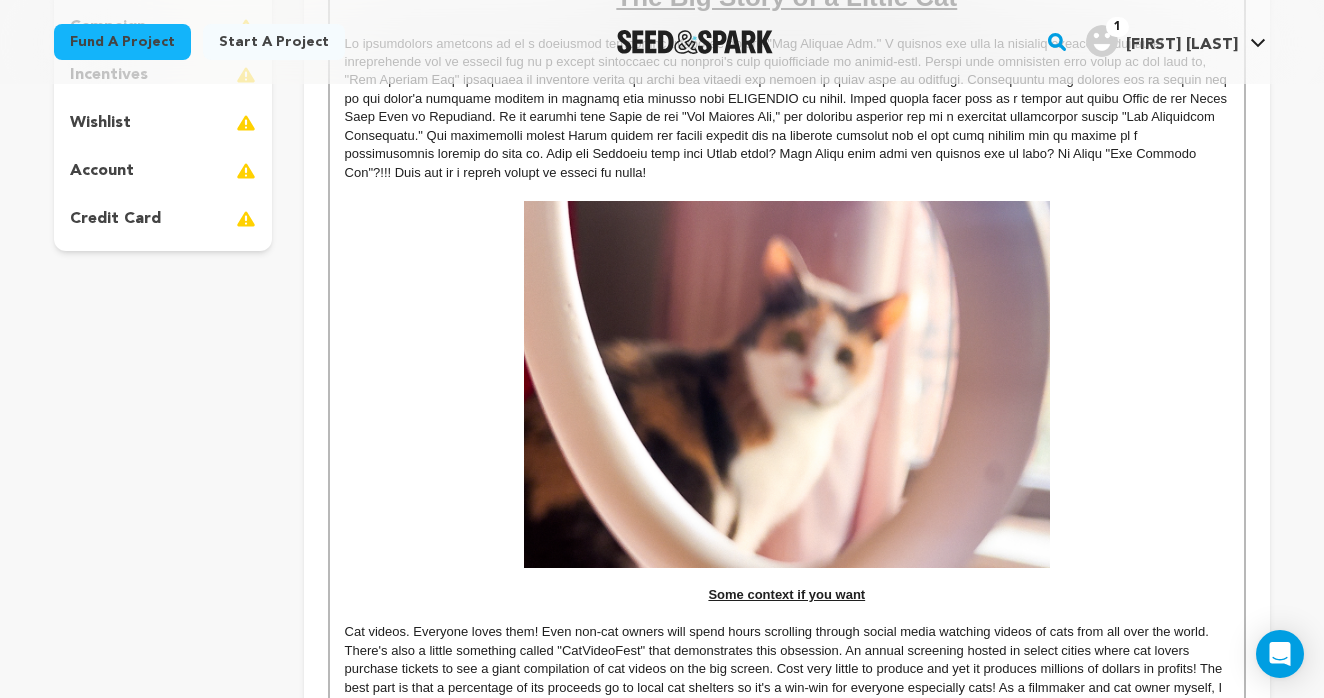 drag, startPoint x: 870, startPoint y: 589, endPoint x: 701, endPoint y: 582, distance: 169.14491 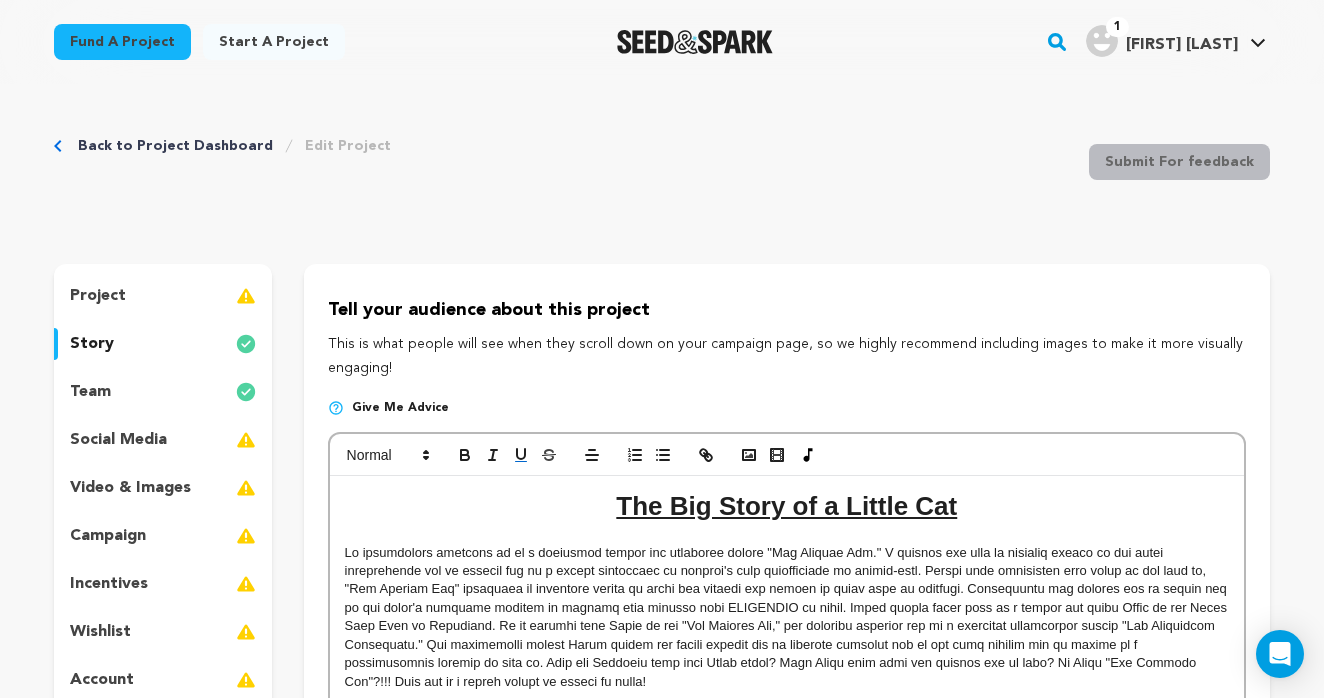 scroll, scrollTop: 0, scrollLeft: 0, axis: both 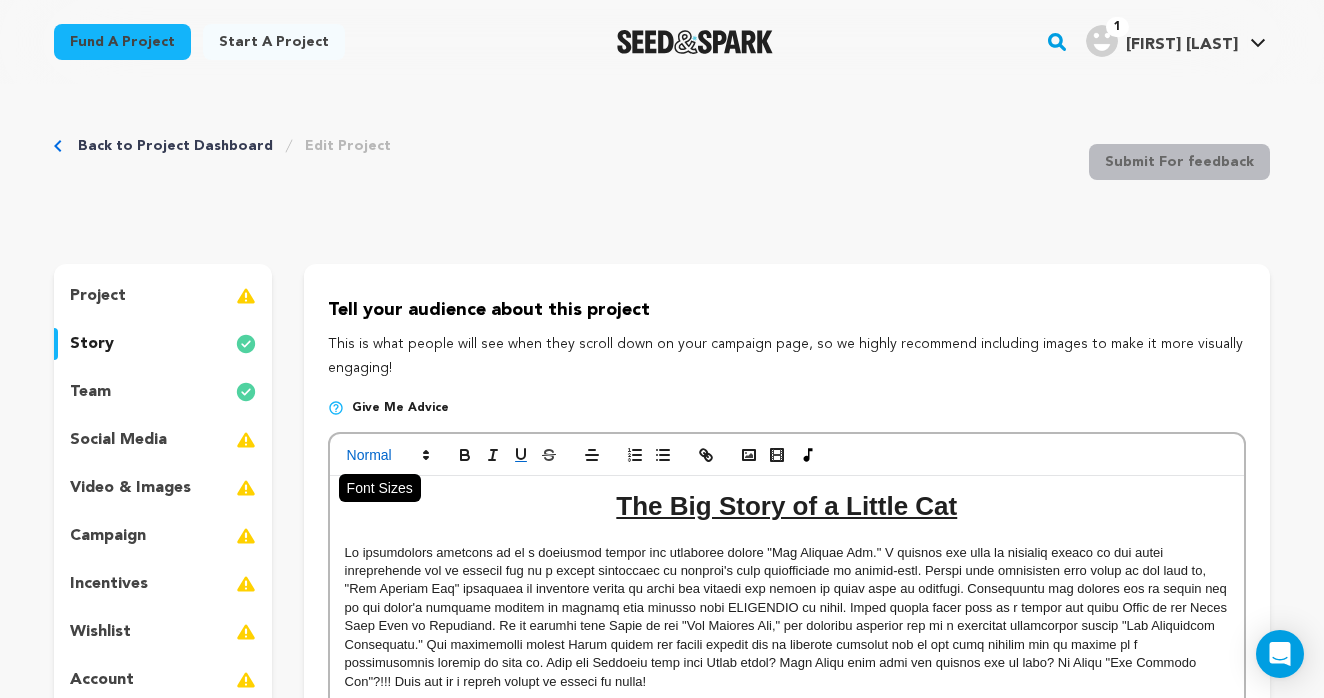 click 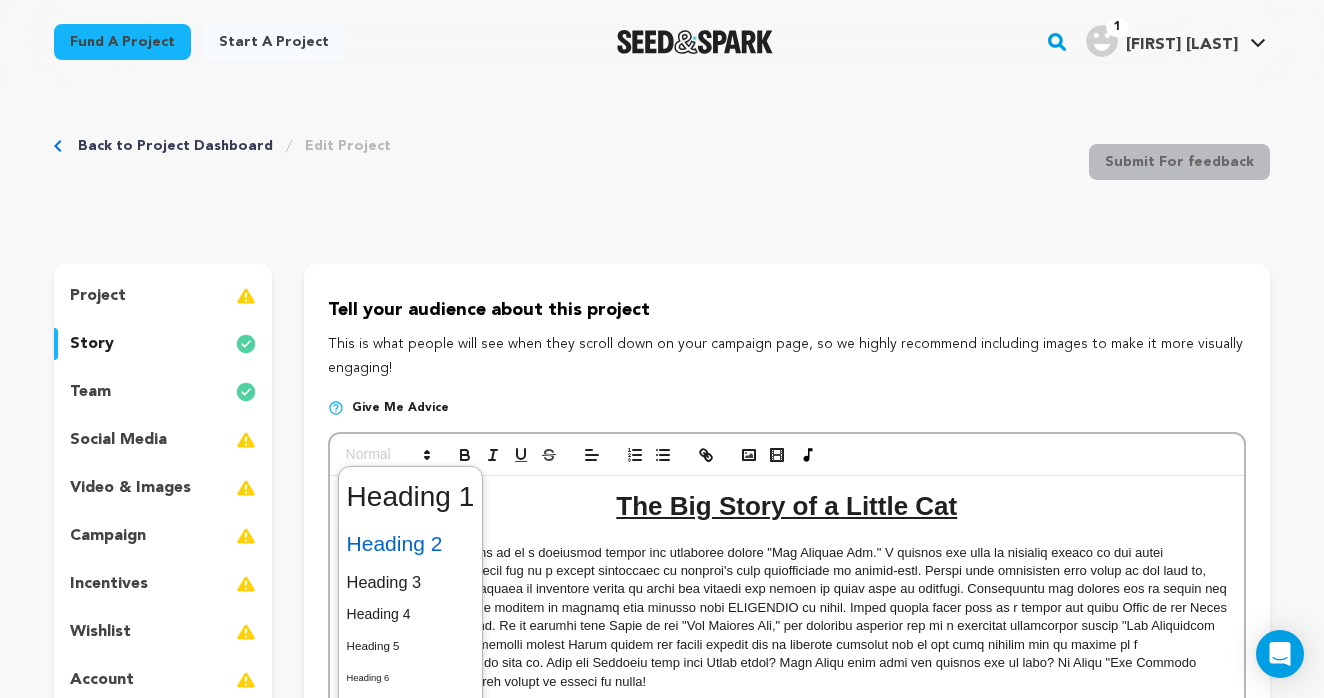 click at bounding box center (411, 544) 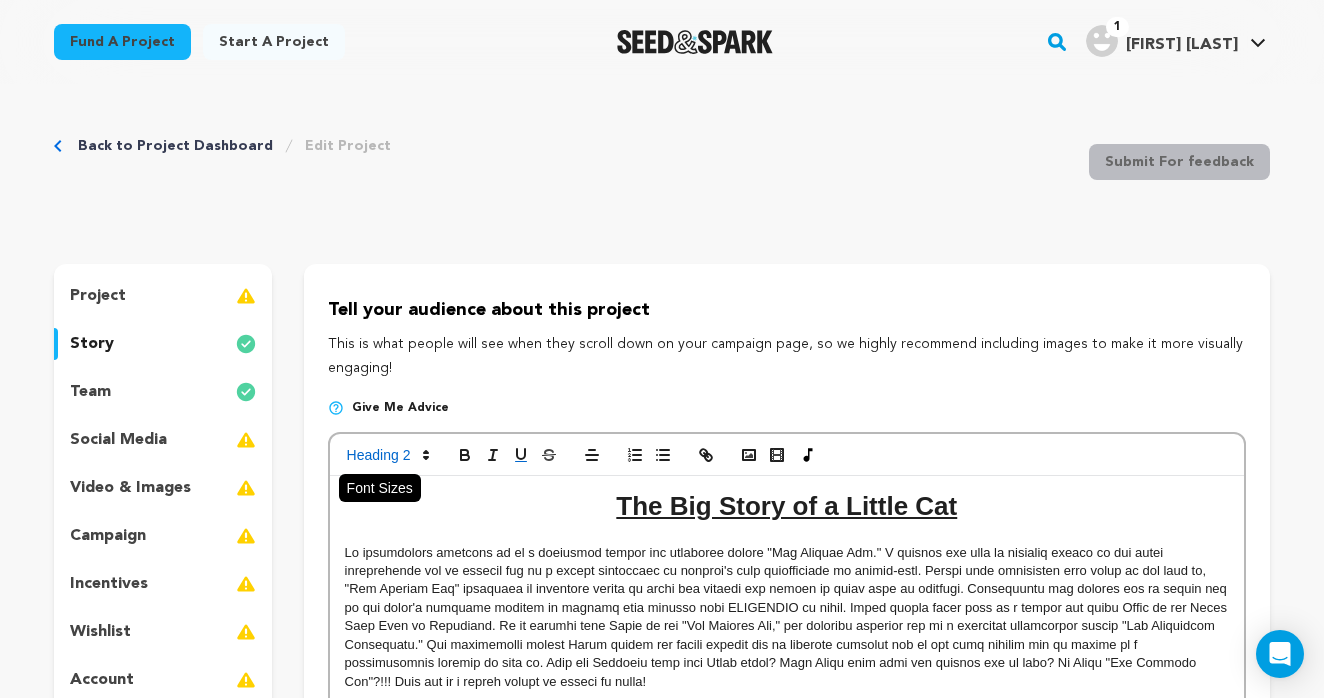 scroll, scrollTop: 0, scrollLeft: 0, axis: both 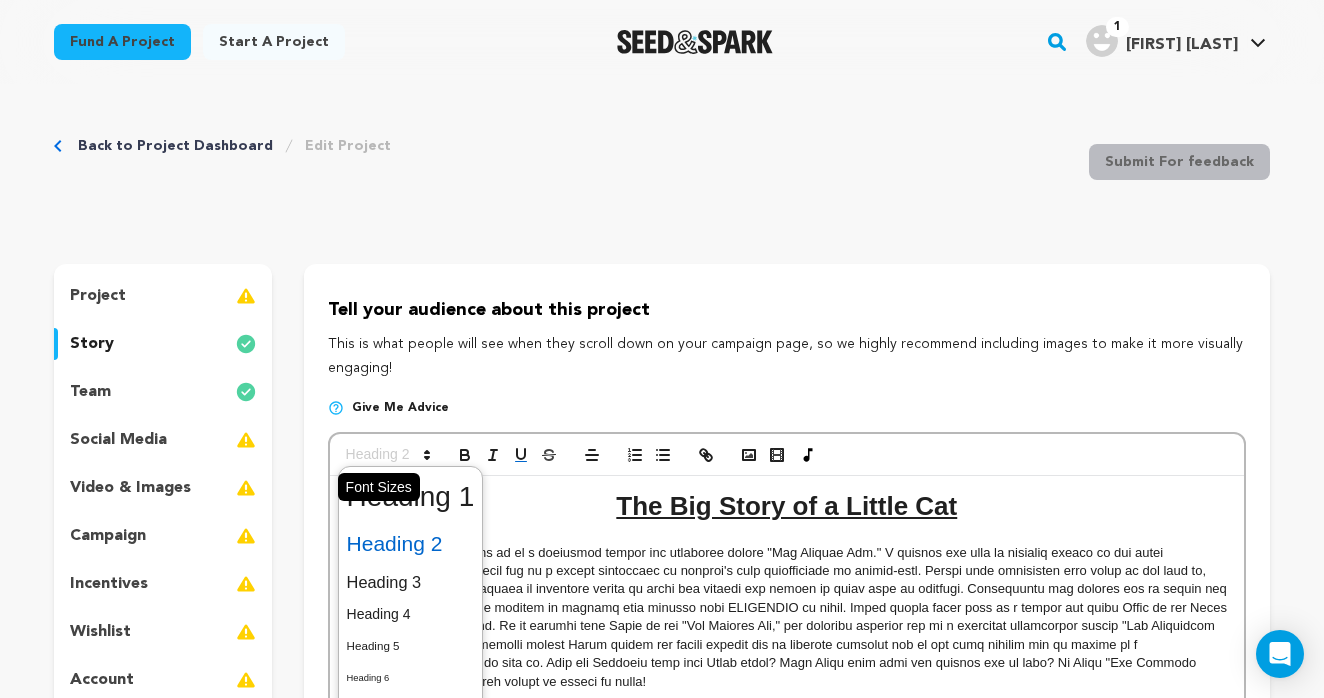 click at bounding box center [387, 455] 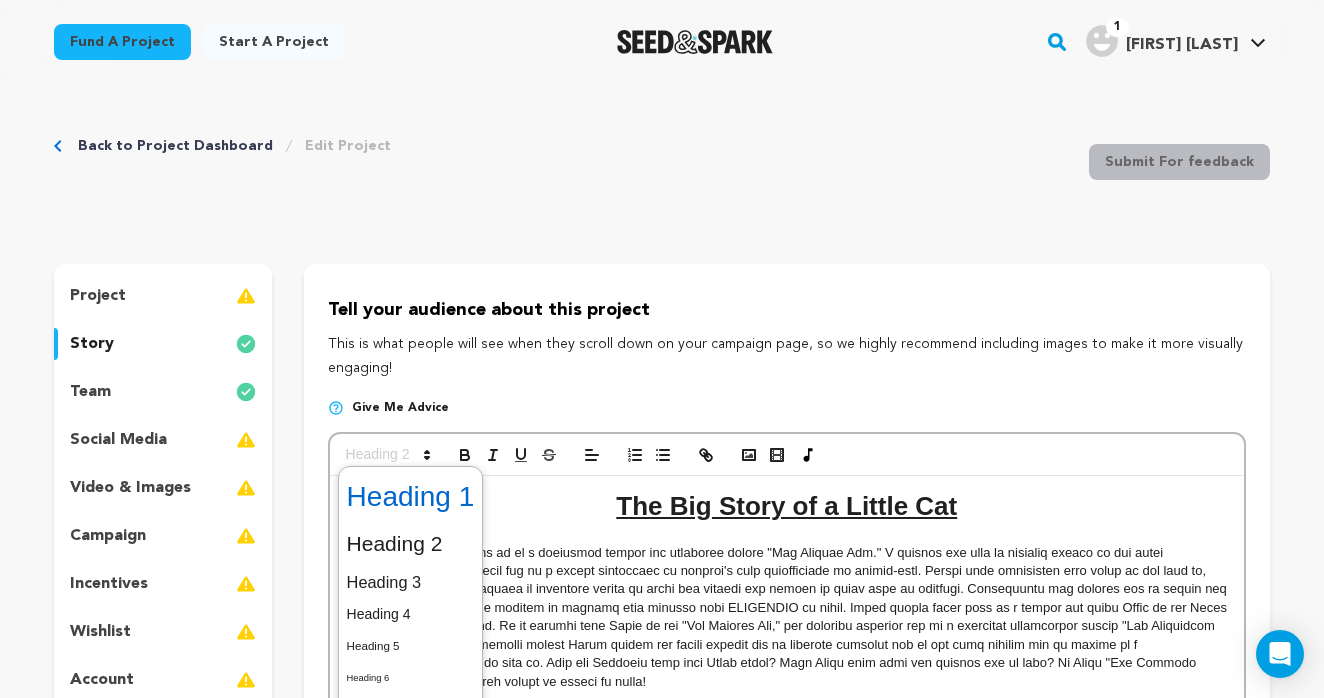 click at bounding box center (411, 497) 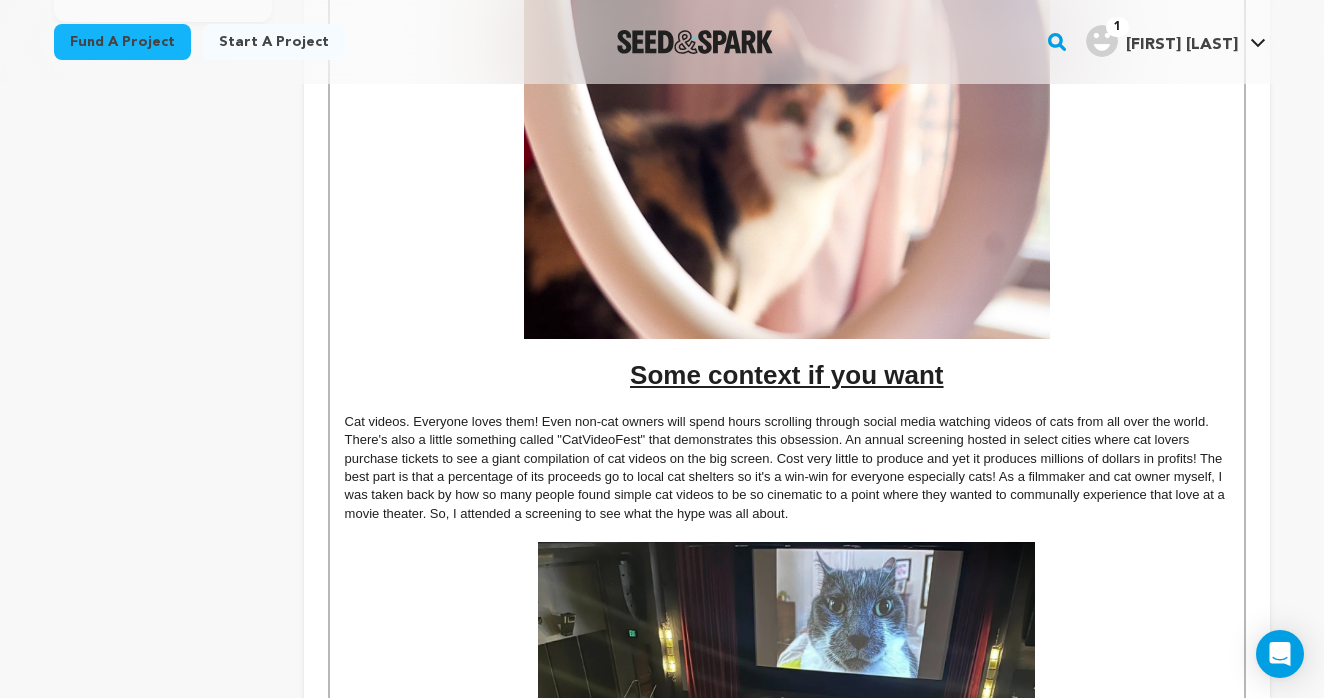 scroll, scrollTop: 752, scrollLeft: 0, axis: vertical 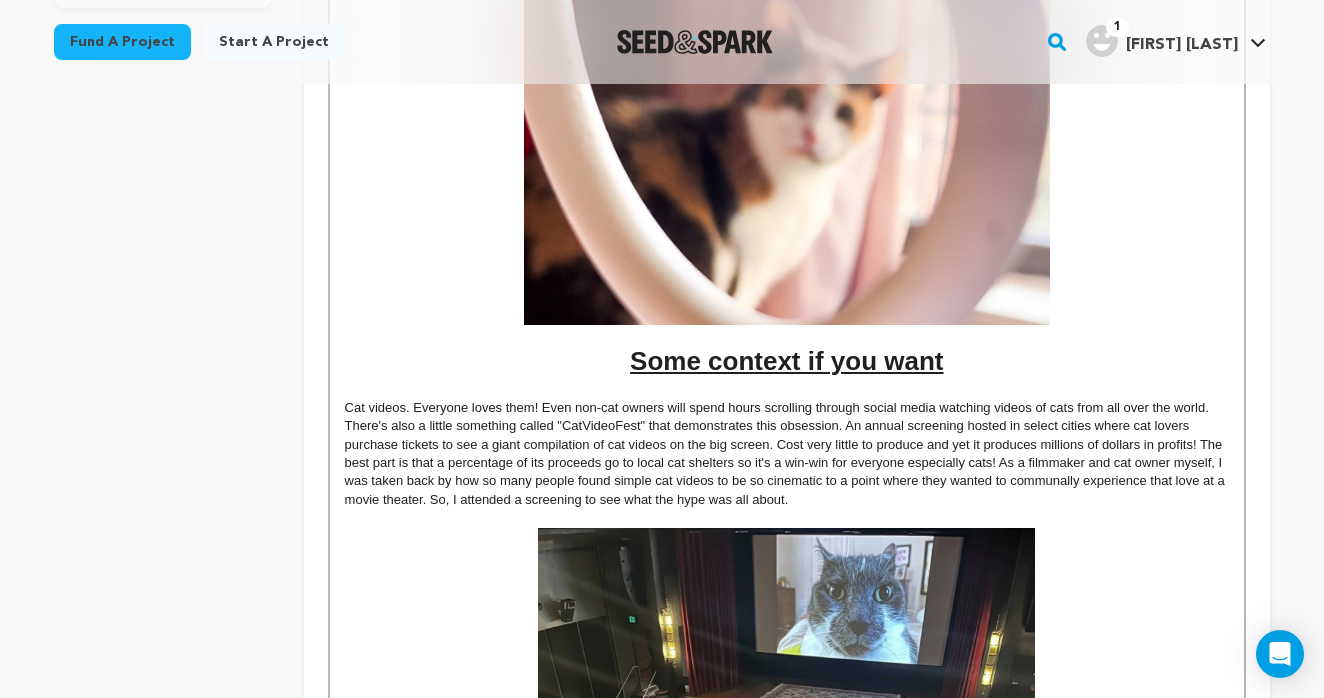 click on "Cat videos. Everyone loves them! Even non-cat owners will spend hours scrolling through social media watching videos of cats from all over the world. There's also a little something called "CatVideoFest" that demonstrates this obsession. An annual screening hosted in select cities where cat lovers purchase tickets to see a giant compilation of cat videos on the big screen. Cost very little to produce and yet it produces millions of dollars in profits! The best part is that a percentage of its proceeds go to local cat shelters so it's a win-win for everyone especially cats! As a filmmaker and cat owner myself, I was taken back by how so many people found simple cat videos to be so cinematic to a point where they wanted to communally experience that love at a movie theater. So, I attended a screening to see what the hype was all about." at bounding box center (787, 453) 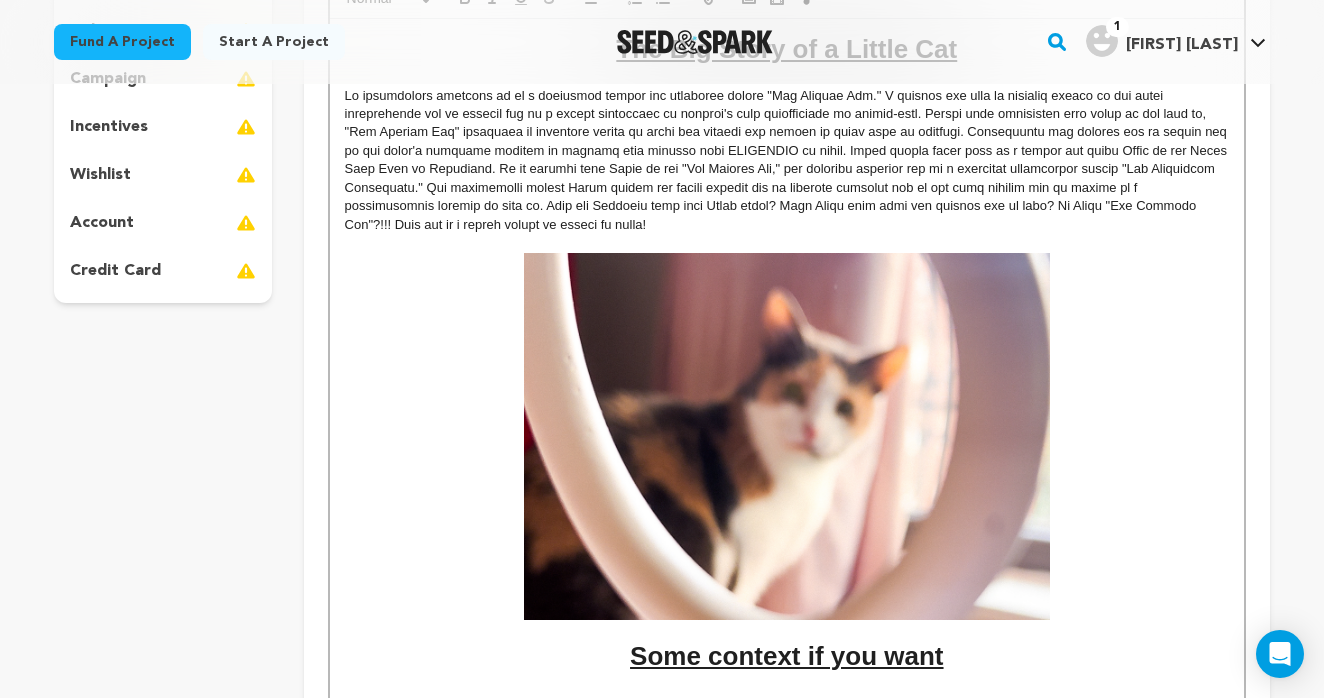 scroll, scrollTop: 454, scrollLeft: 0, axis: vertical 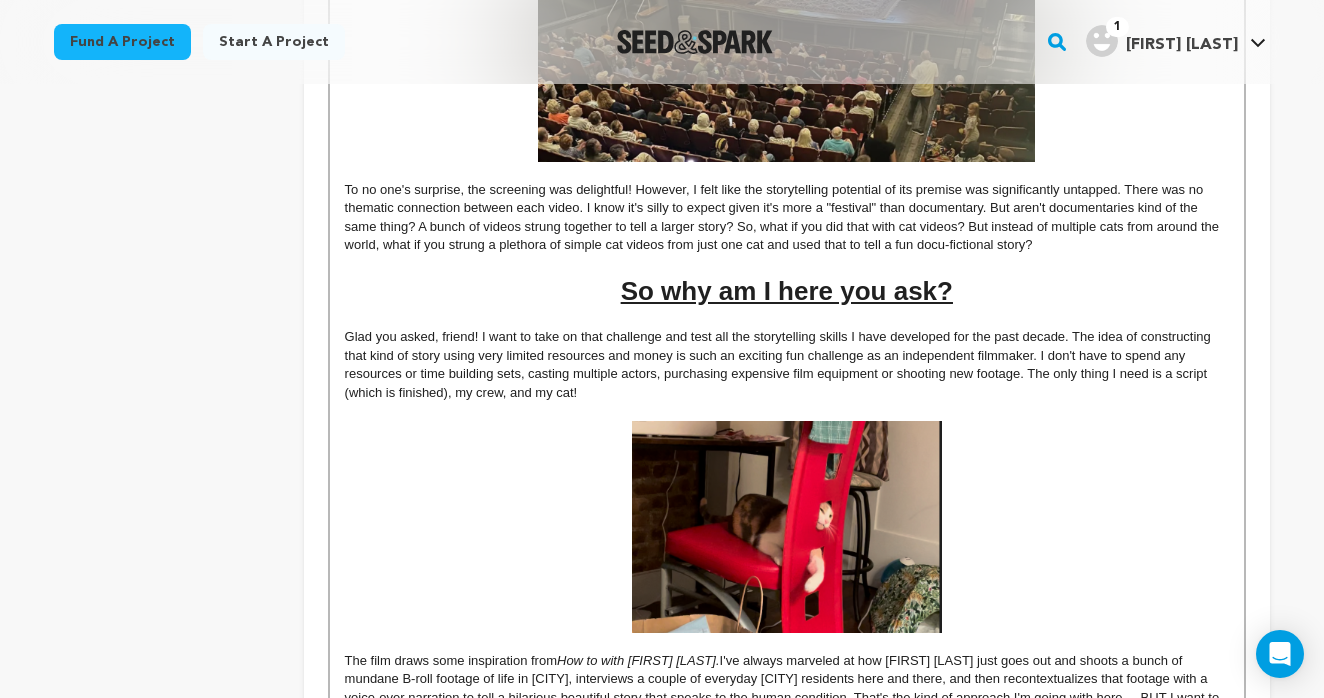 click at bounding box center (787, 527) 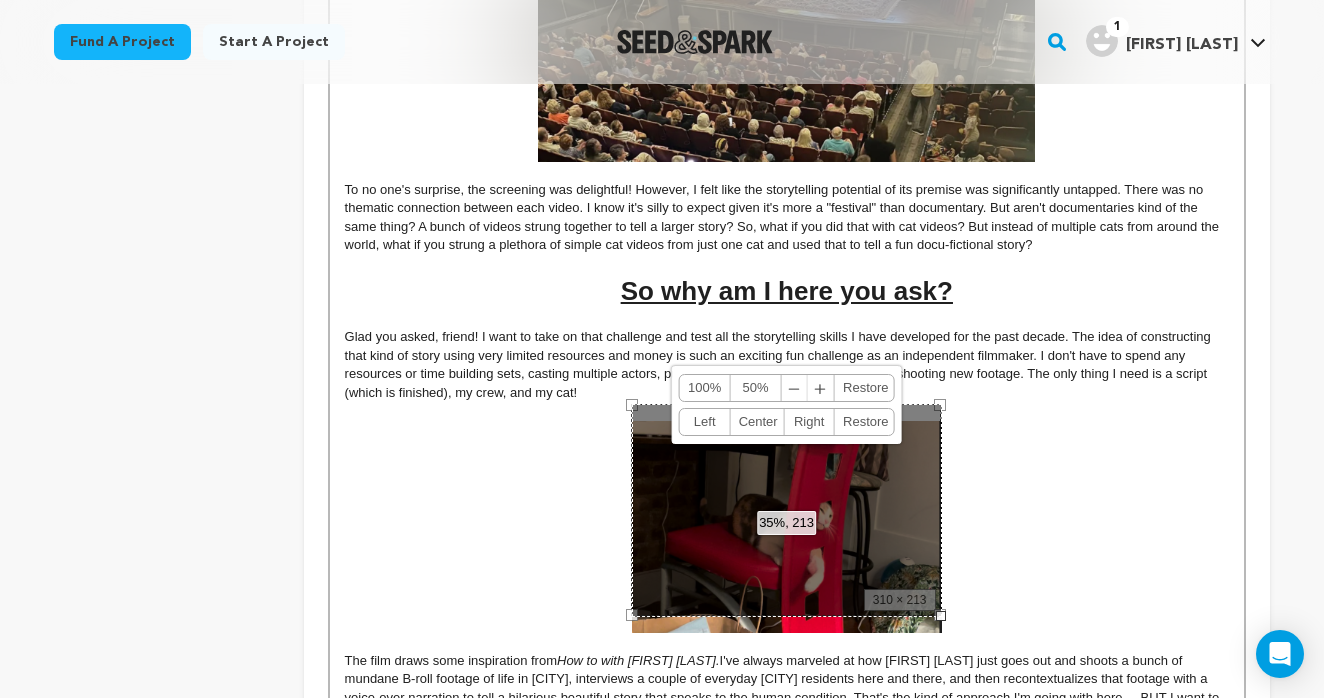 scroll, scrollTop: 1448, scrollLeft: 0, axis: vertical 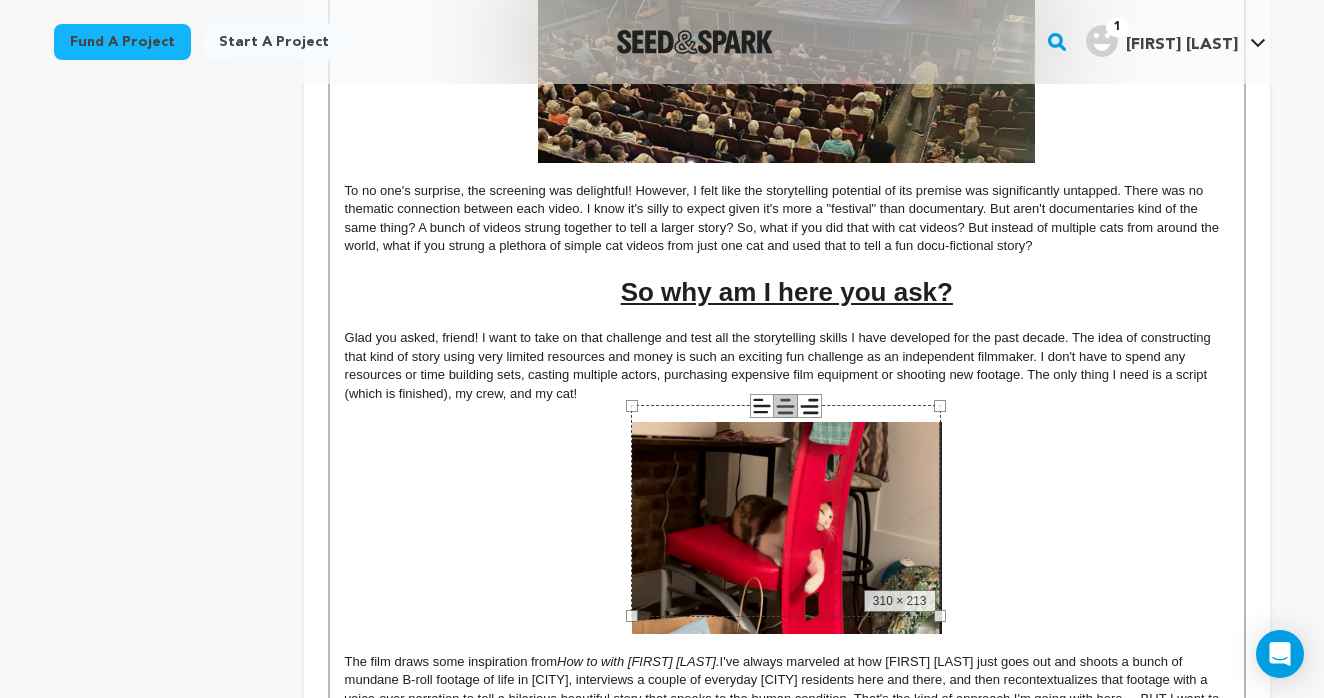 click at bounding box center (787, 528) 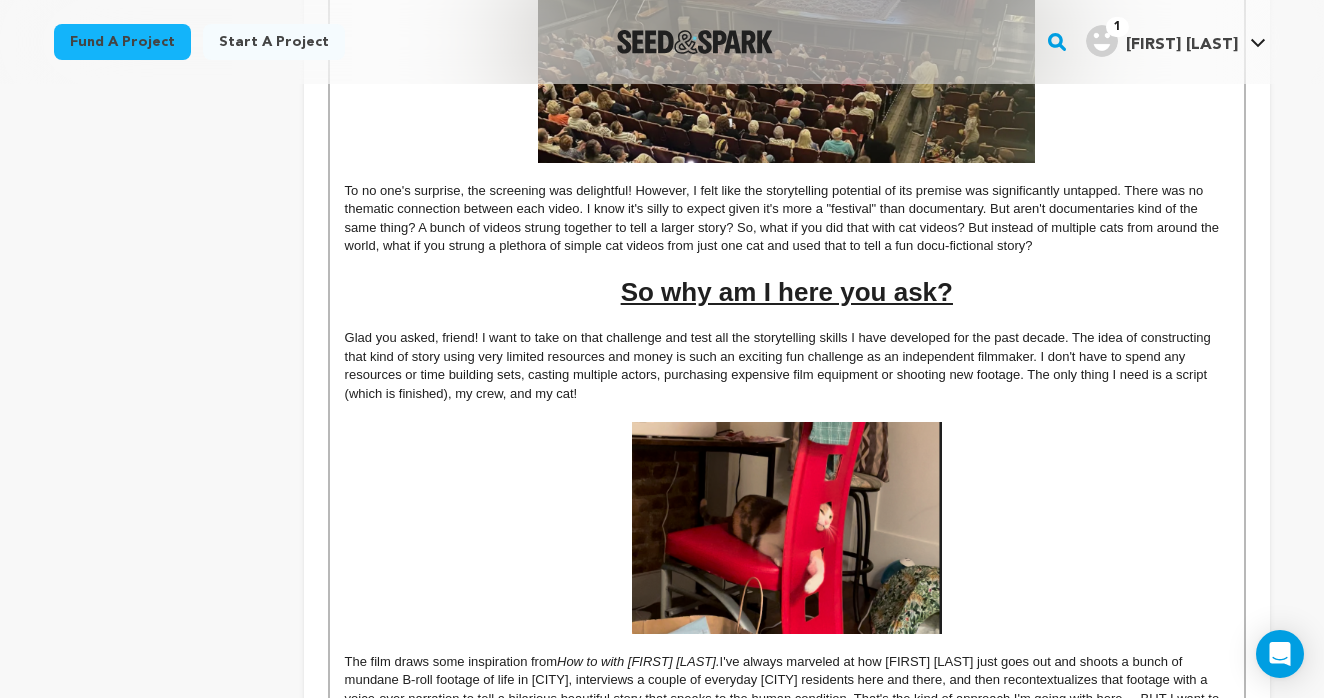 click at bounding box center (787, 528) 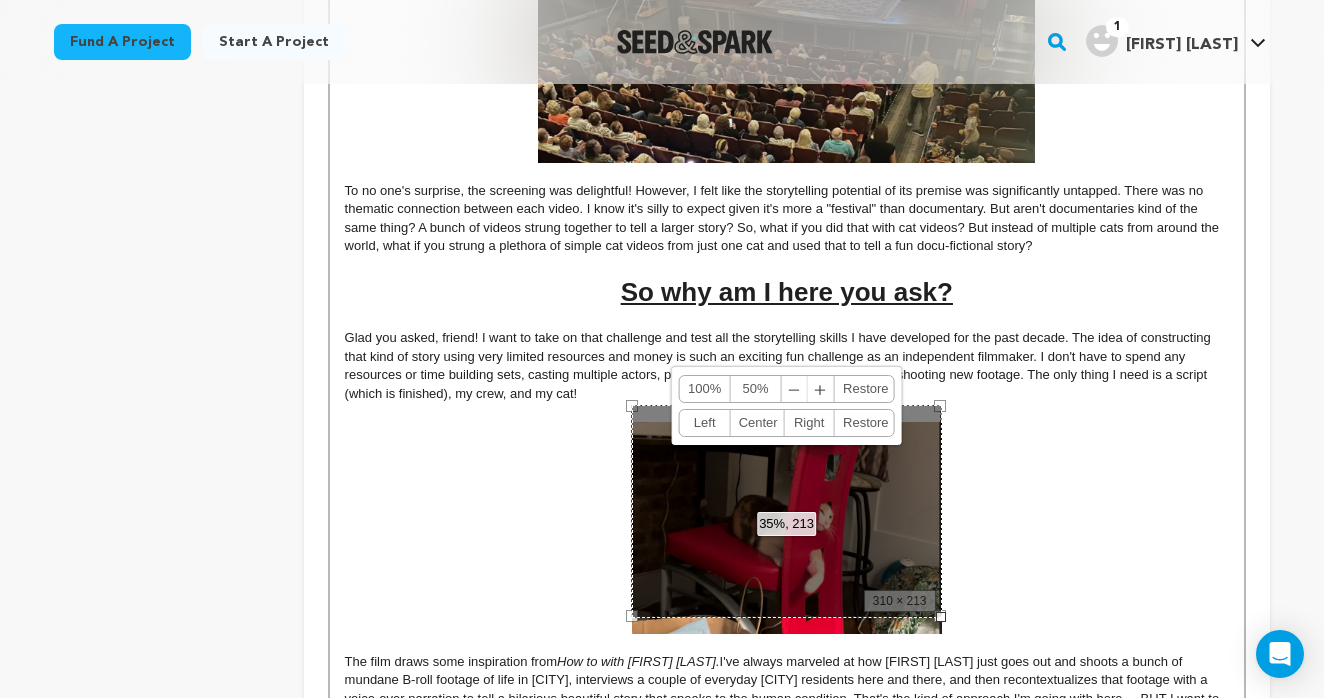 click on "35%, 213
100%
50%
﹣
﹢
Restore
Left
Center
Right
Restore" at bounding box center [787, 511] 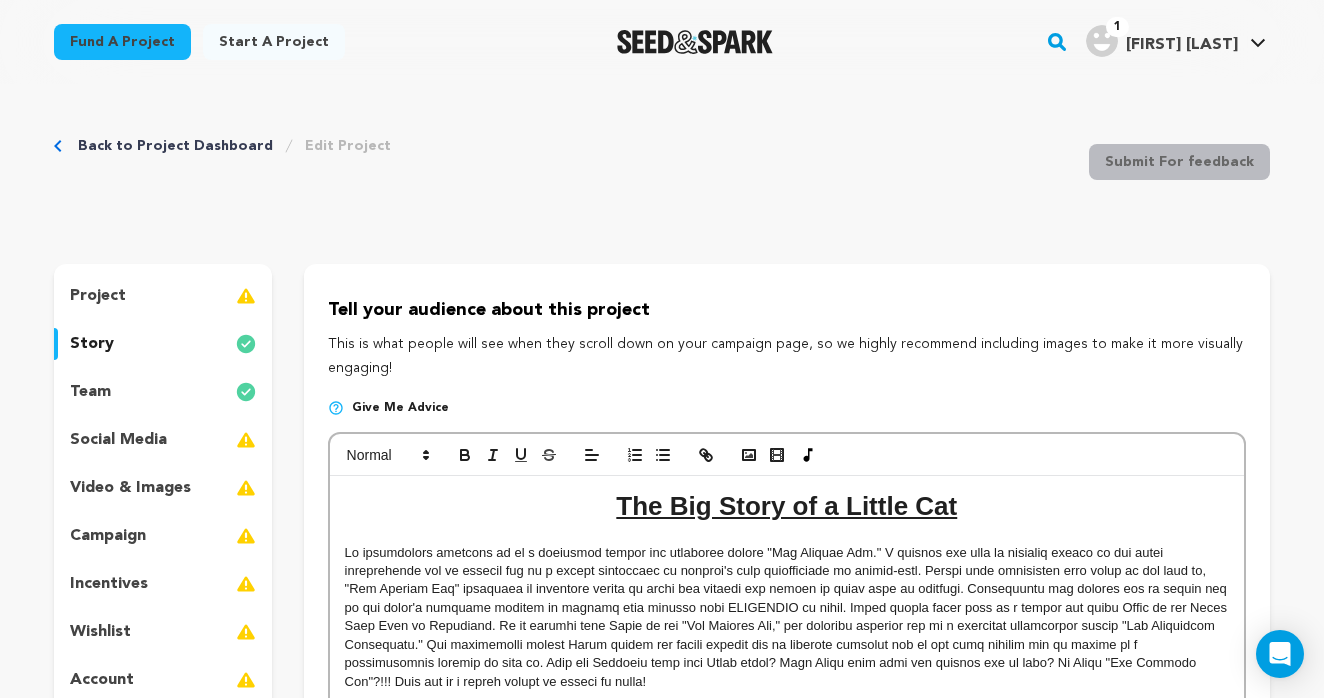 scroll, scrollTop: 0, scrollLeft: 0, axis: both 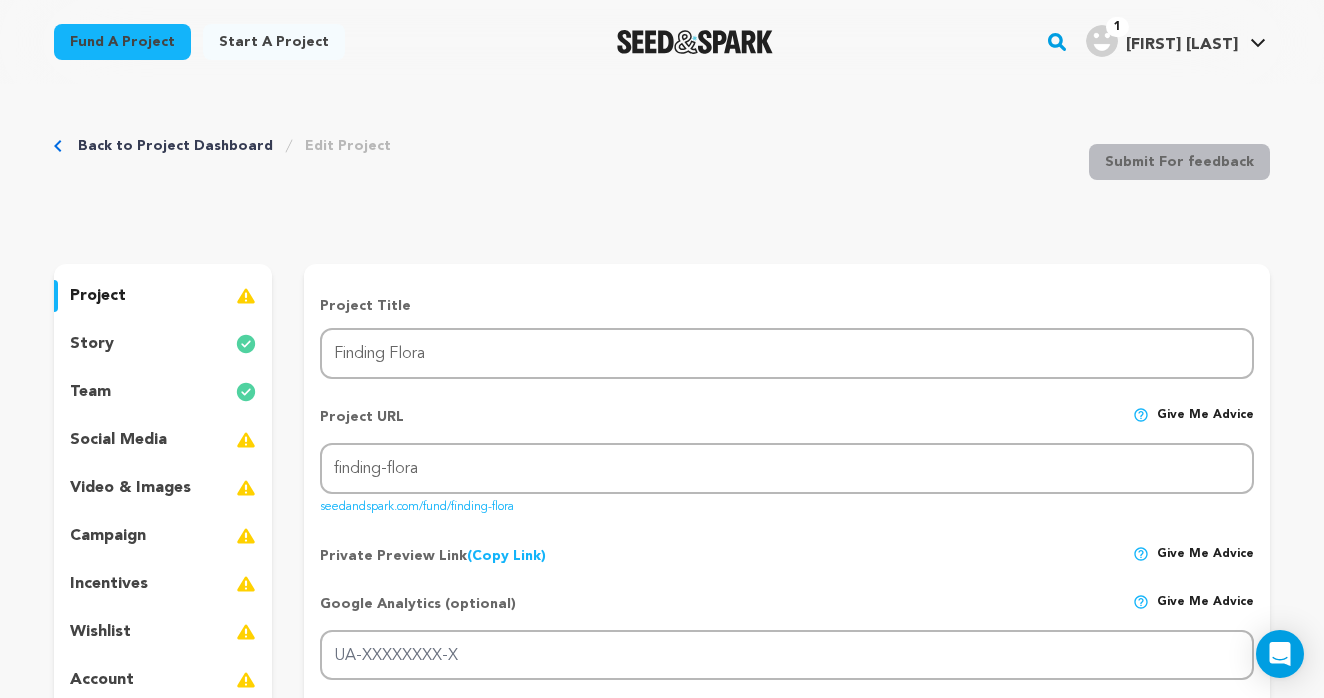 click on "video & images" at bounding box center (130, 488) 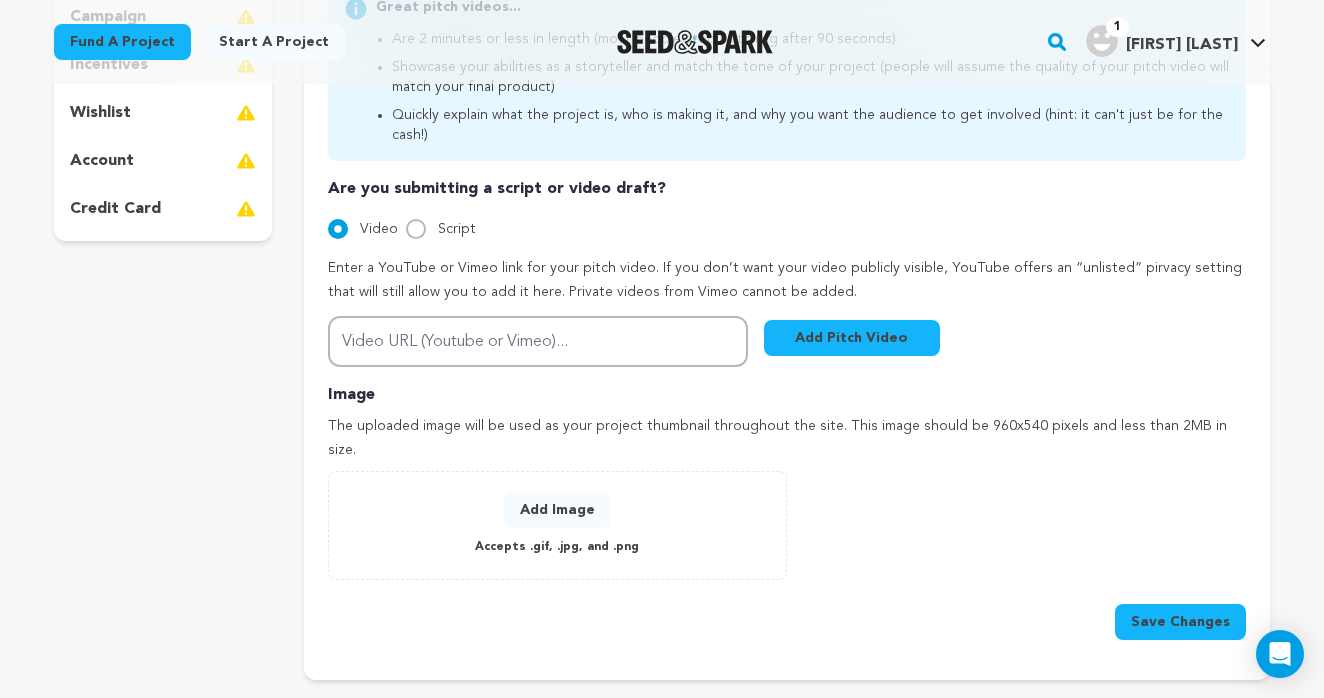 scroll, scrollTop: 519, scrollLeft: 0, axis: vertical 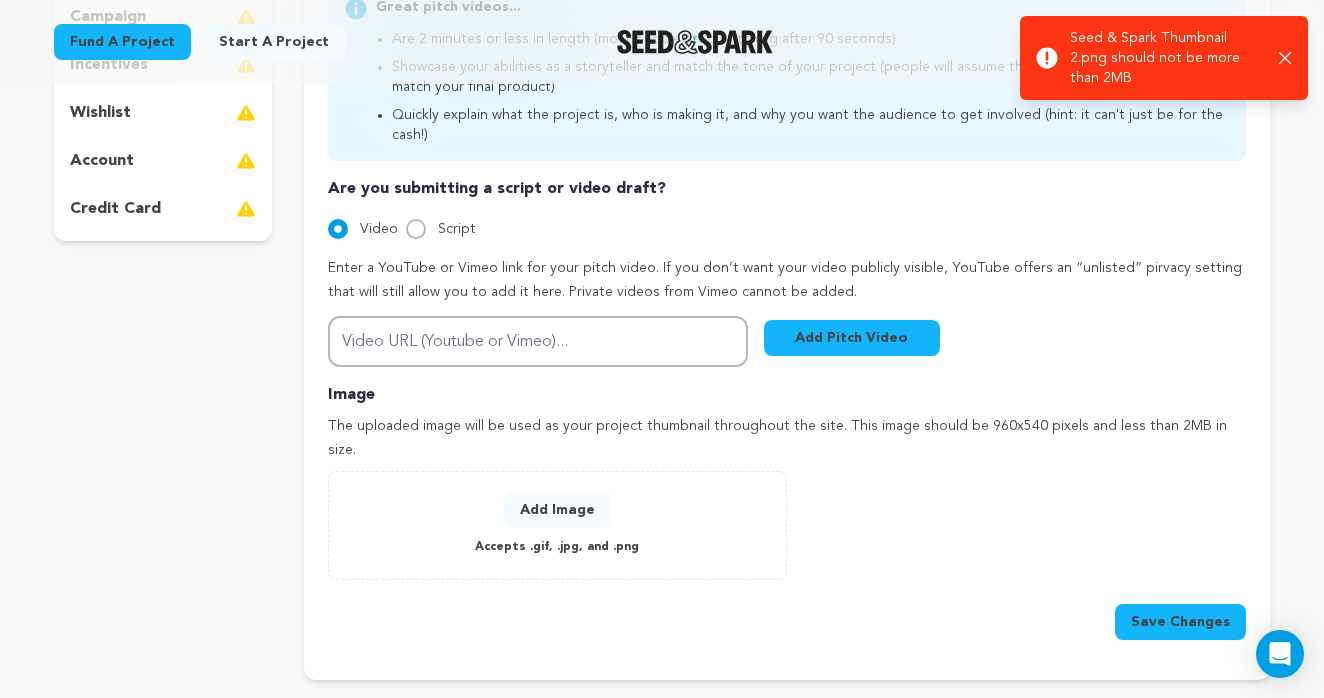 click 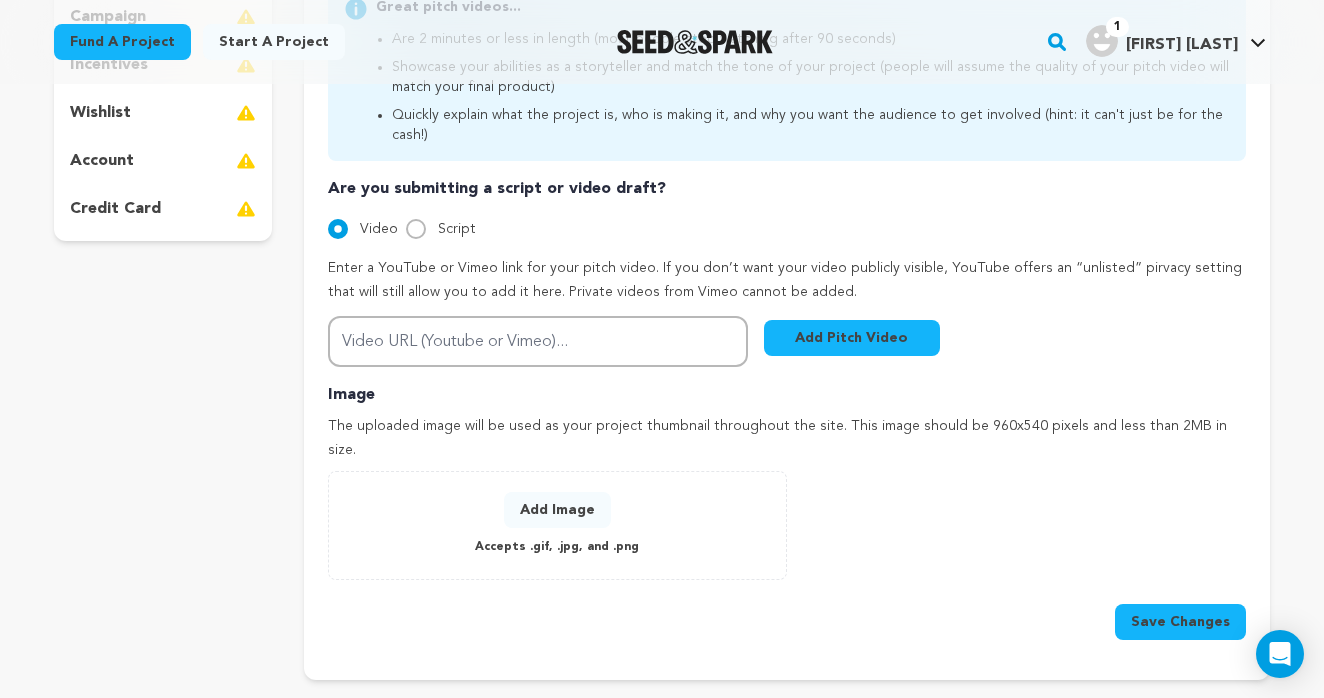 click on "Add Image" at bounding box center [557, 510] 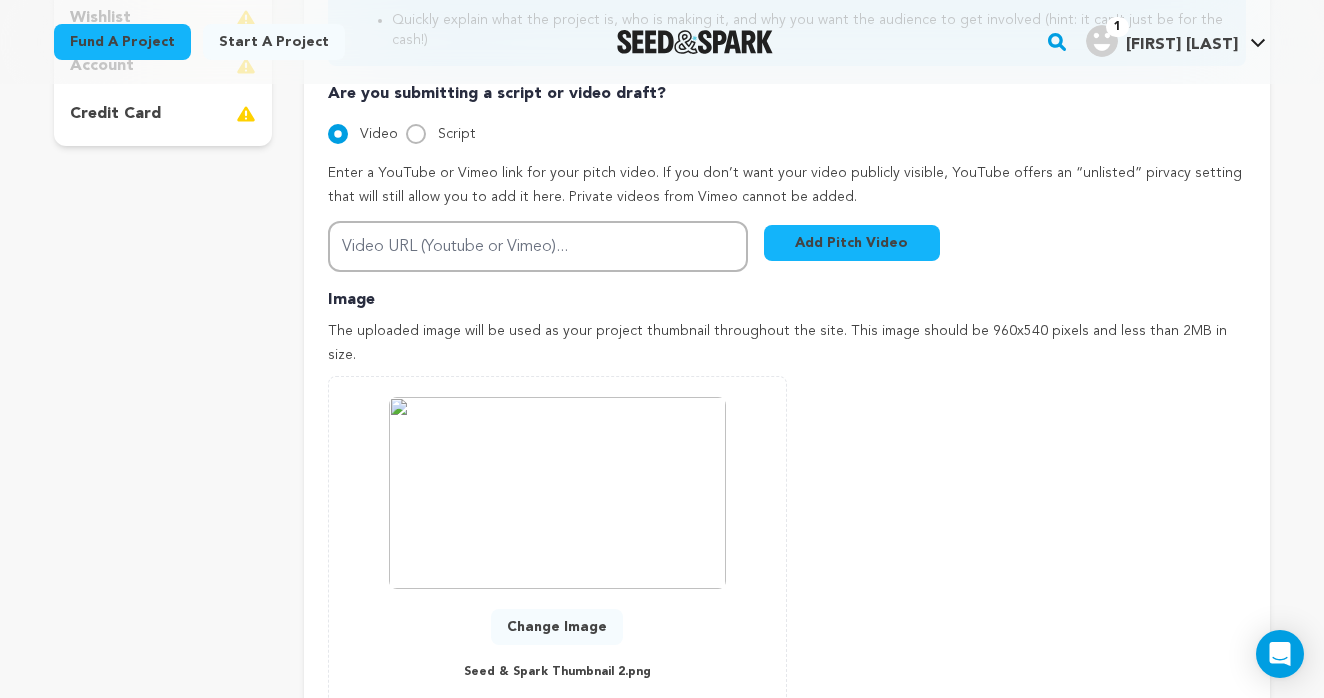 scroll, scrollTop: 617, scrollLeft: 0, axis: vertical 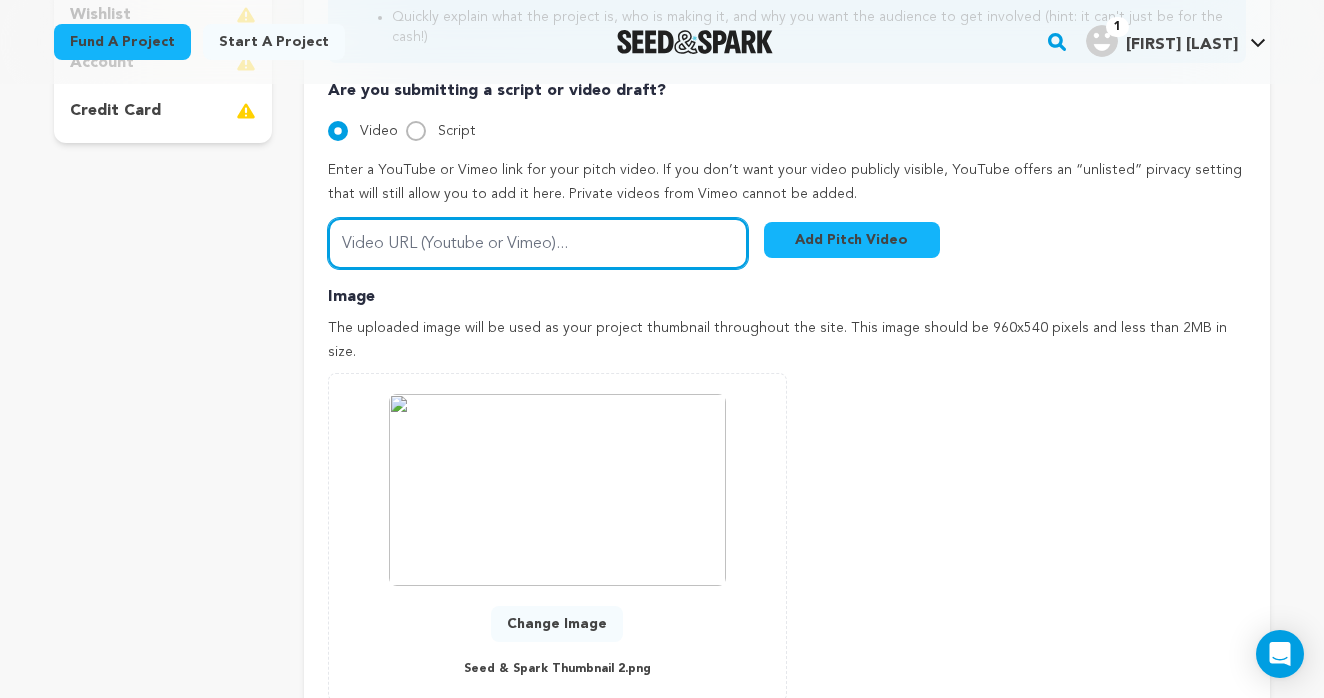 click on "Video URL (Youtube or Vimeo)..." at bounding box center [538, 243] 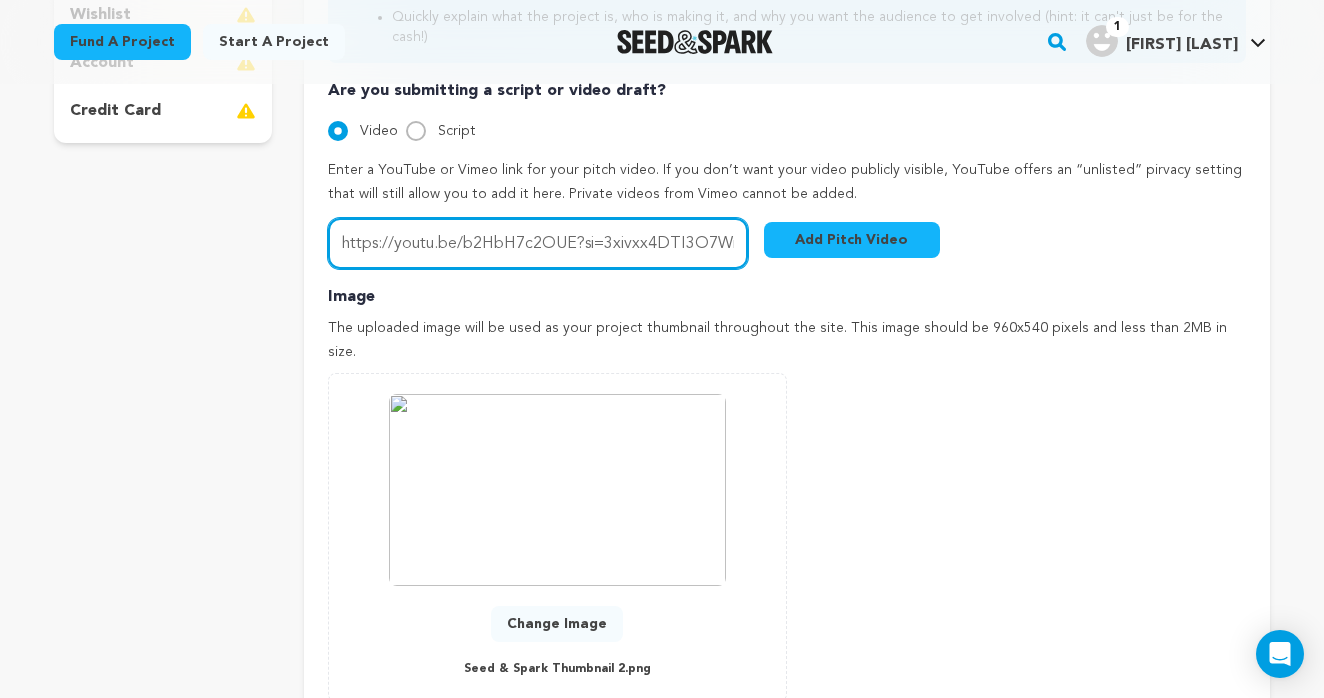 type on "https://youtu.be/b2HbH7c2OUE?si=3xivxx4DTI3O7WmO" 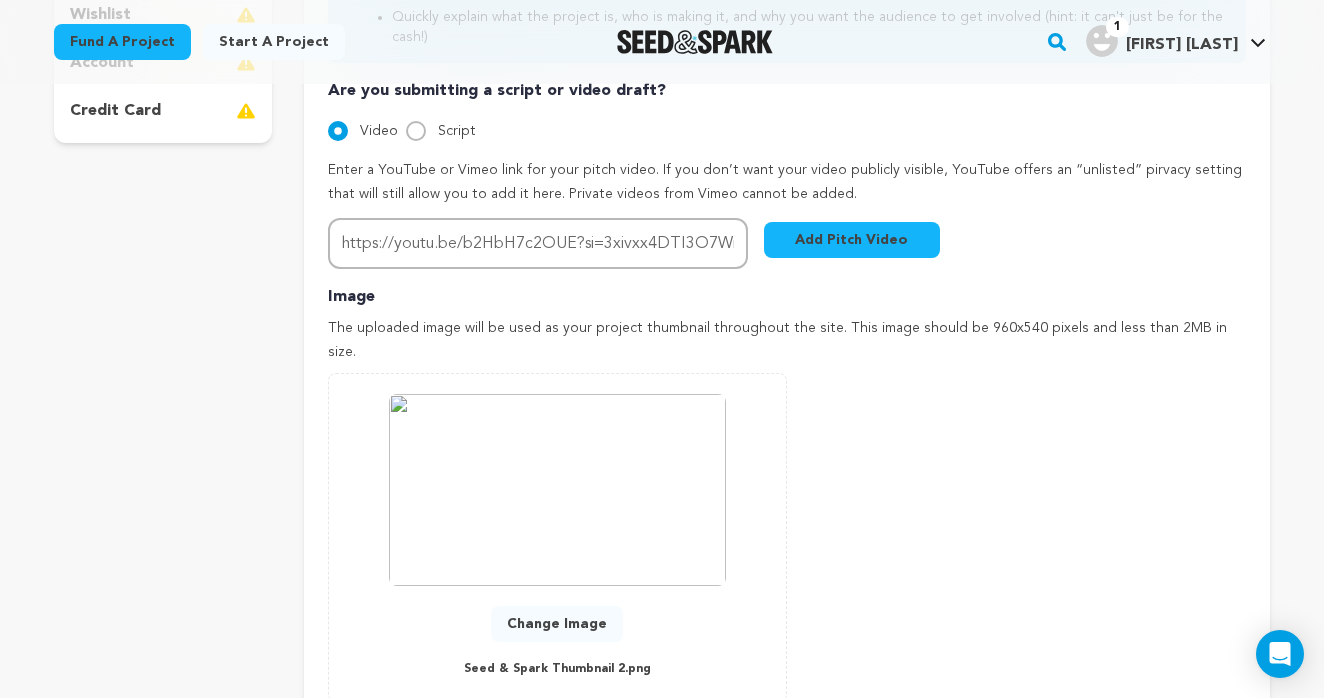 click on "Add Pitch Video" at bounding box center (852, 240) 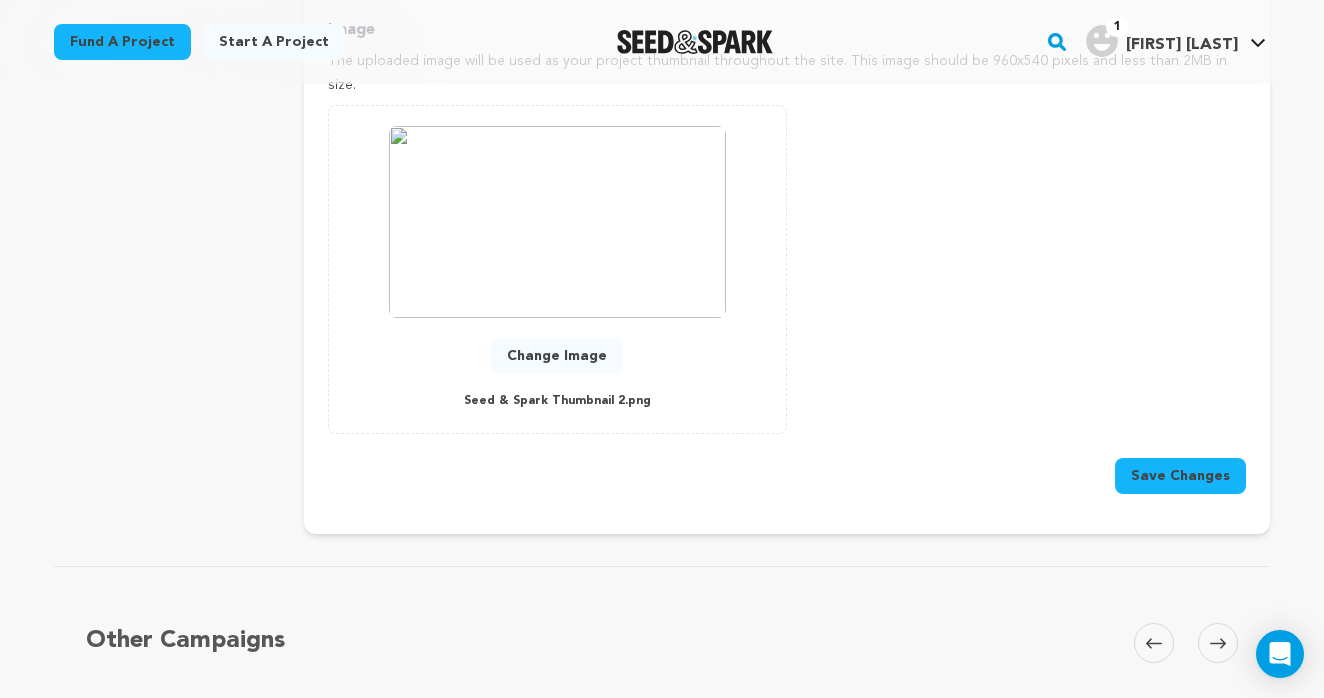 scroll, scrollTop: 939, scrollLeft: 0, axis: vertical 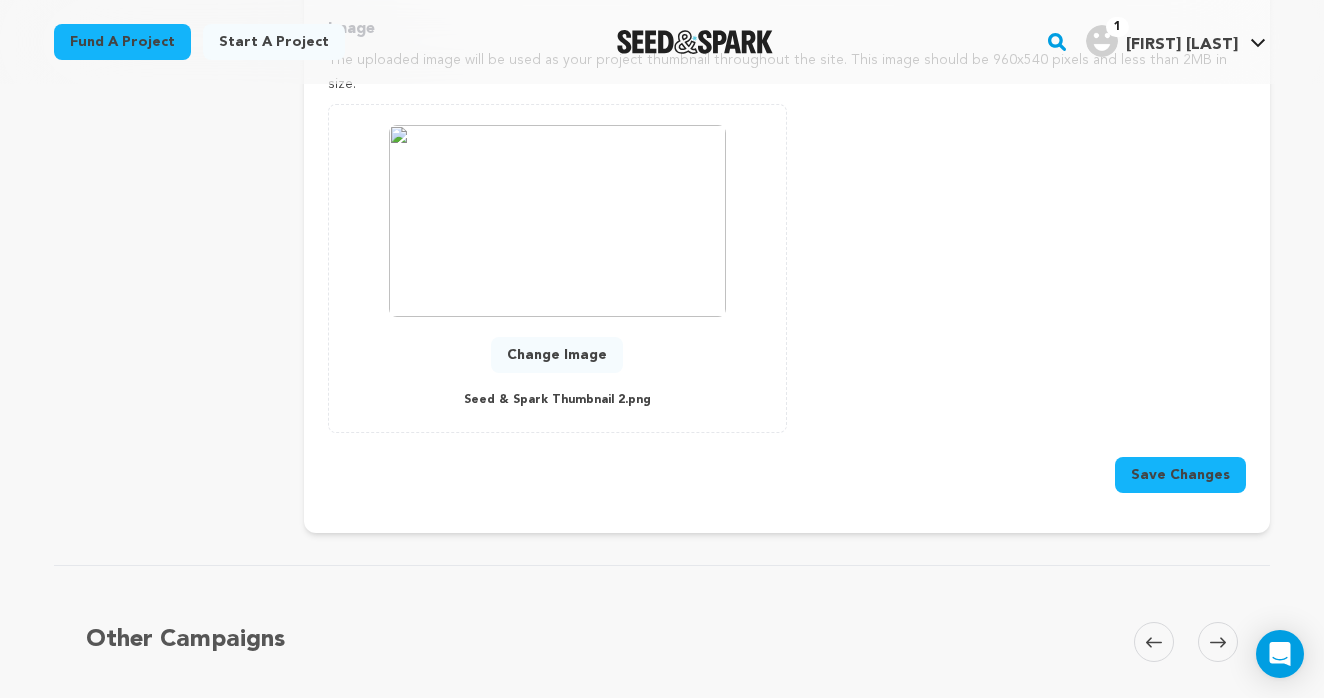 click on "Save Changes" at bounding box center [1180, 475] 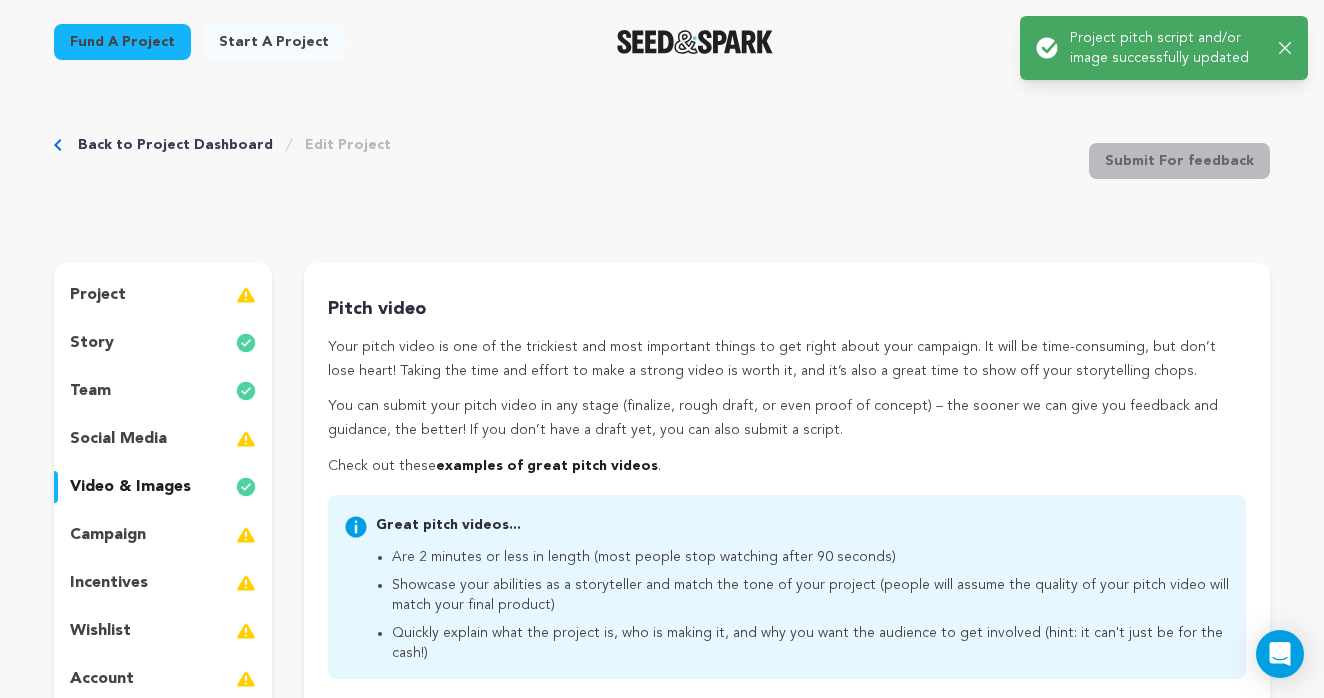 scroll, scrollTop: 0, scrollLeft: 0, axis: both 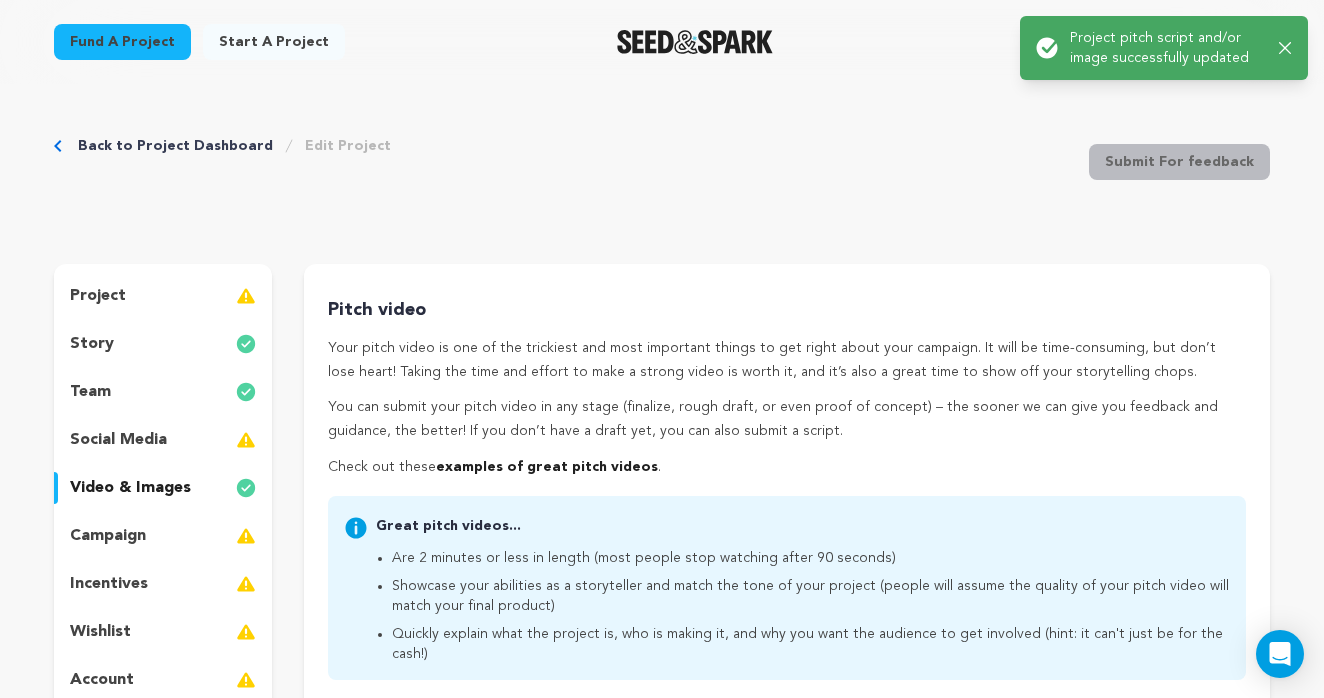 click on "social media" at bounding box center (163, 440) 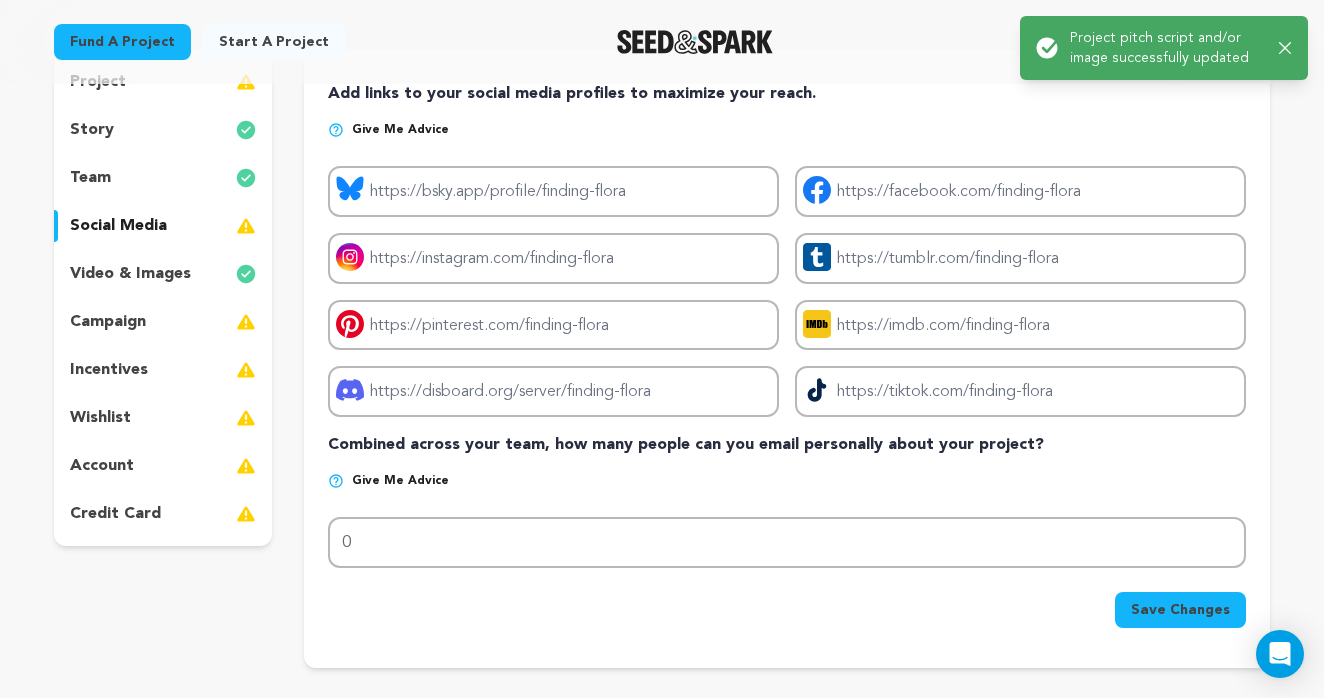 scroll, scrollTop: 217, scrollLeft: 0, axis: vertical 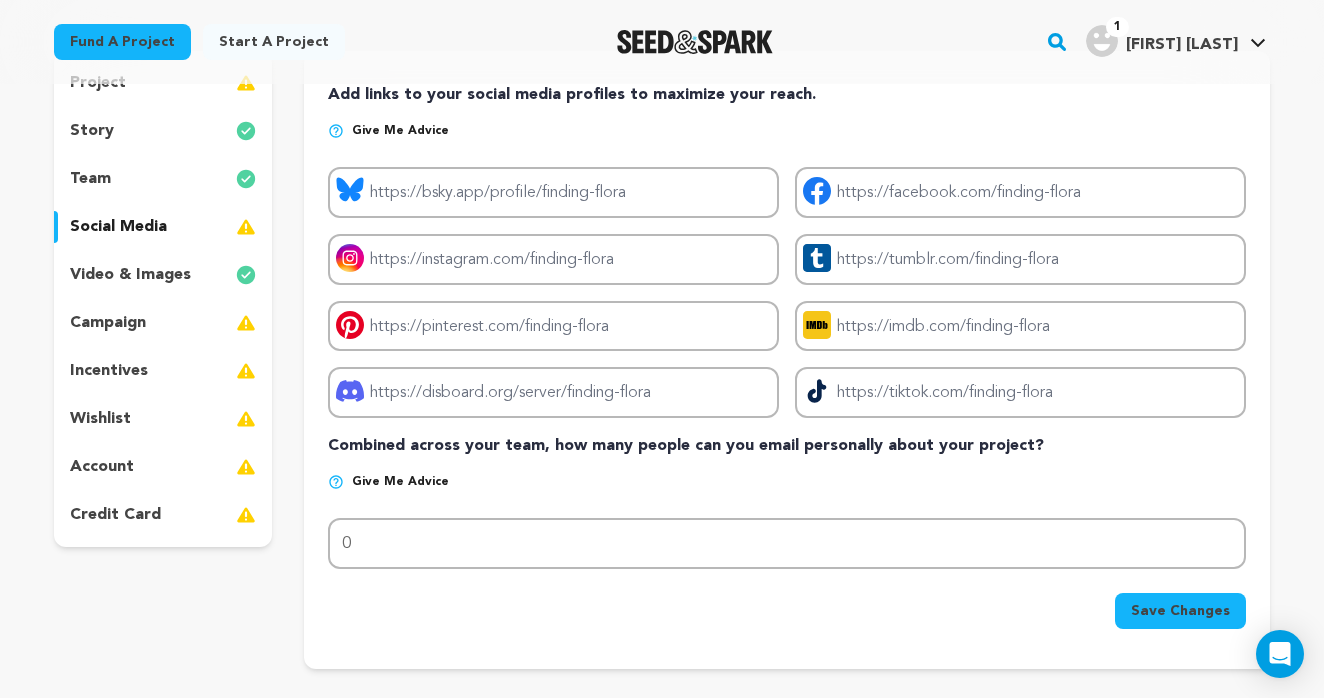 click on "campaign" at bounding box center (108, 323) 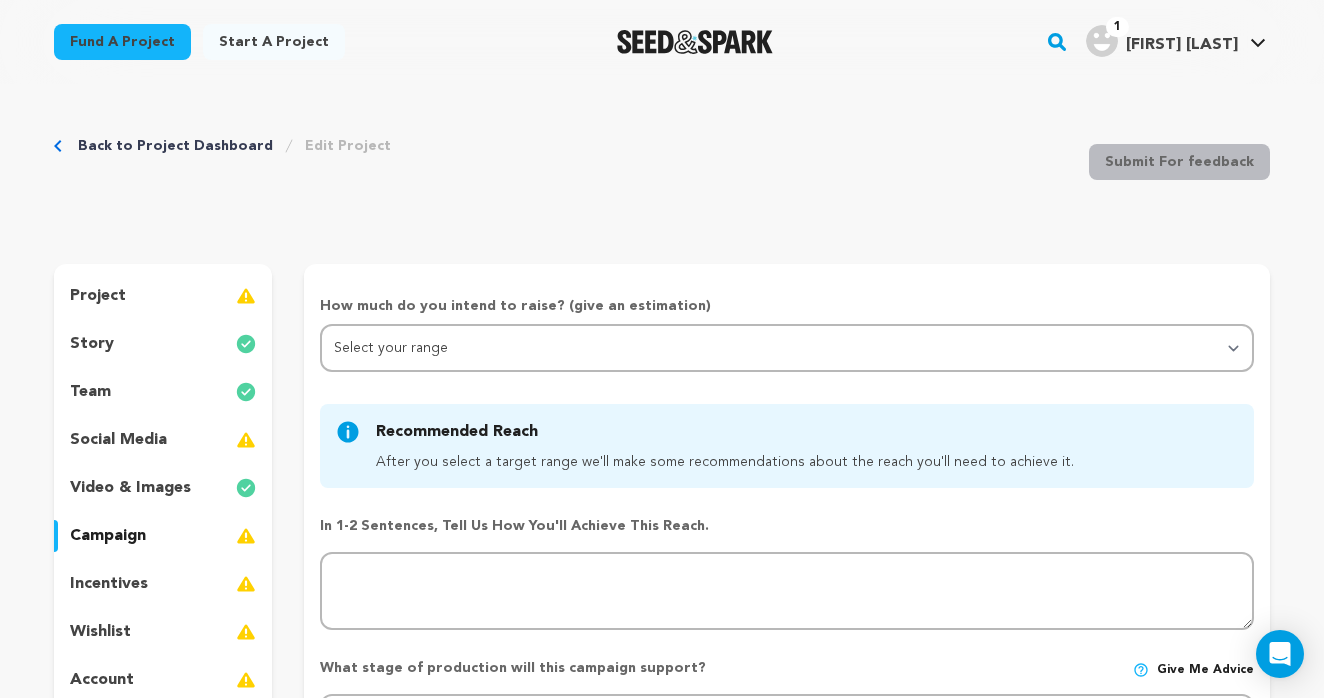 scroll, scrollTop: 0, scrollLeft: 0, axis: both 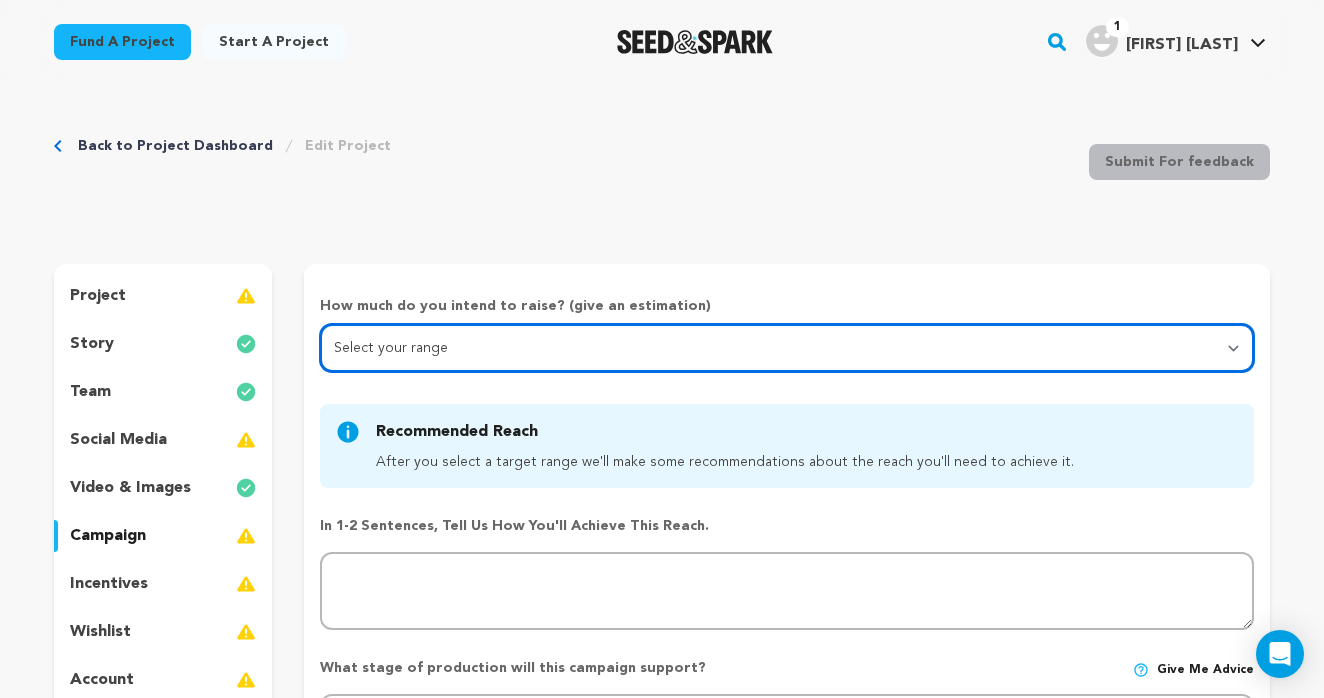 select on "1" 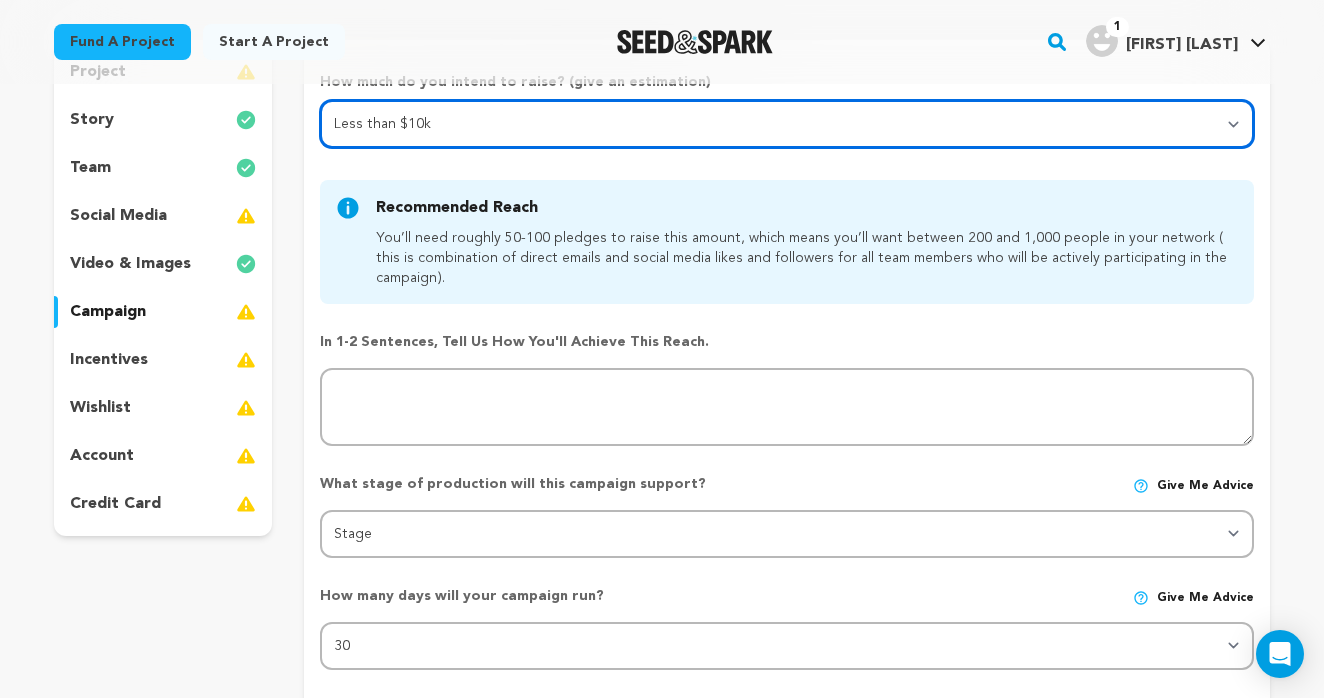 scroll, scrollTop: 227, scrollLeft: 0, axis: vertical 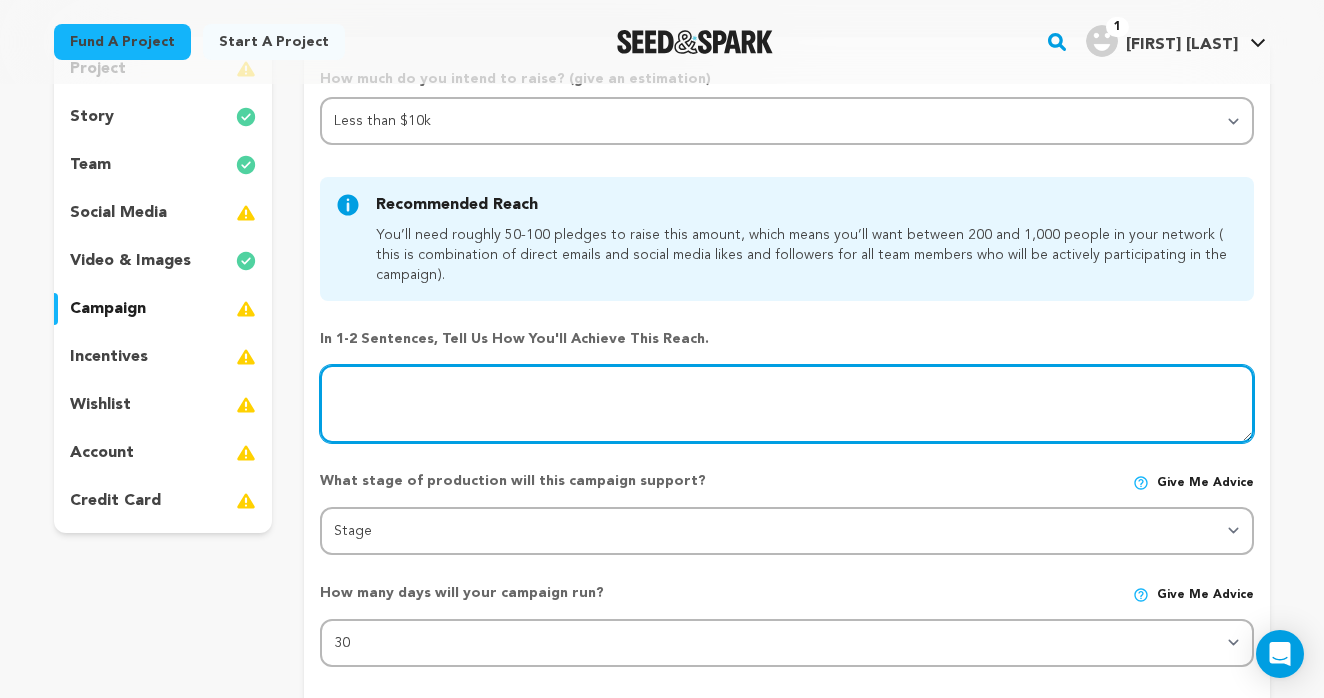 click at bounding box center (787, 404) 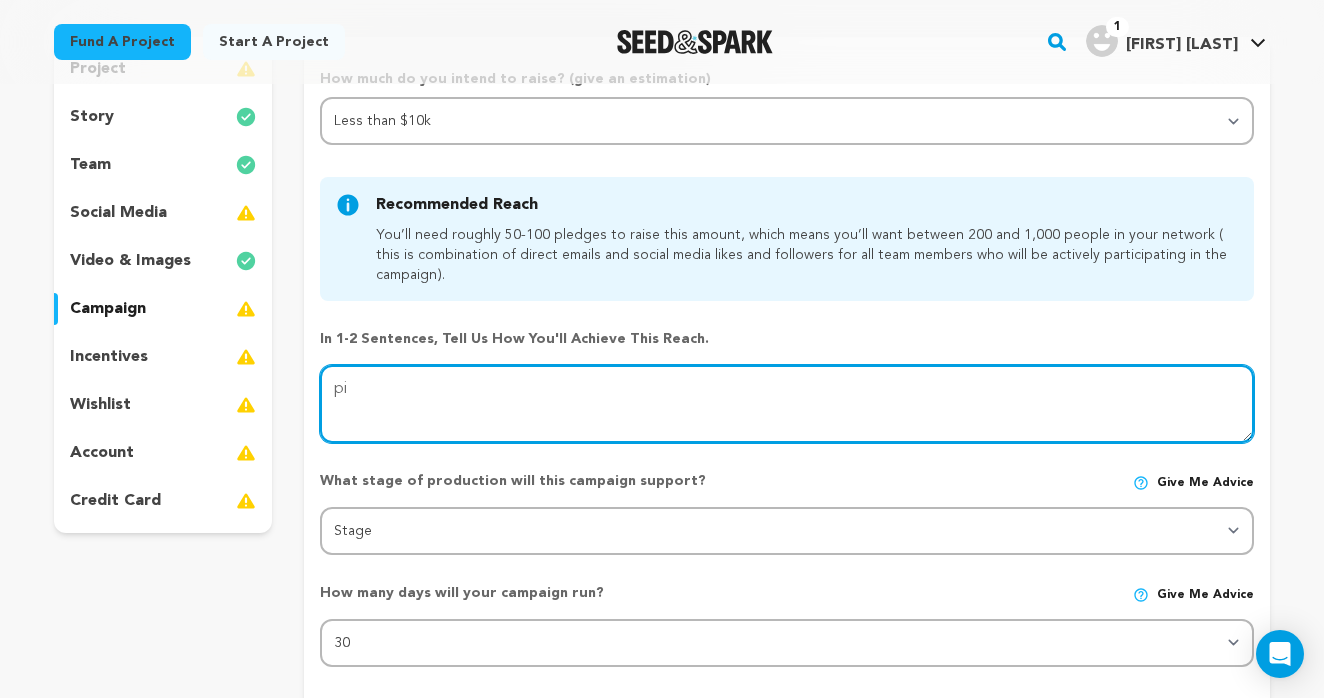 type on "p" 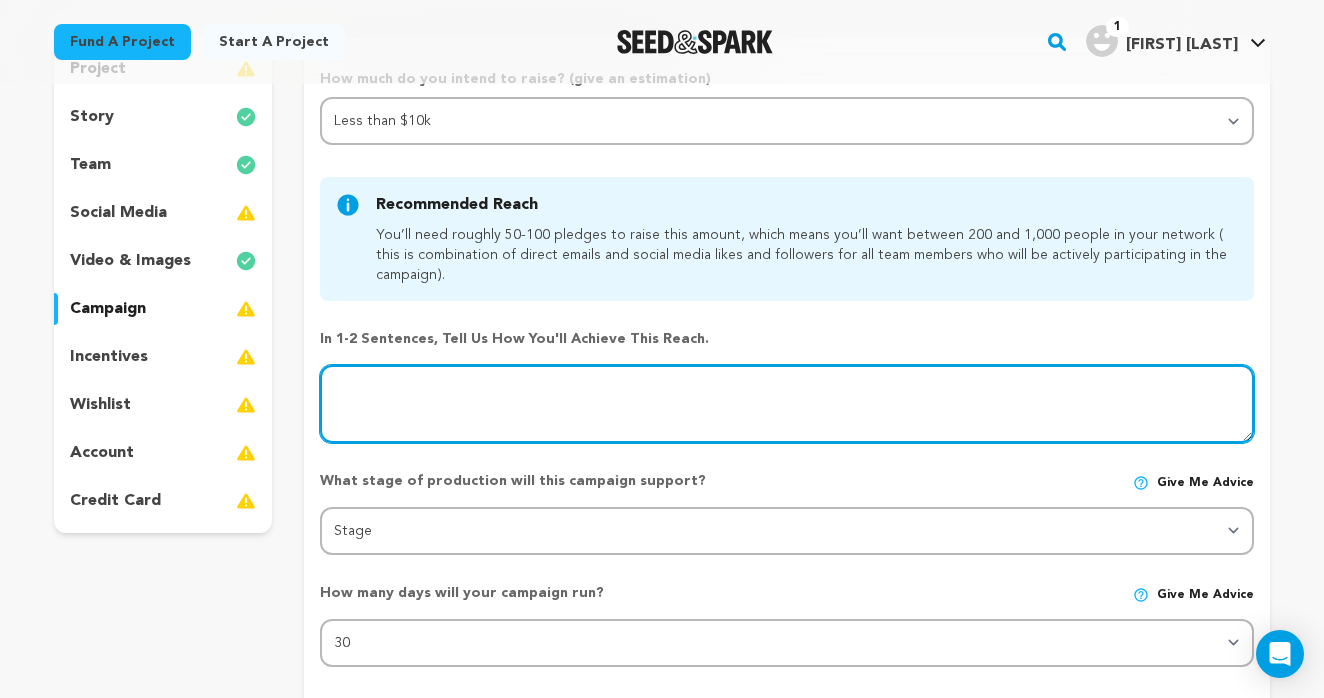 type on "P" 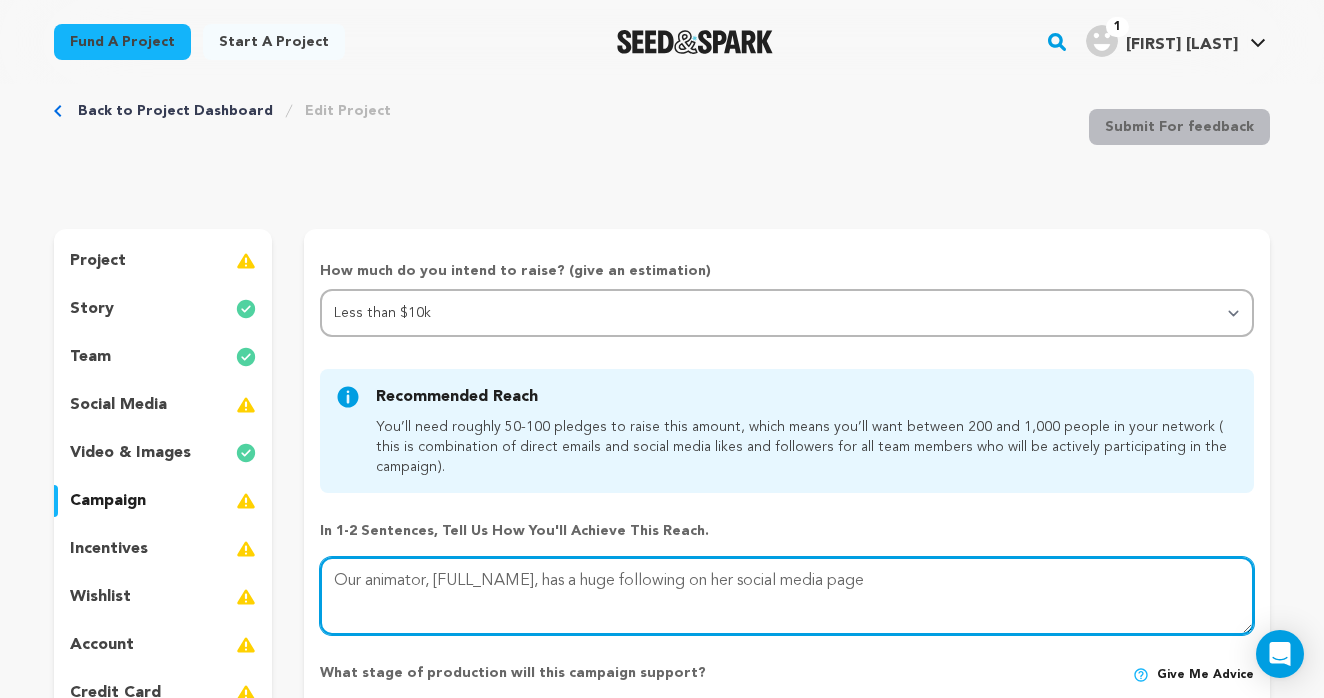 scroll, scrollTop: 19, scrollLeft: 0, axis: vertical 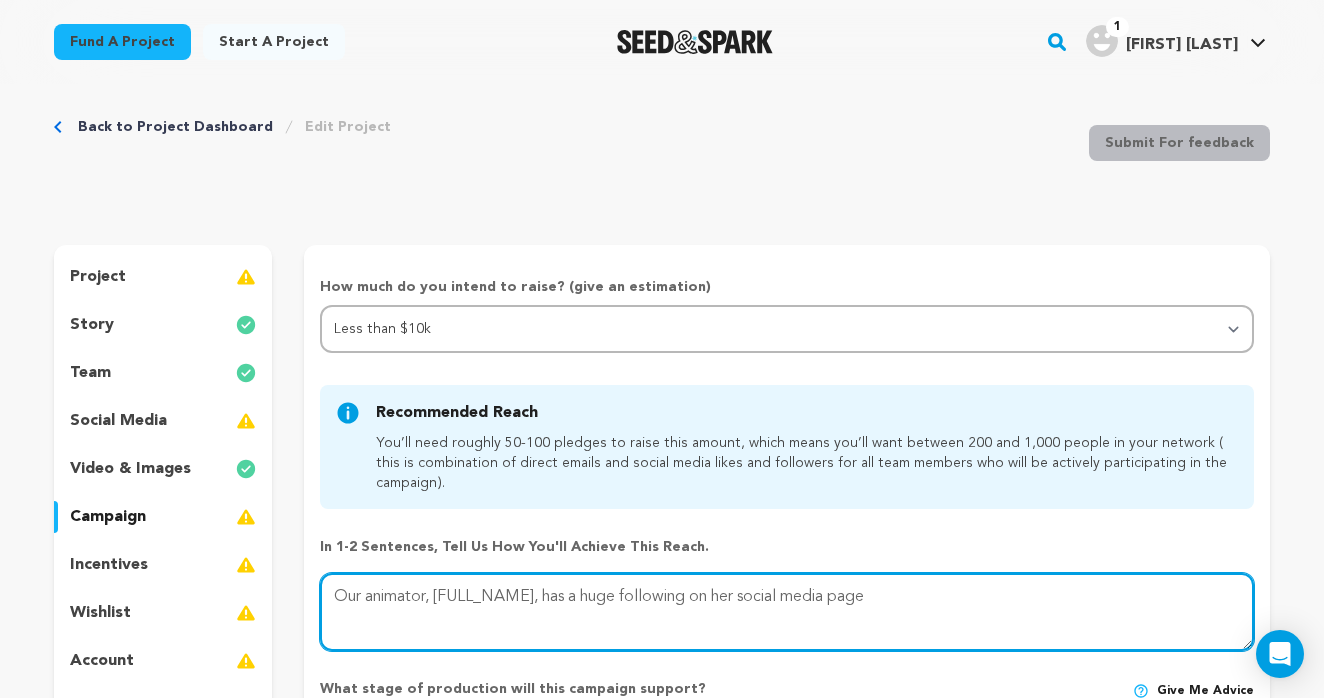 type on "Our animator, [FULL_NAME], has a huge following on her social media page" 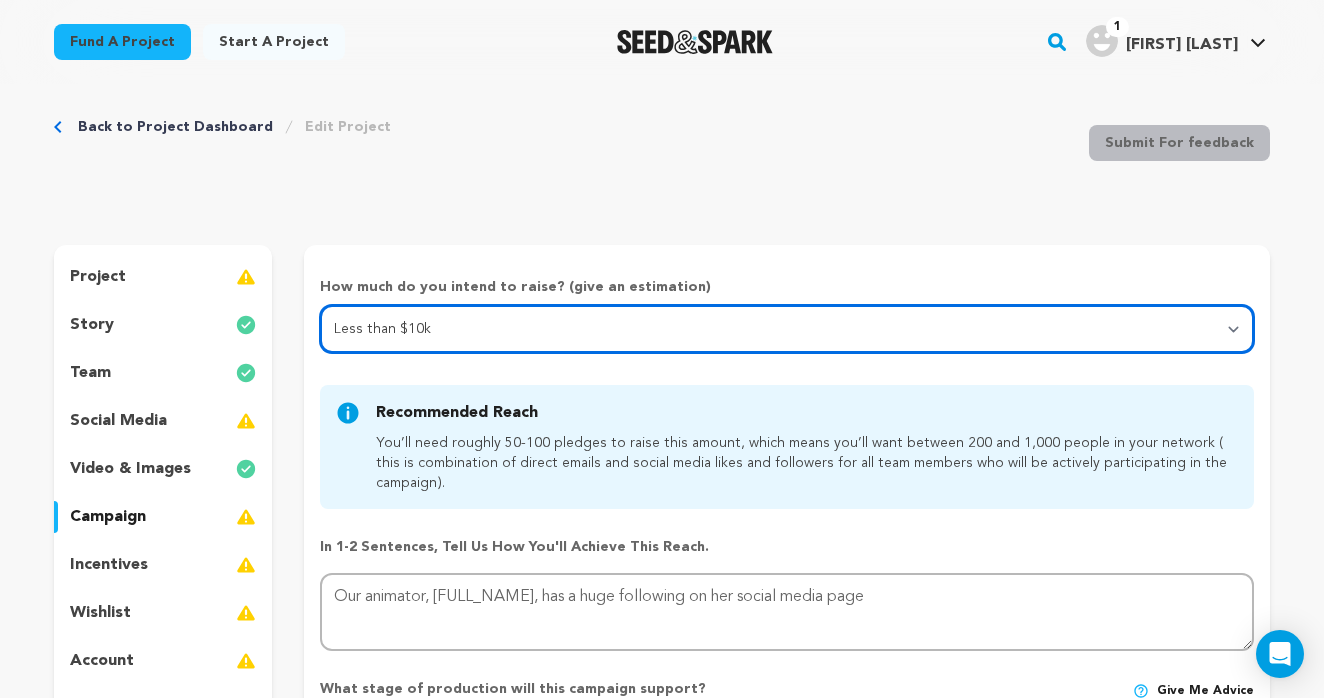 select on "2" 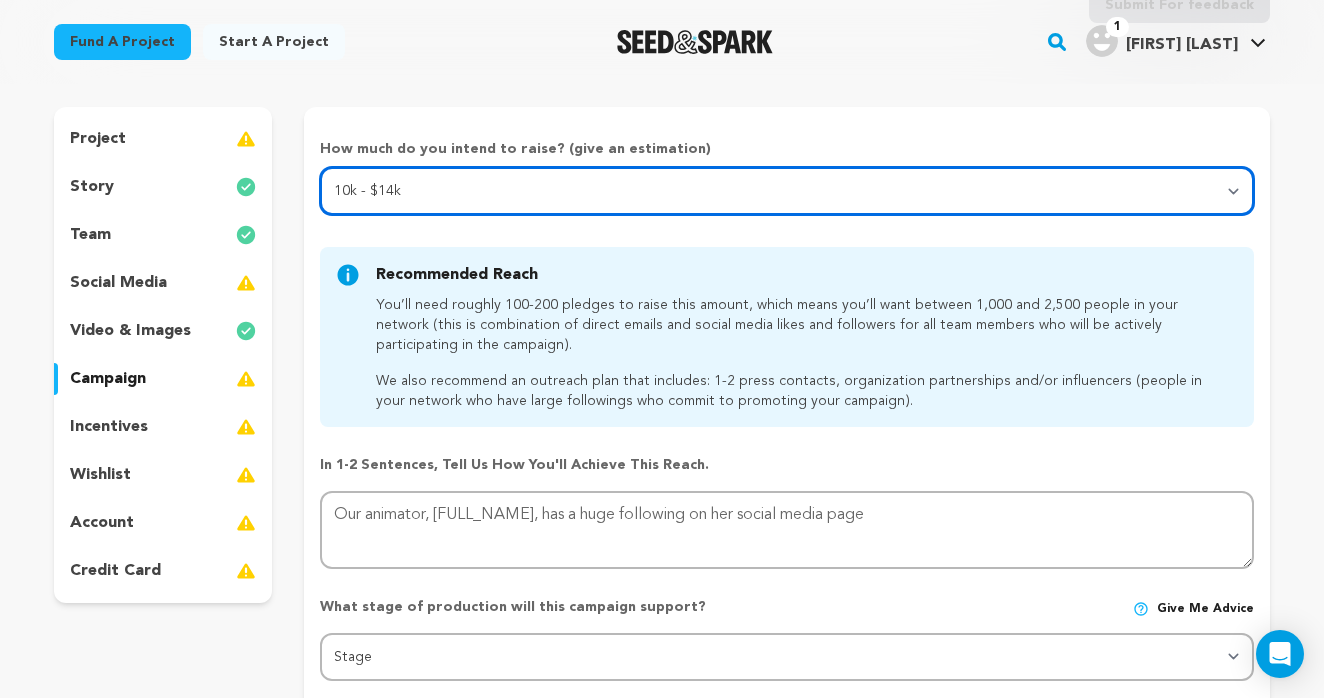 scroll, scrollTop: 213, scrollLeft: 0, axis: vertical 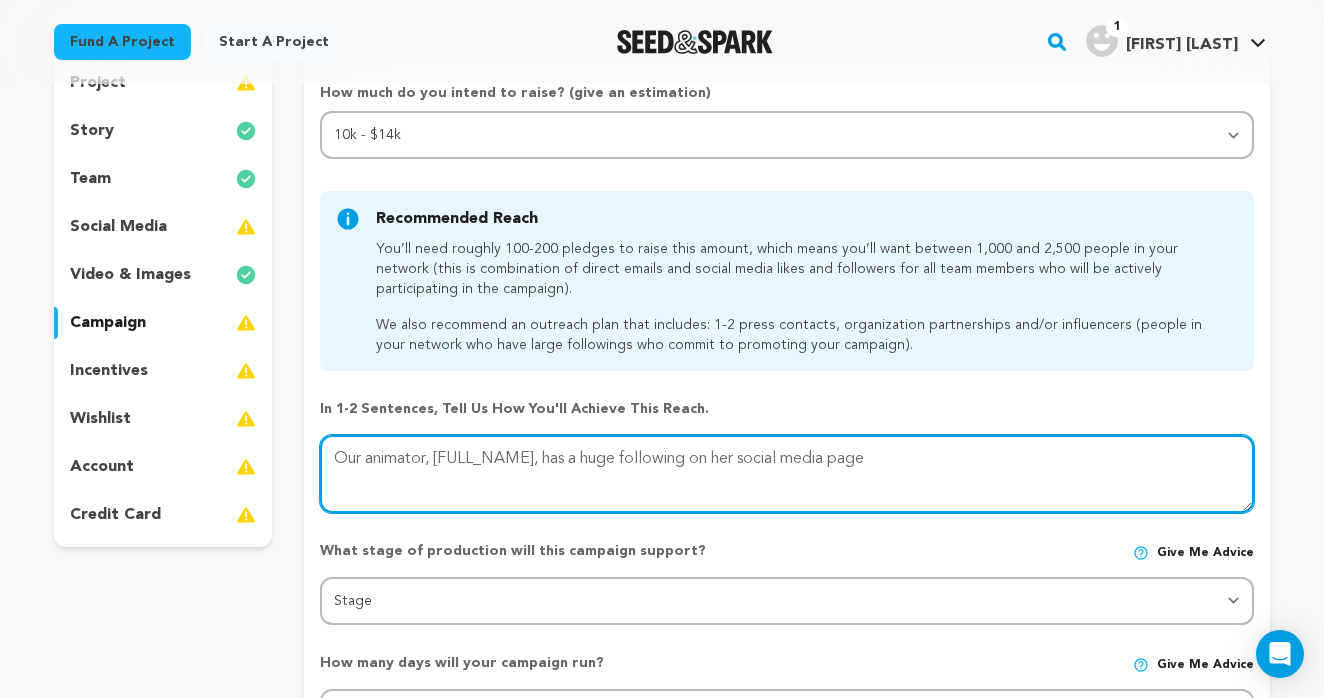 click at bounding box center [787, 474] 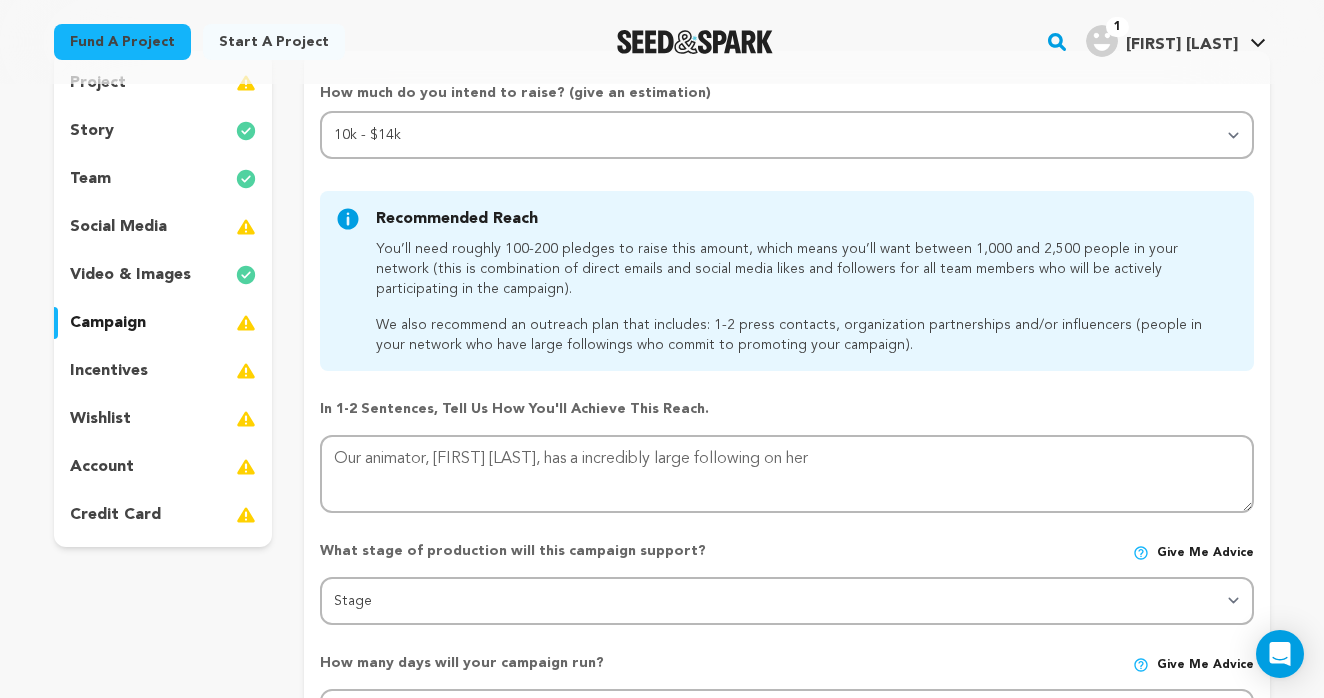 click on "How much do you intend to raise? (give an estimation)
Select your range
Less than $10k 10k - $14k 15k - $24k 25k - $49k 50k or more
Recommended Reach
After you select a target range we'll make some recommendations about the reach you'll
need
to achieve it." at bounding box center [787, 603] 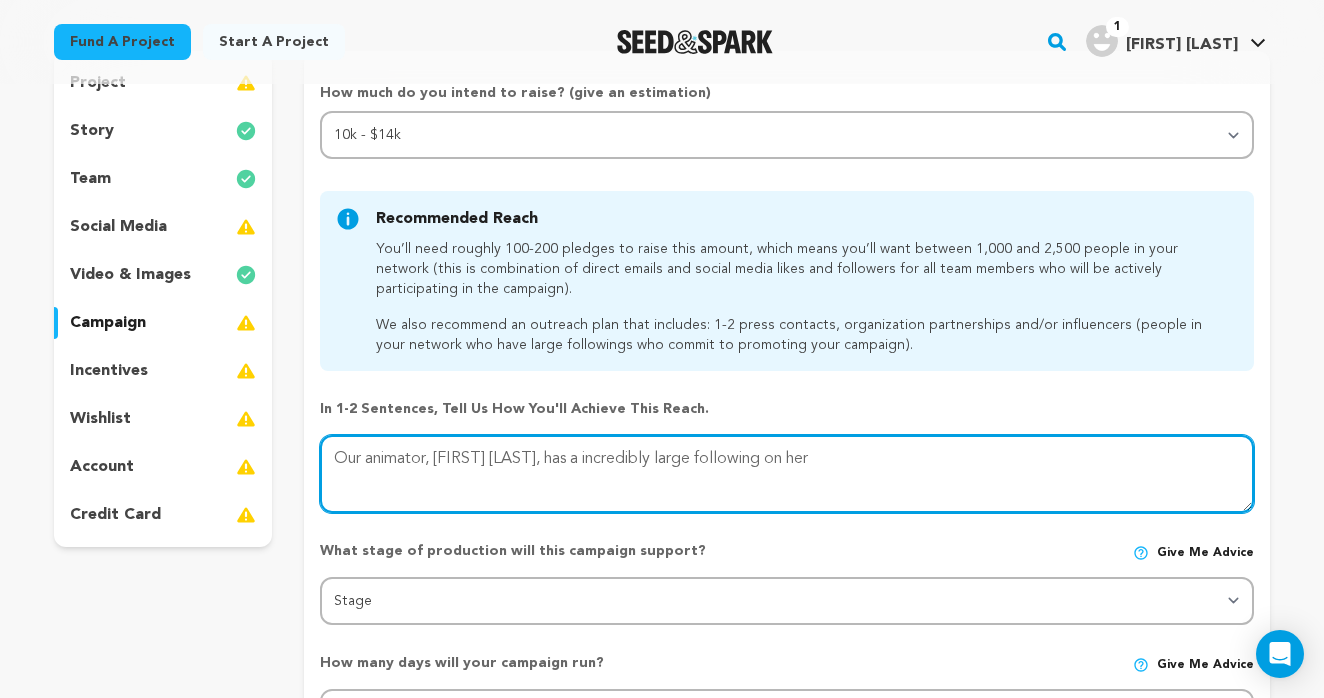 click at bounding box center (787, 474) 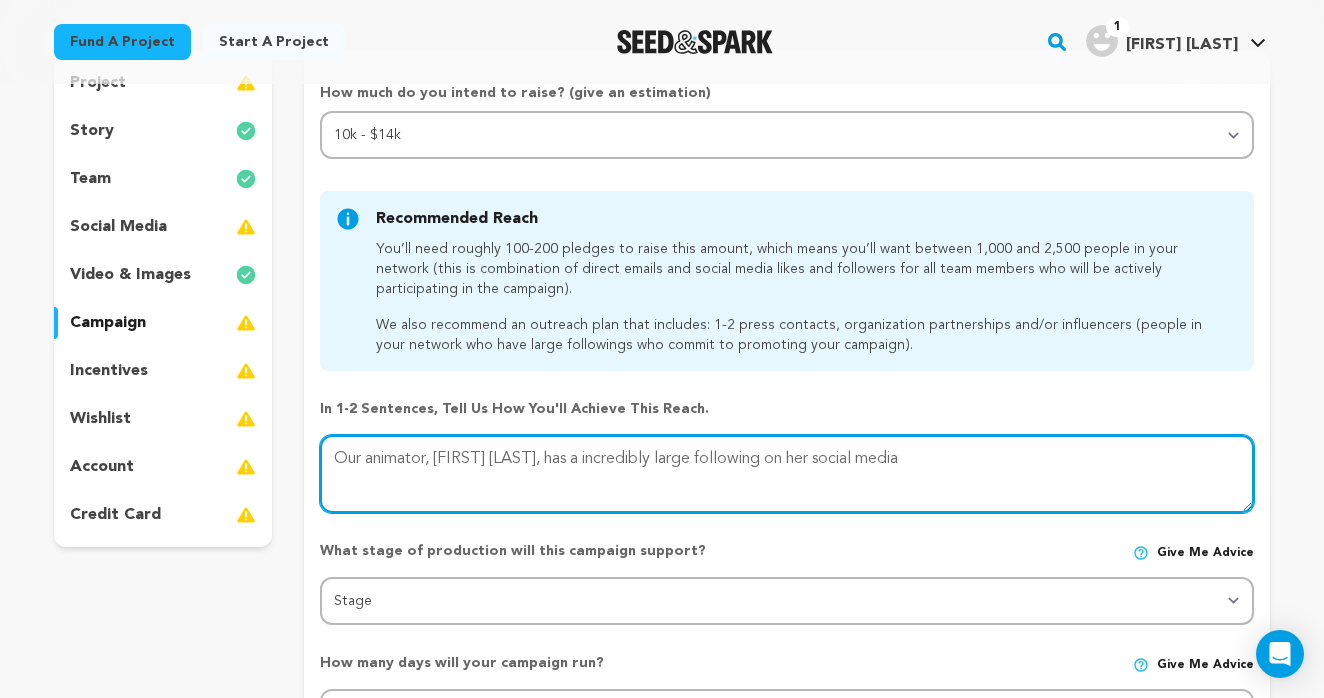click at bounding box center [787, 474] 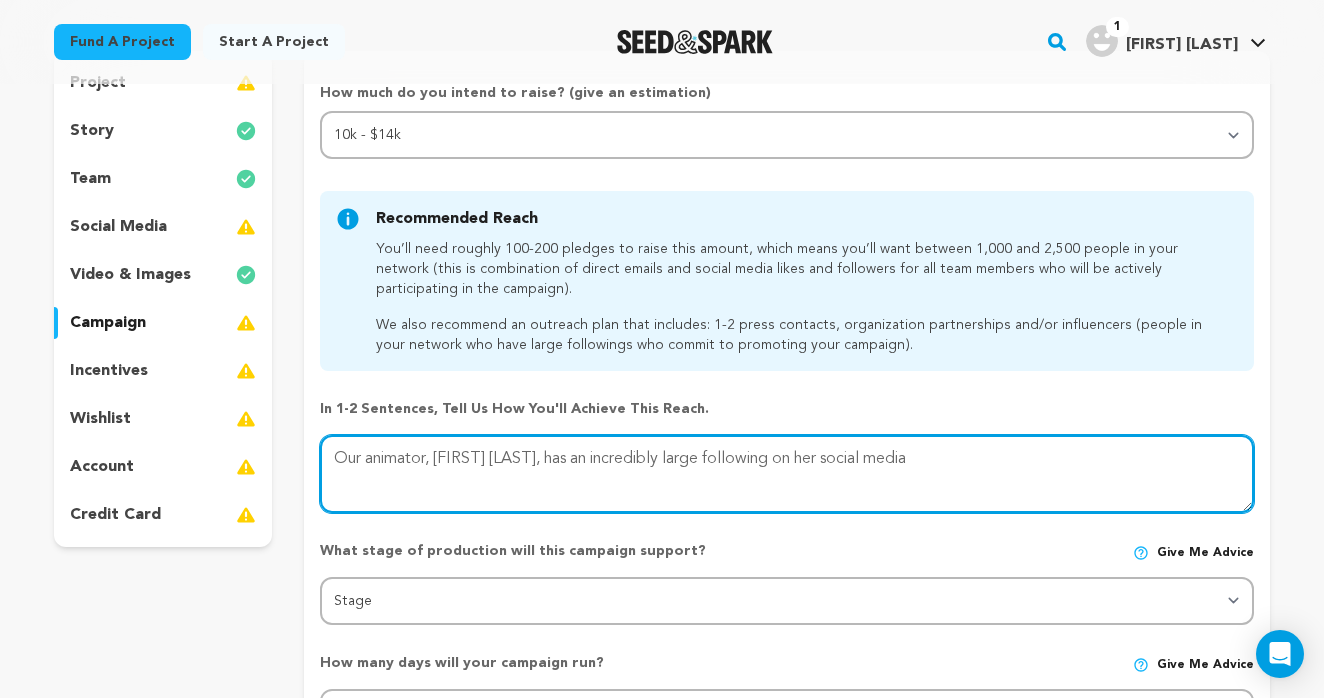 click at bounding box center [787, 474] 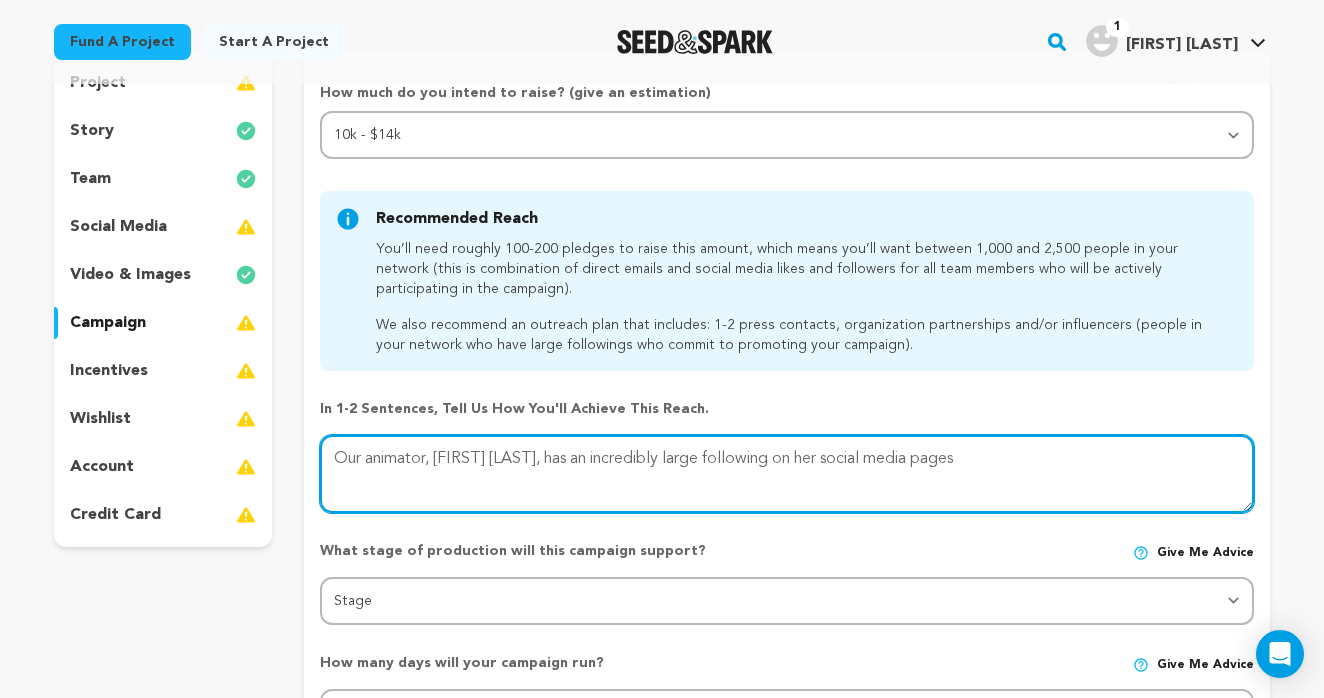 click at bounding box center [787, 474] 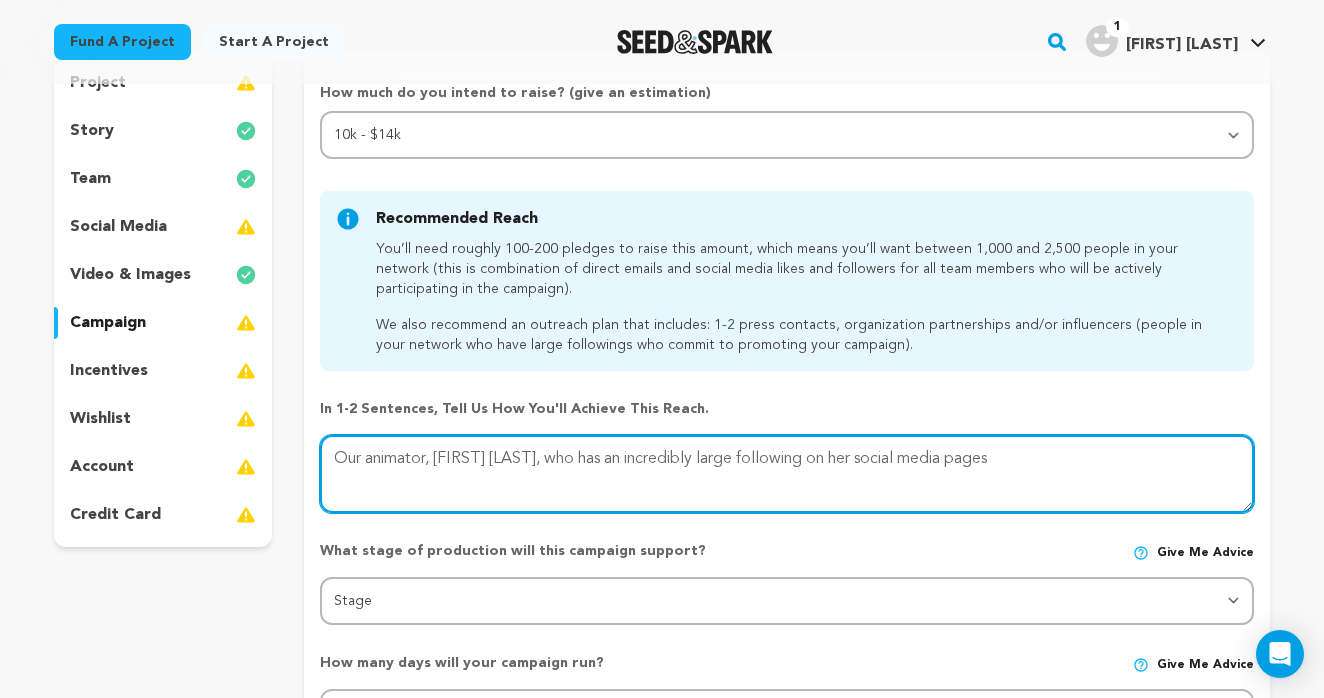 click at bounding box center (787, 474) 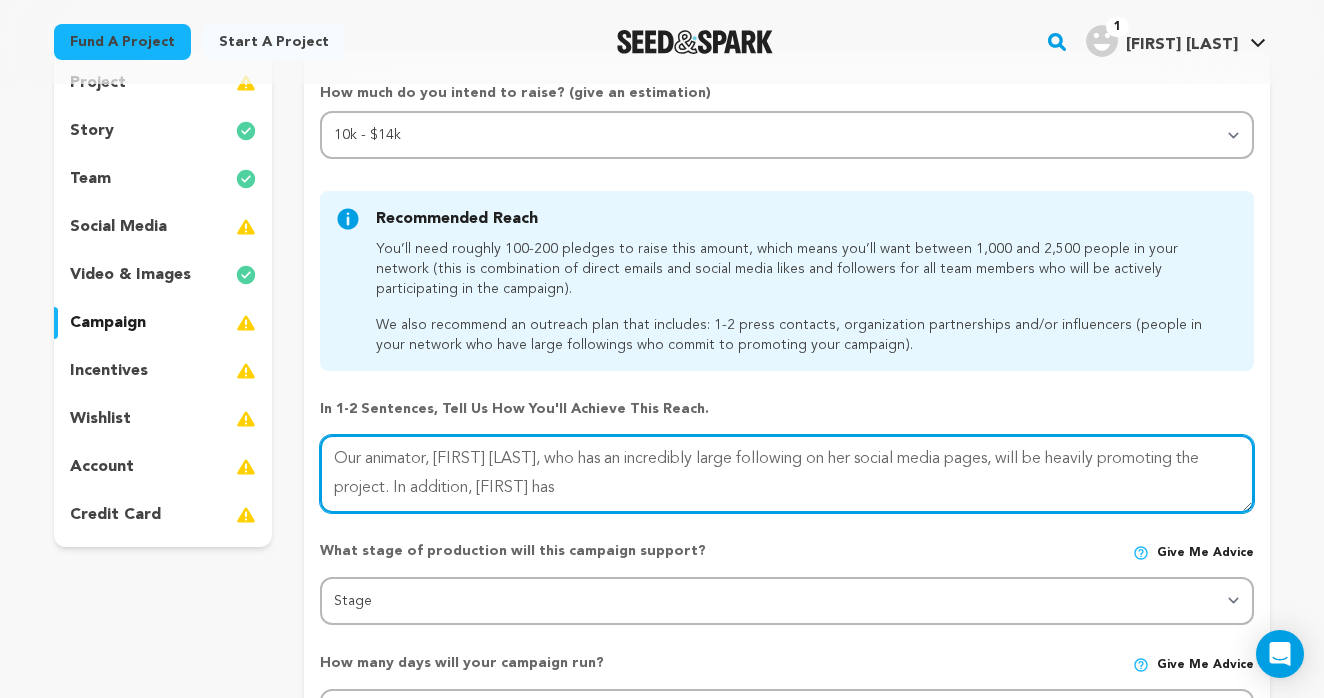 click at bounding box center (787, 474) 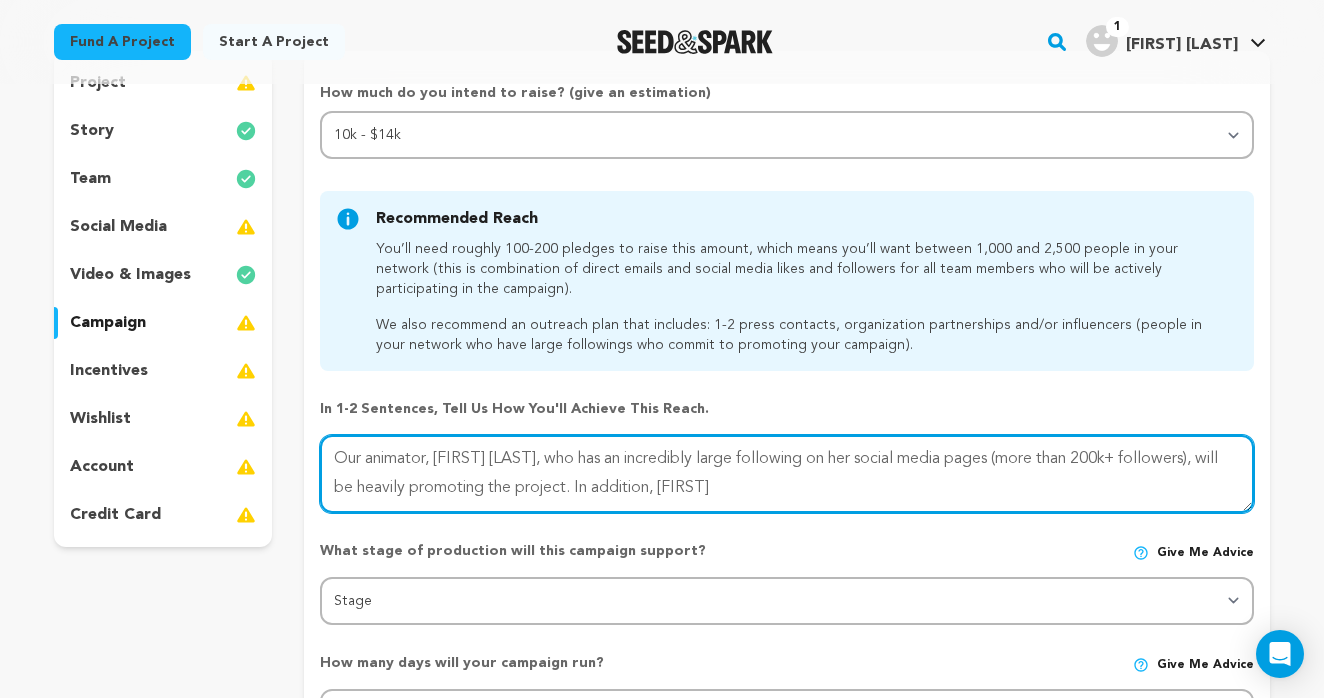 click at bounding box center (787, 474) 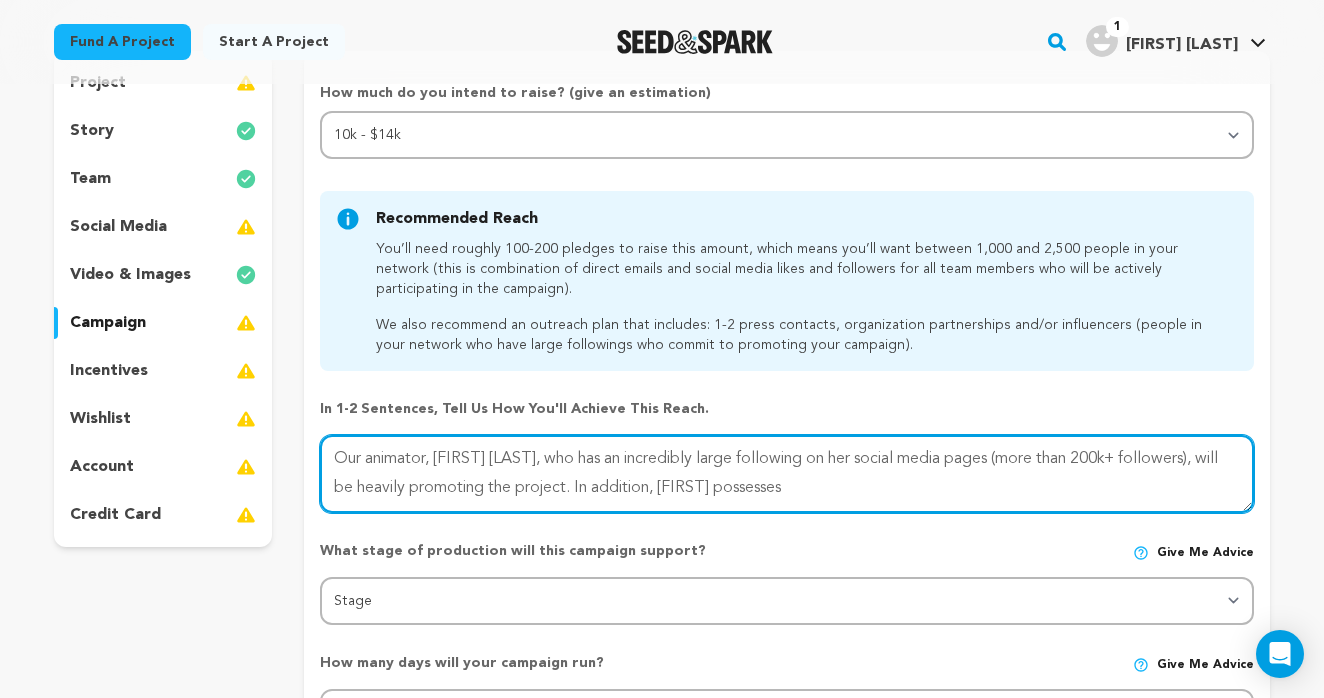 scroll, scrollTop: 212, scrollLeft: 0, axis: vertical 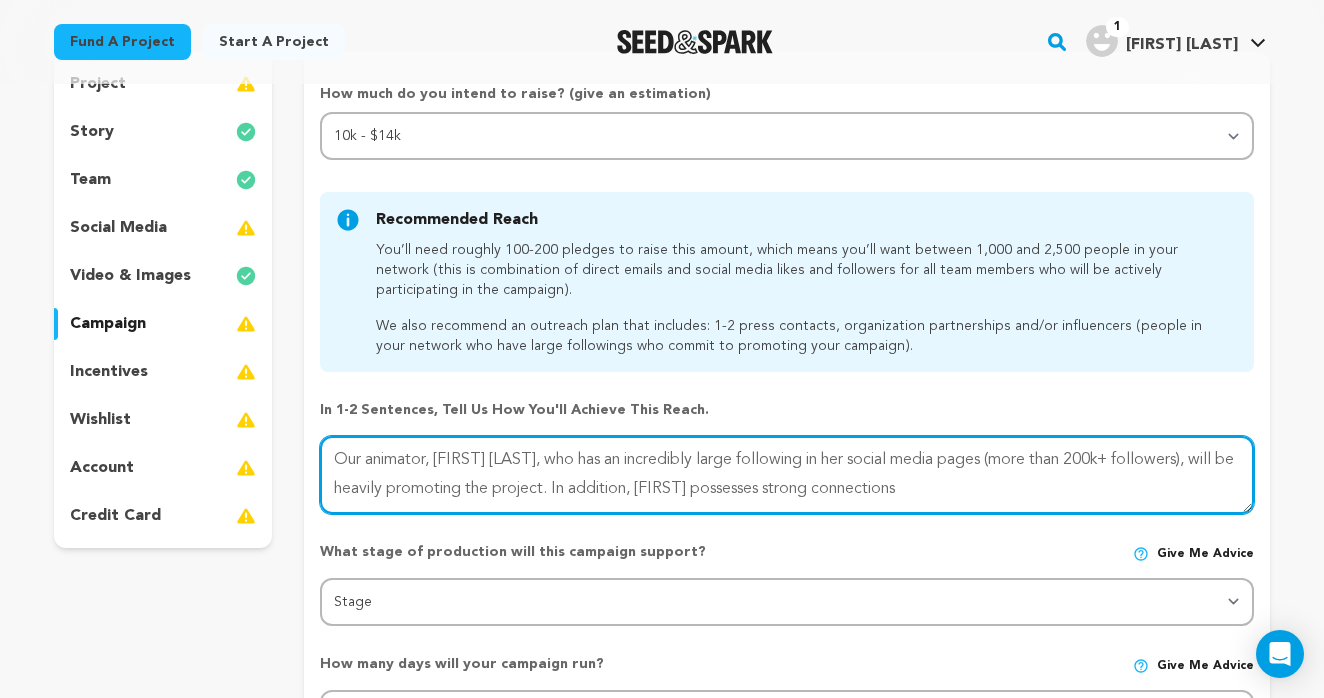 click at bounding box center (787, 475) 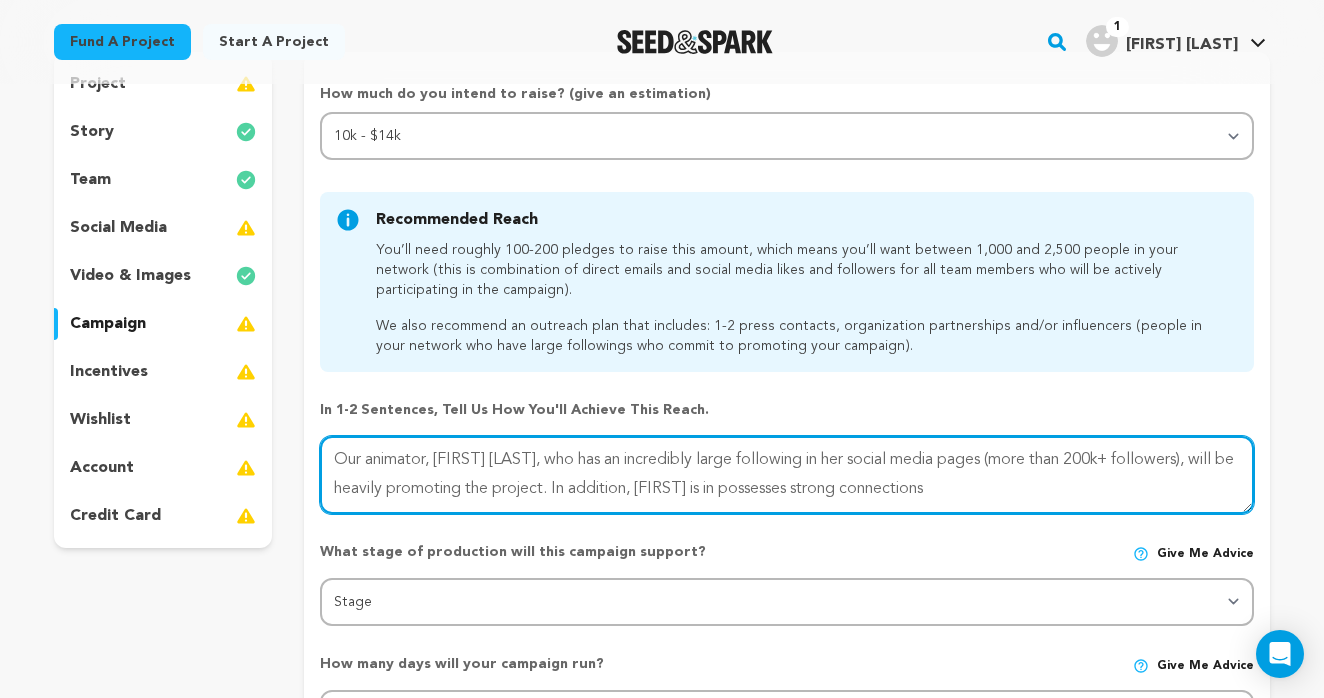 click at bounding box center (787, 475) 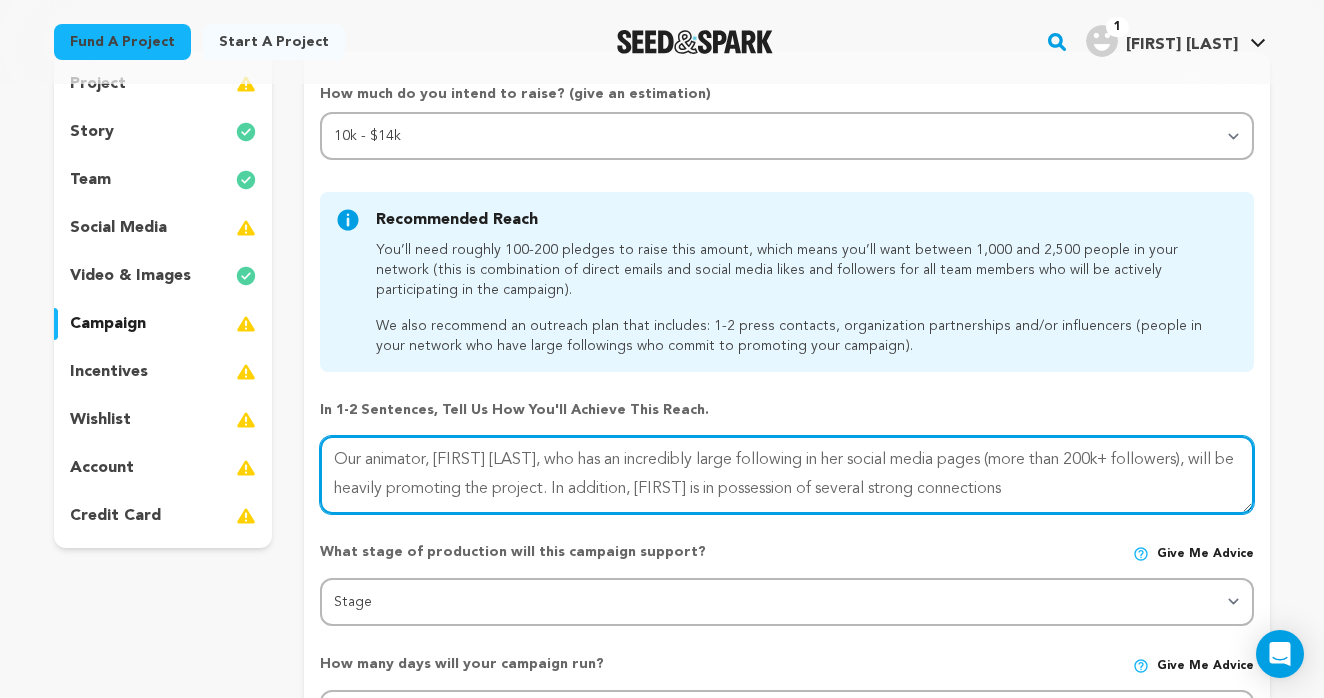 click at bounding box center (787, 475) 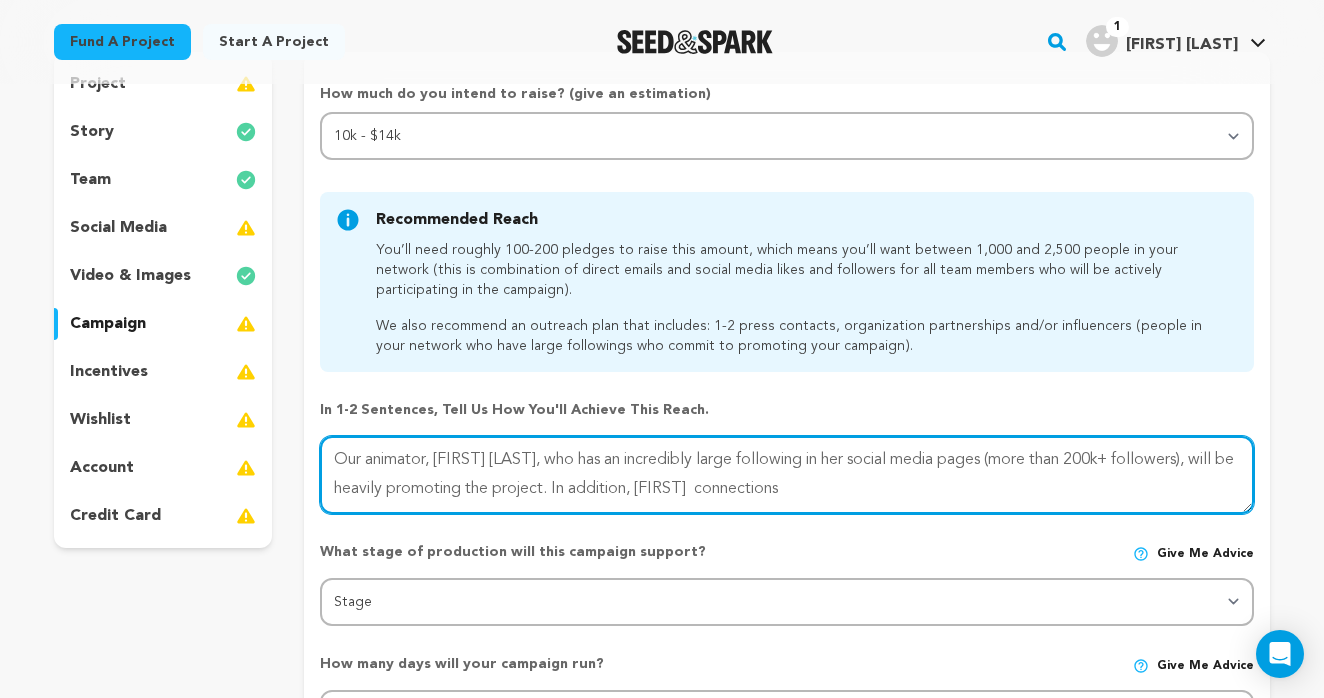 drag, startPoint x: 907, startPoint y: 491, endPoint x: 729, endPoint y: 480, distance: 178.33957 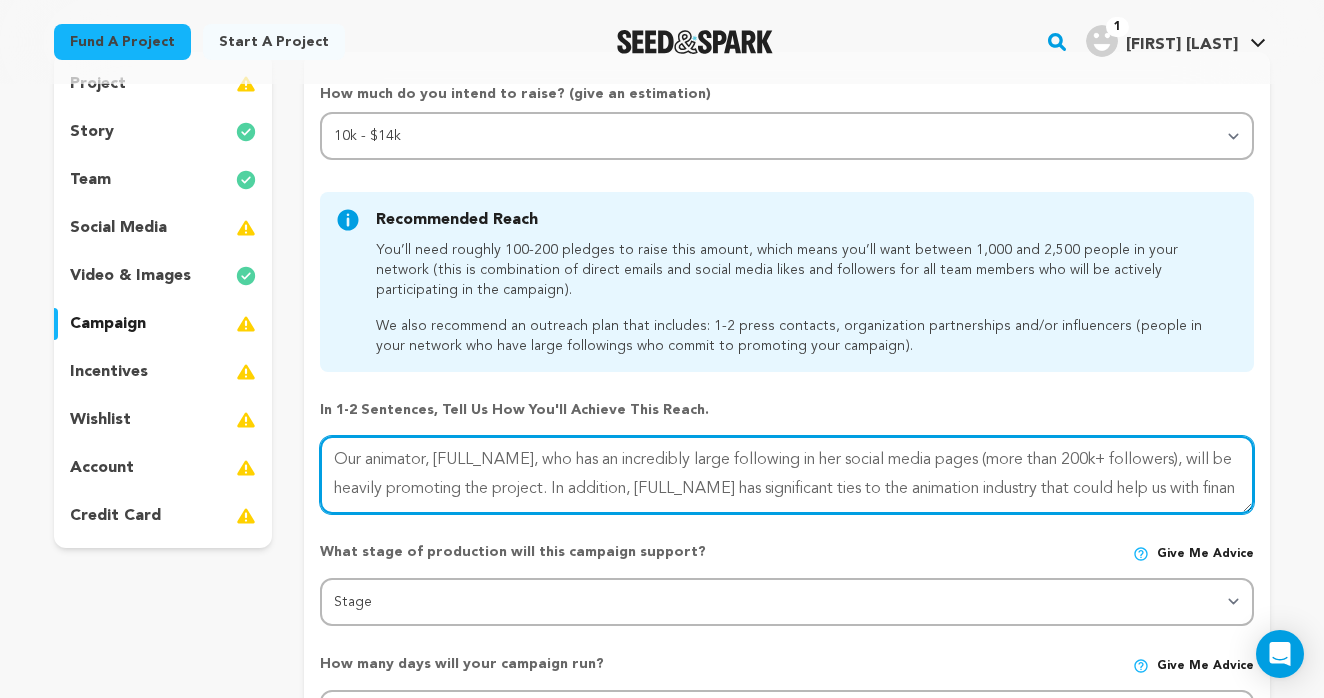 scroll, scrollTop: 12, scrollLeft: 0, axis: vertical 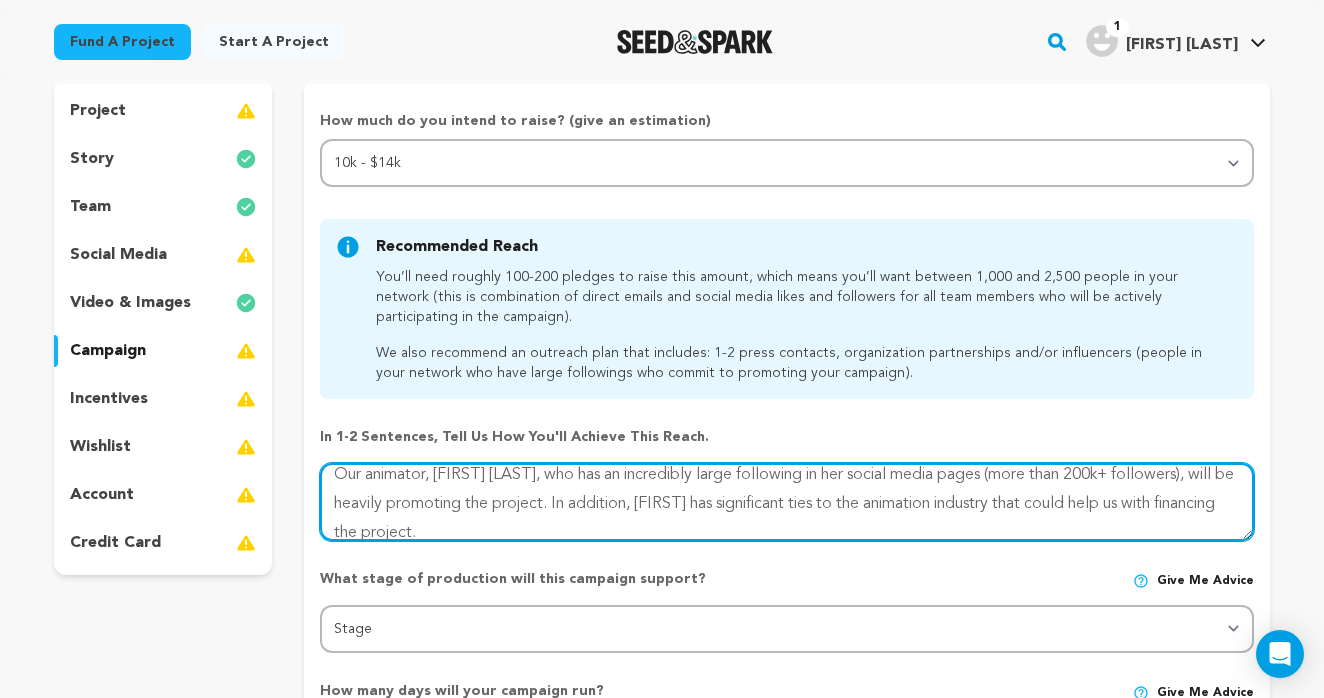 click at bounding box center (787, 502) 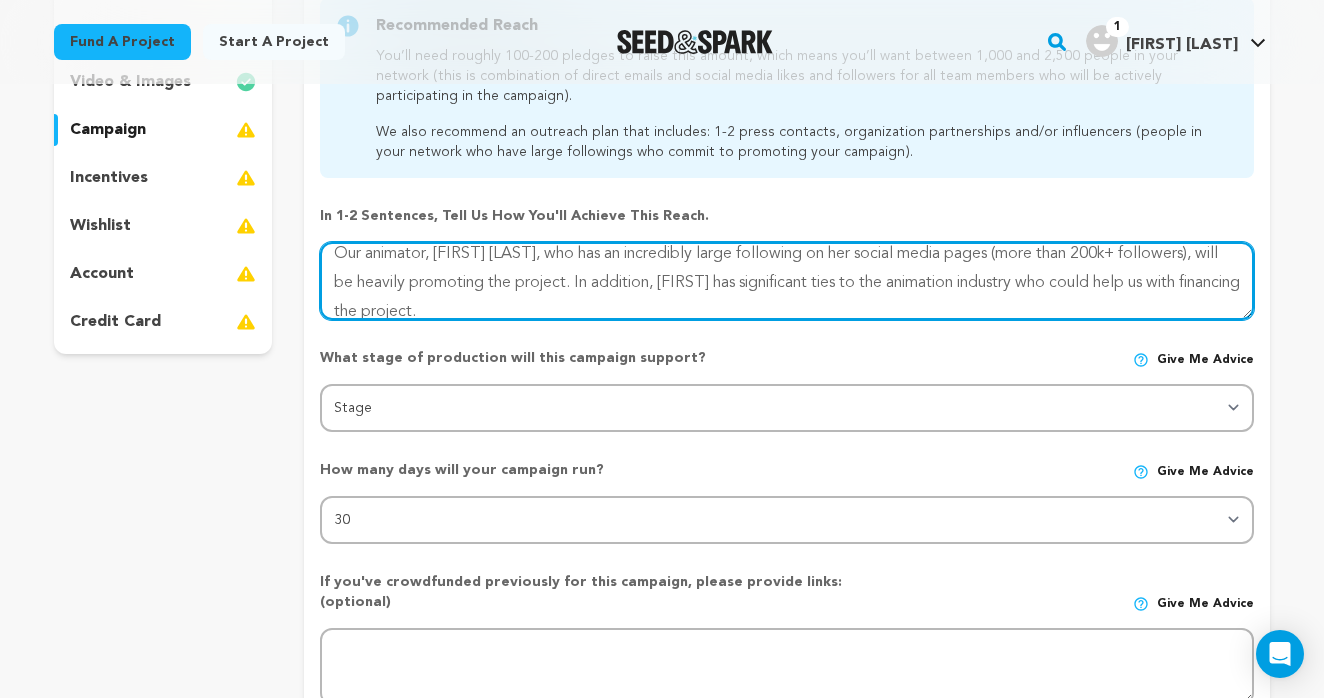 scroll, scrollTop: 407, scrollLeft: 0, axis: vertical 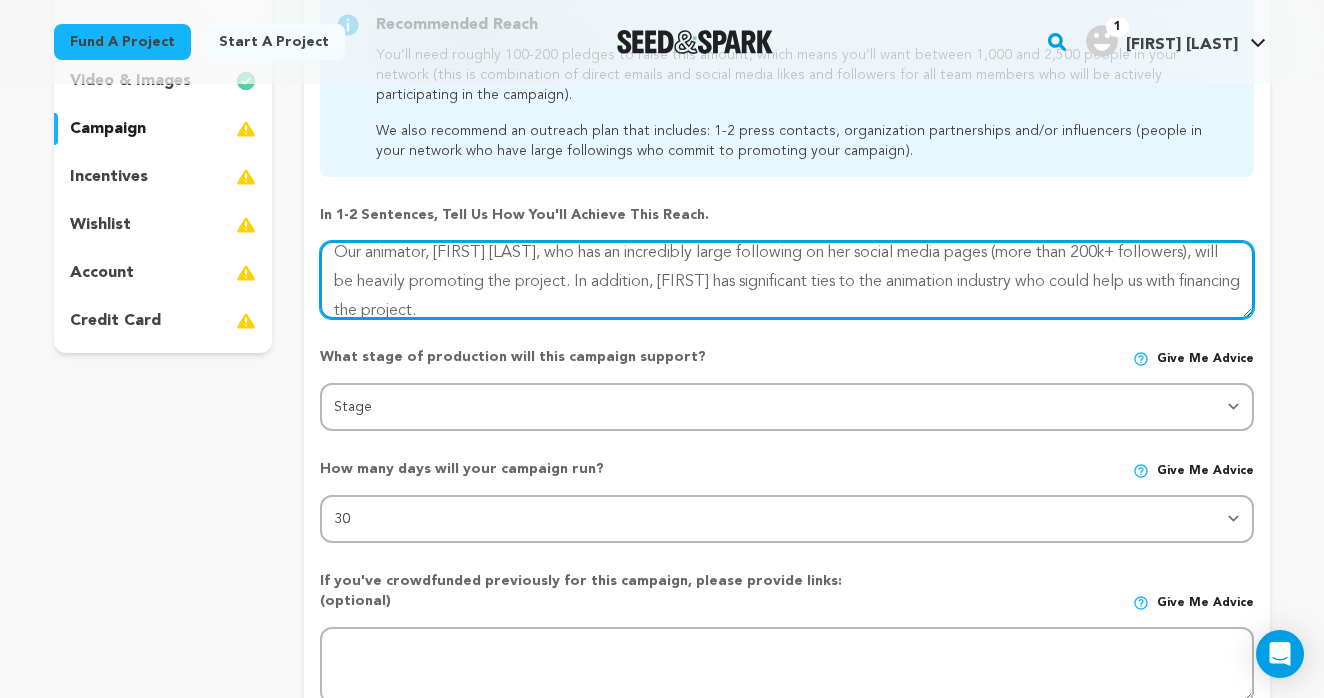 type on "Our animator, [FIRST] [LAST], who has an incredibly large following on her social media pages (more than 200k+ followers), will be heavily promoting the project. In addition, [FIRST] has significant ties to the animation industry who could help us with financing the project." 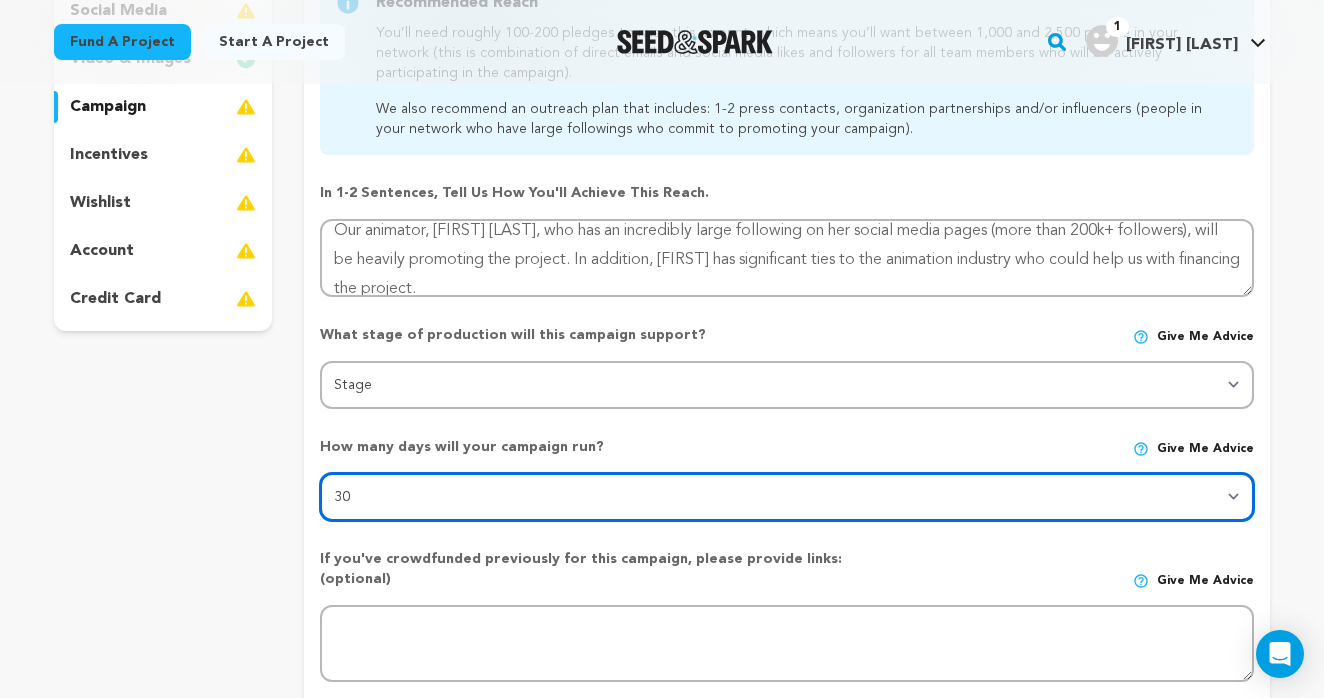 scroll, scrollTop: 450, scrollLeft: 0, axis: vertical 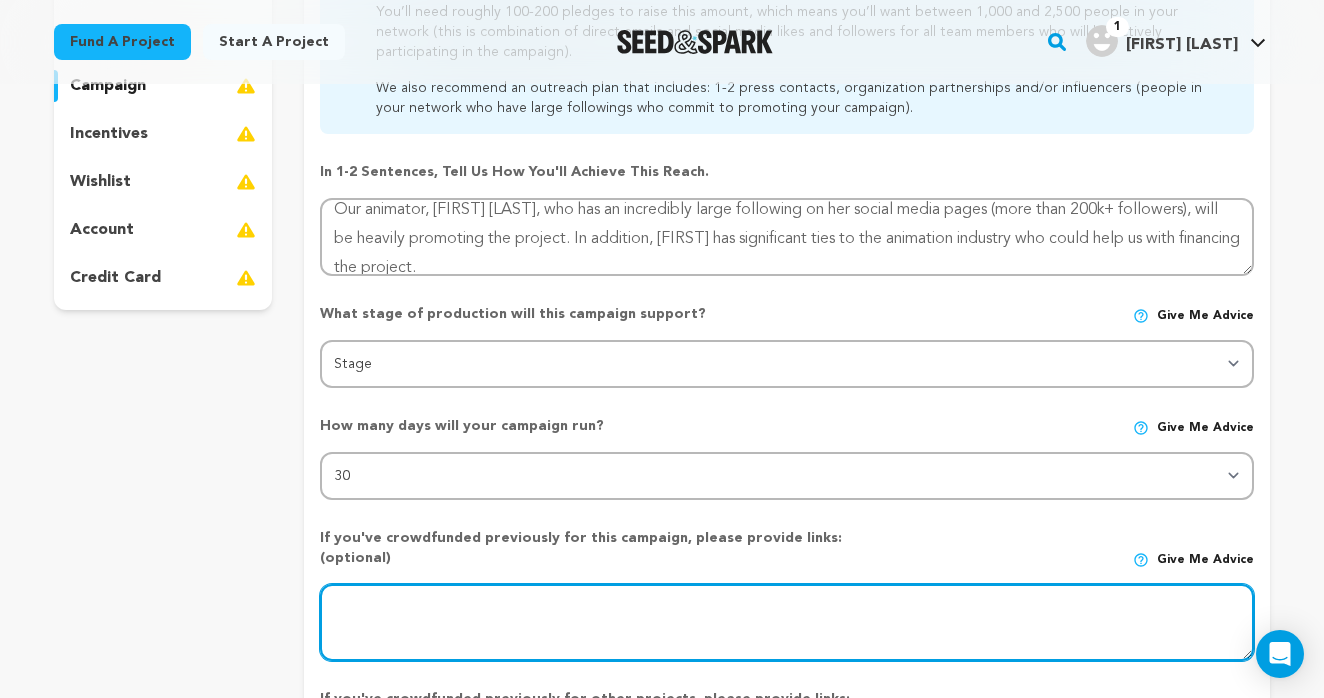 click at bounding box center [787, 623] 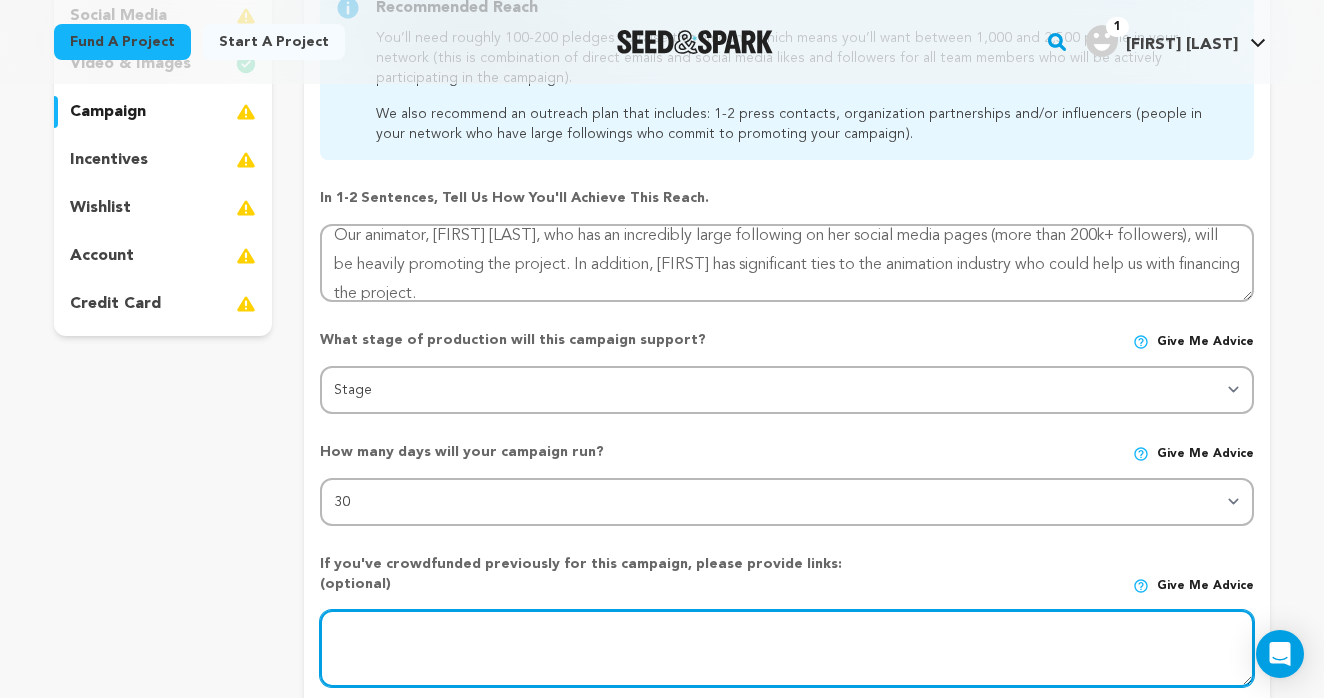 scroll, scrollTop: 422, scrollLeft: 0, axis: vertical 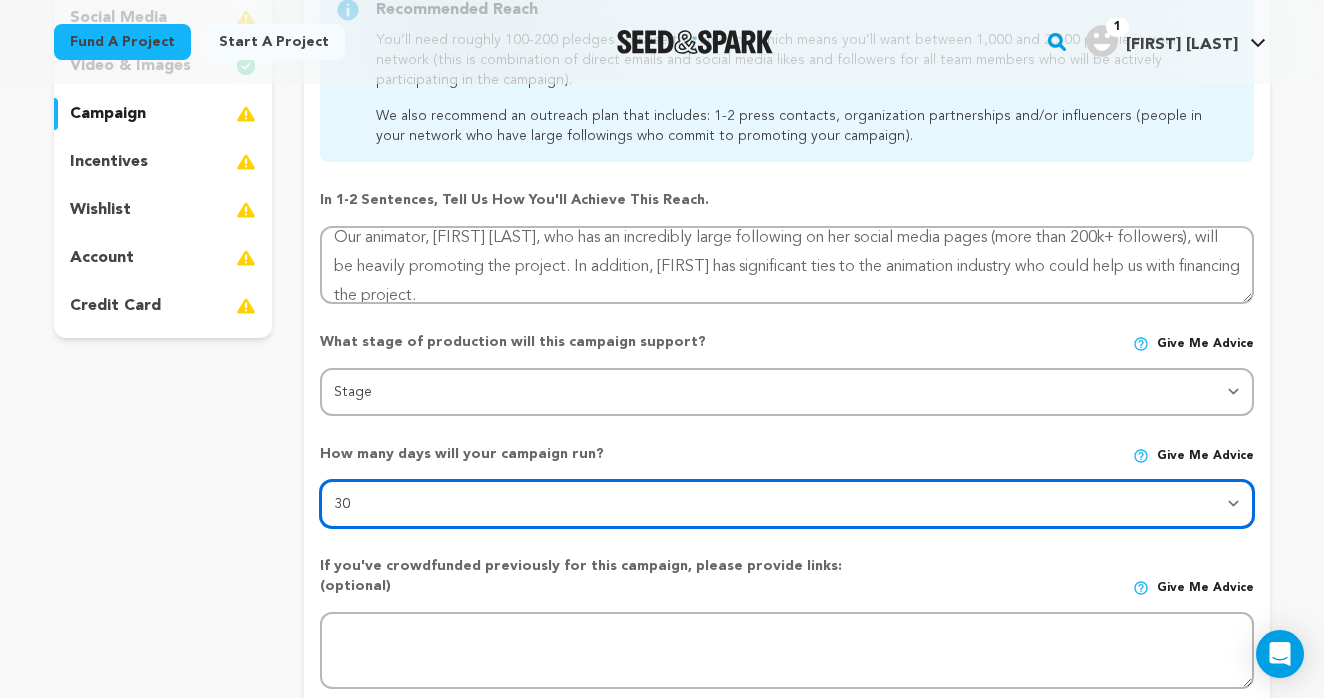 select on "45" 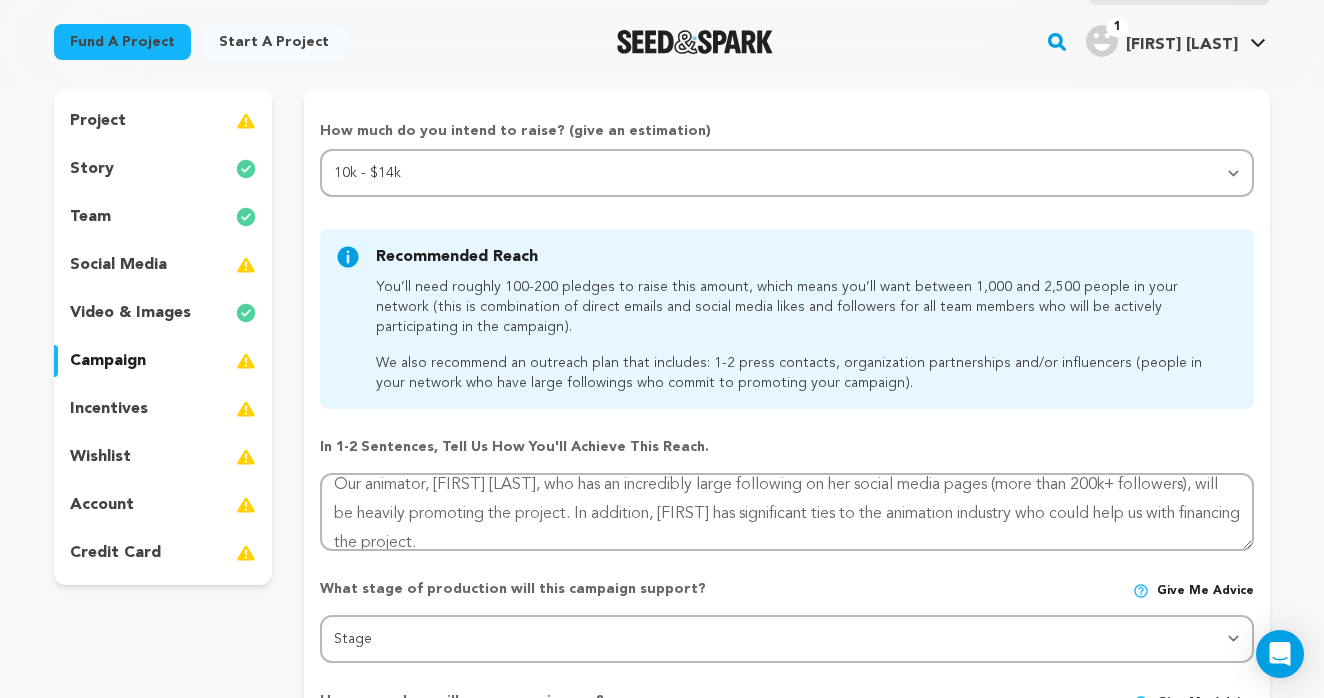 scroll, scrollTop: 159, scrollLeft: 0, axis: vertical 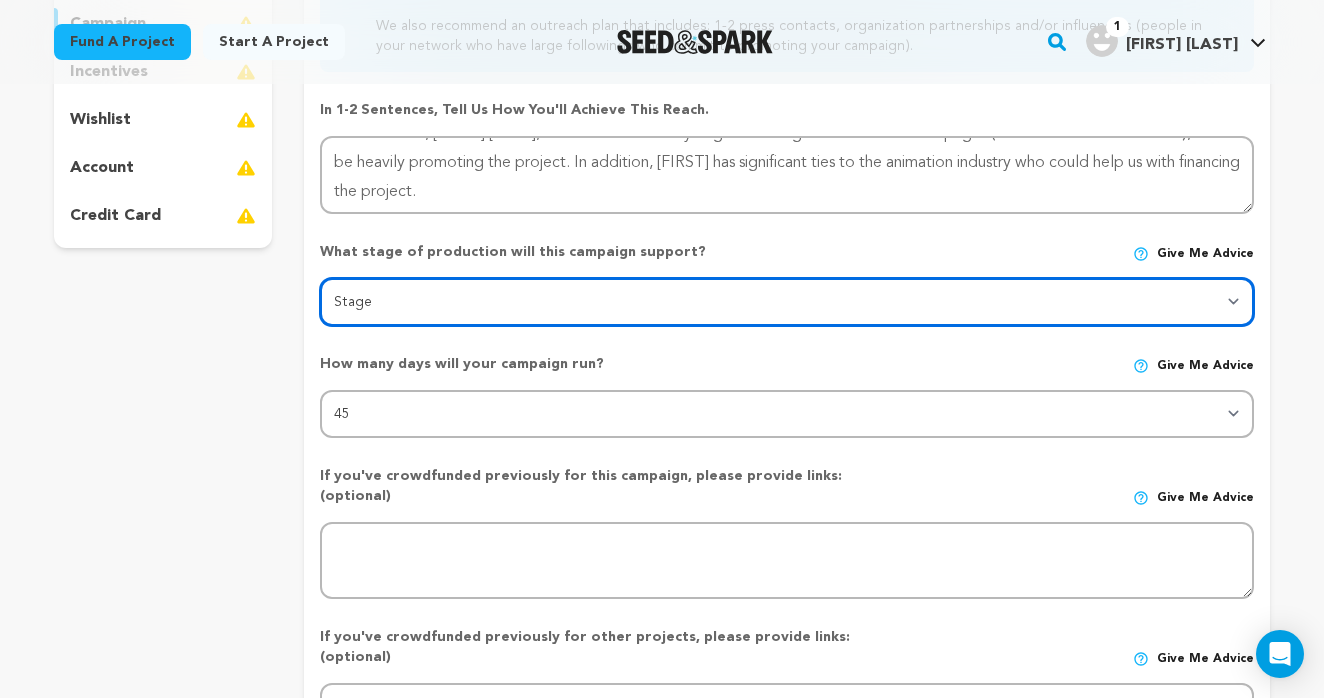 select on "1403" 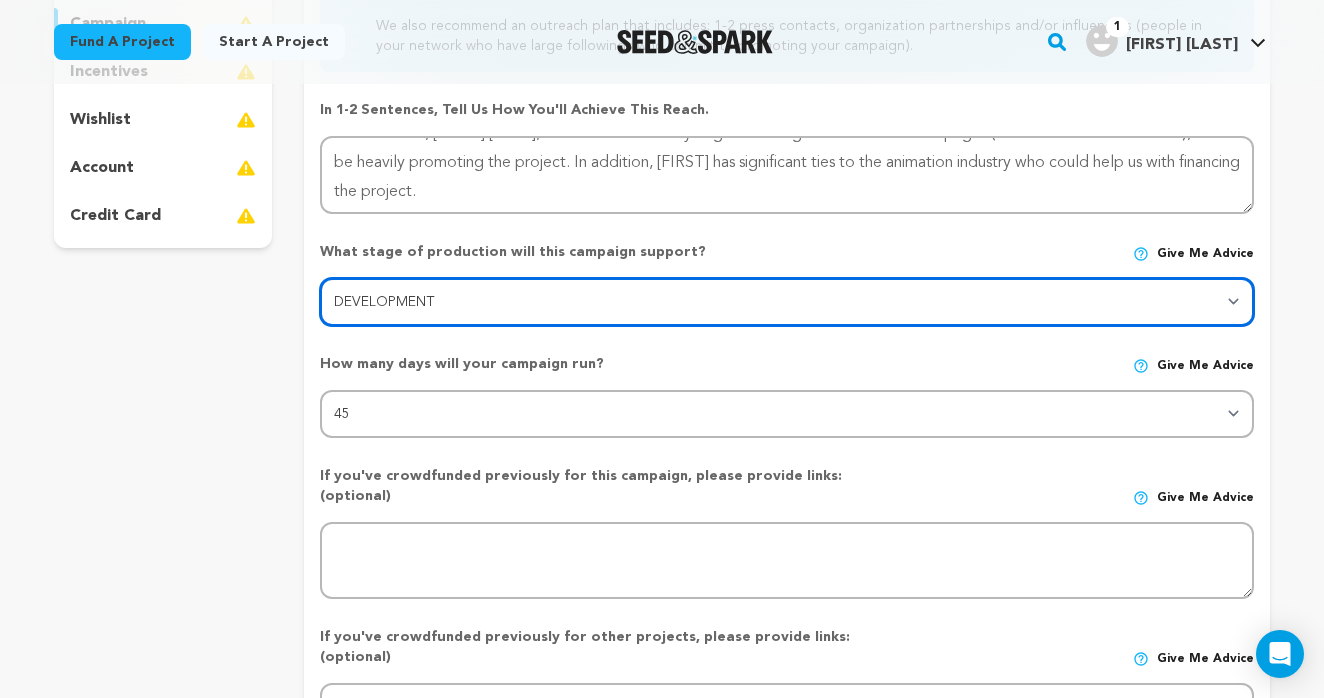 select on "1403" 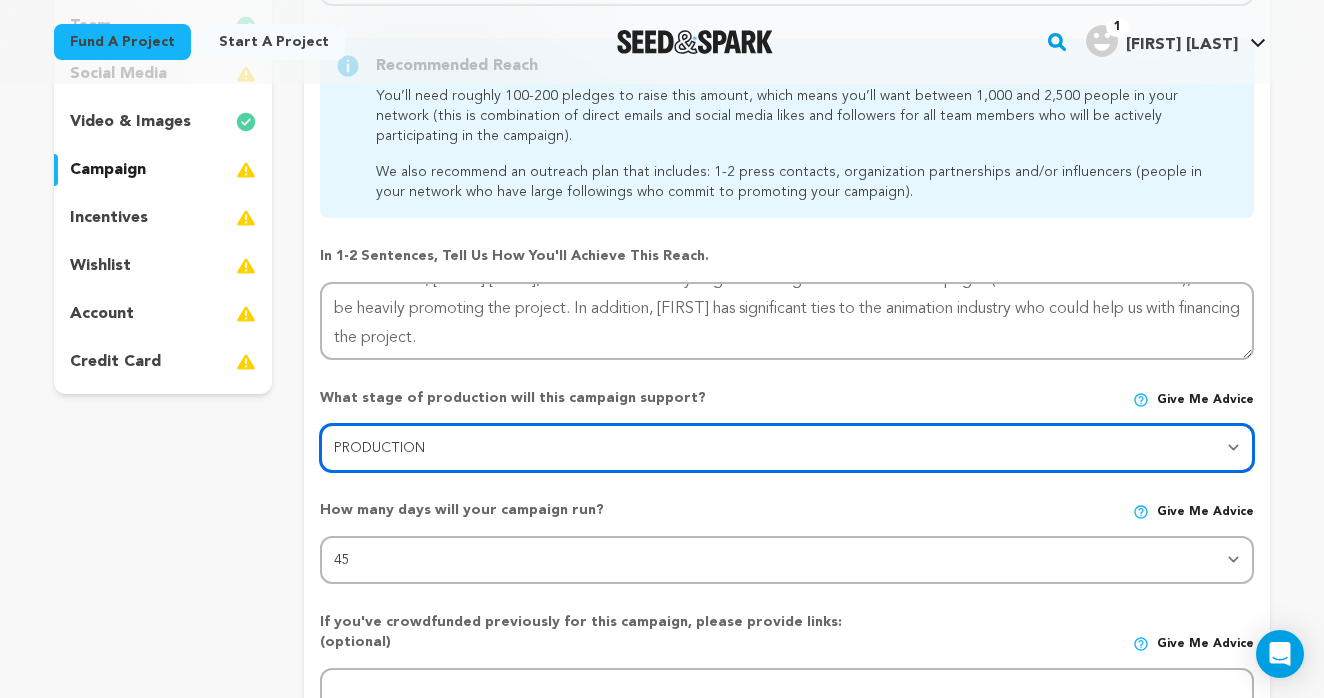 scroll, scrollTop: 351, scrollLeft: 0, axis: vertical 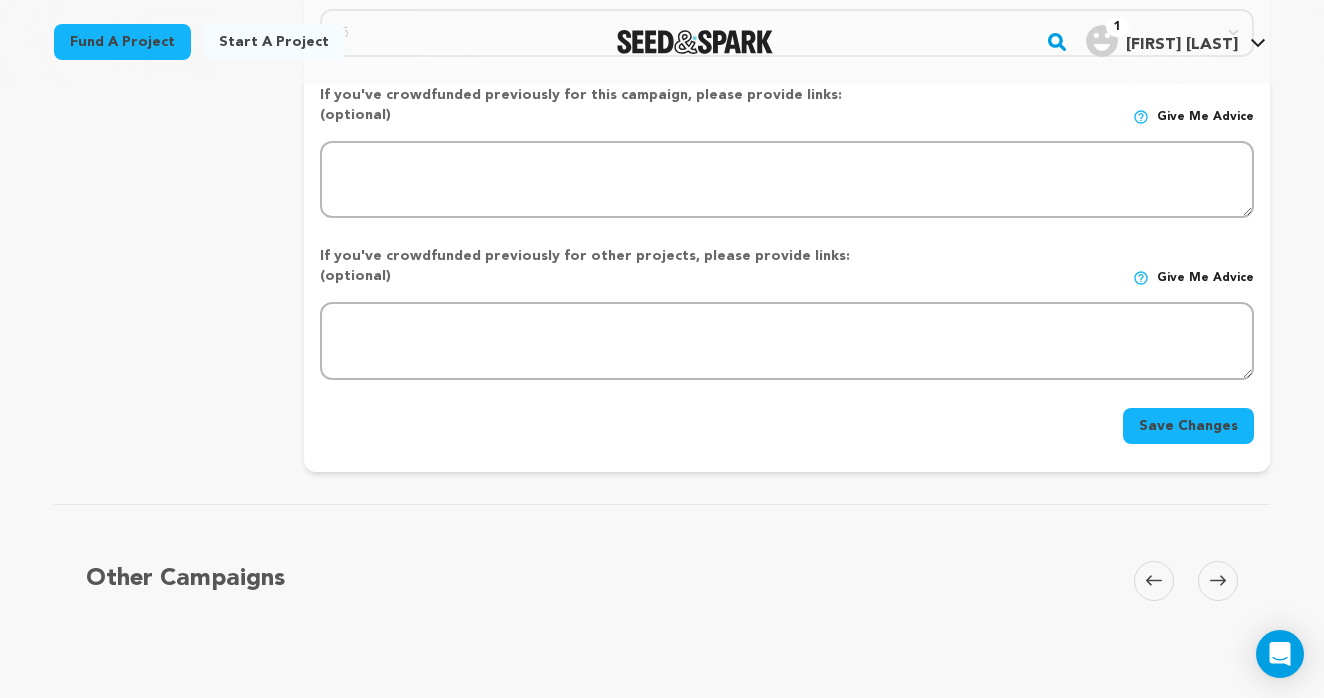 click on "Save Changes" at bounding box center [1188, 426] 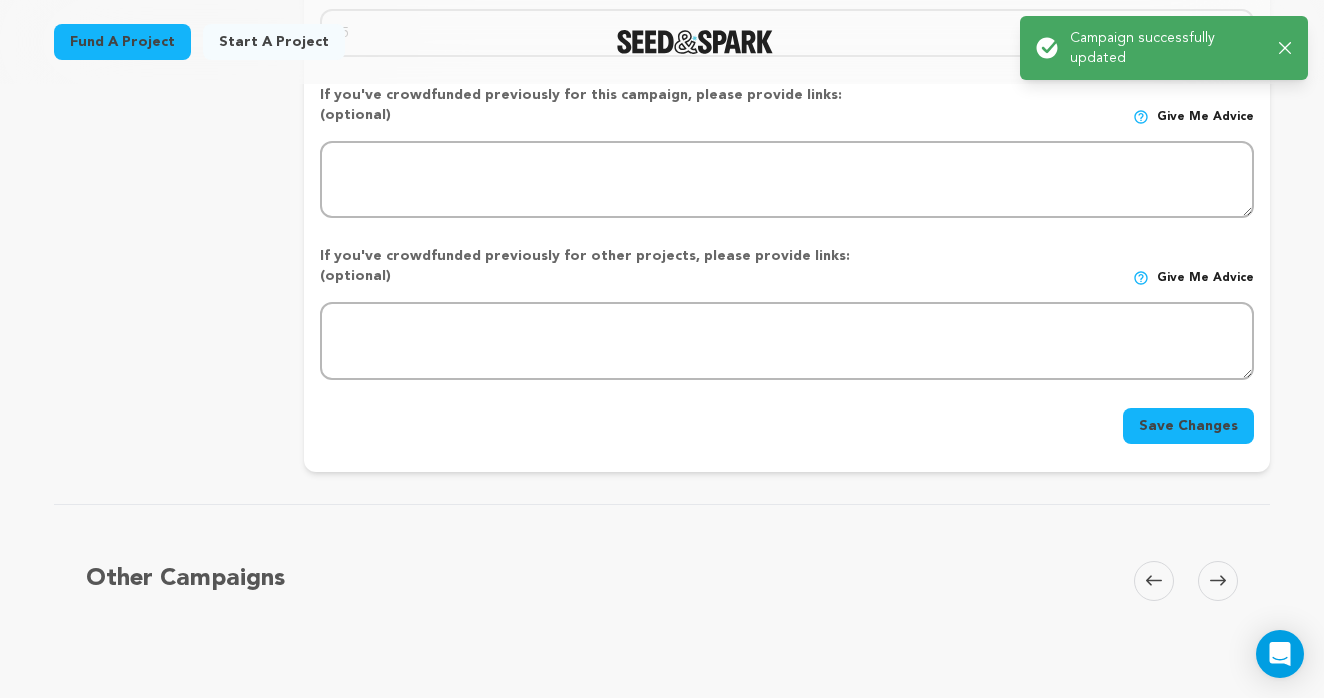 scroll, scrollTop: 0, scrollLeft: 0, axis: both 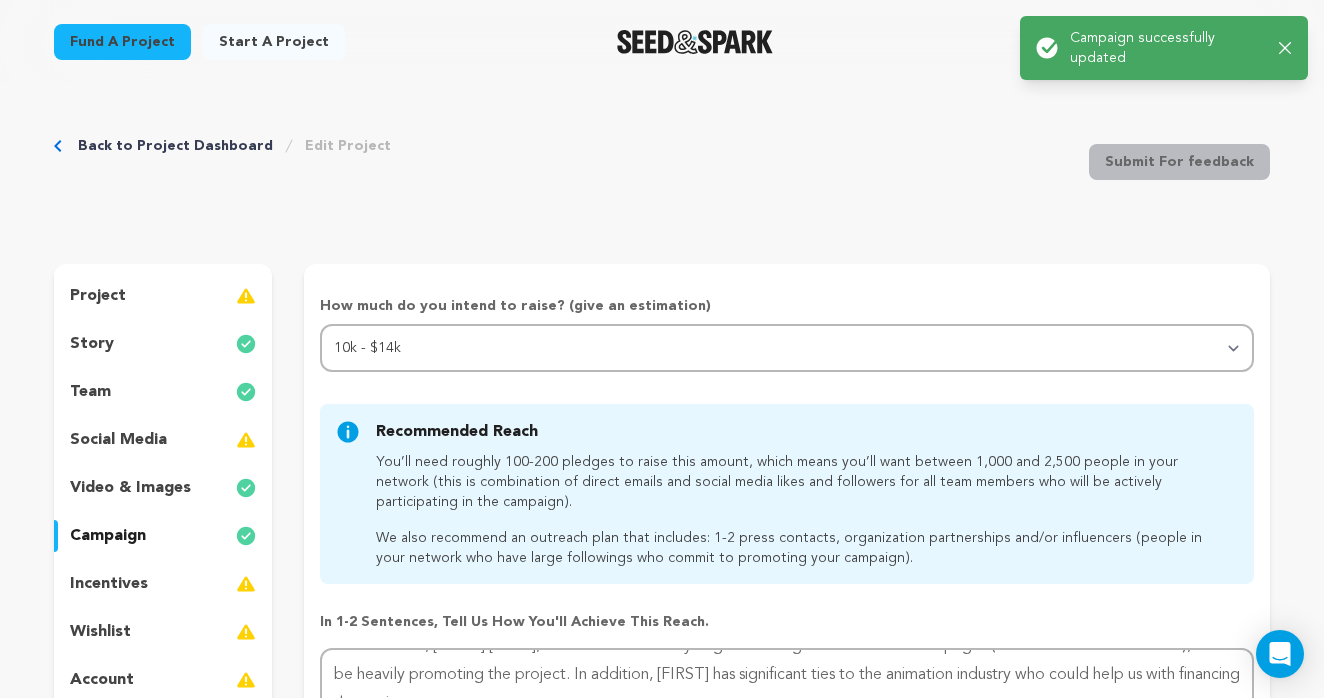click on "social media" at bounding box center [118, 440] 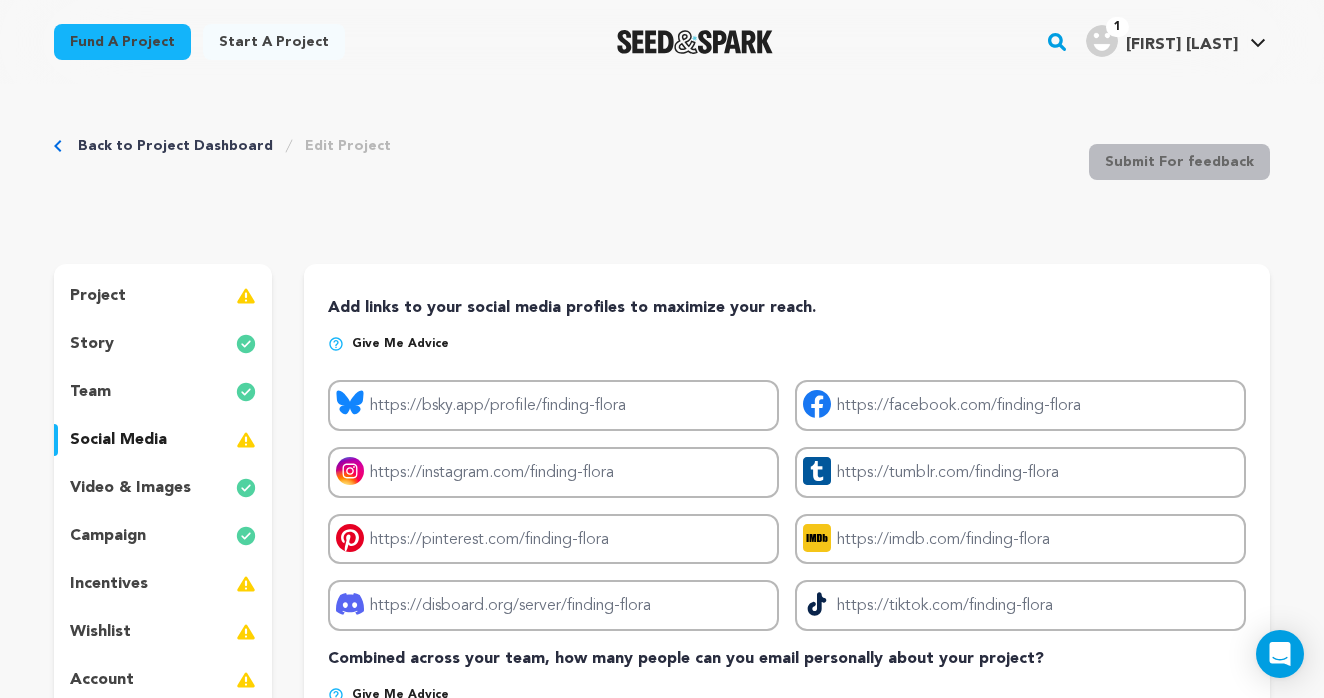 click on "team" at bounding box center [163, 392] 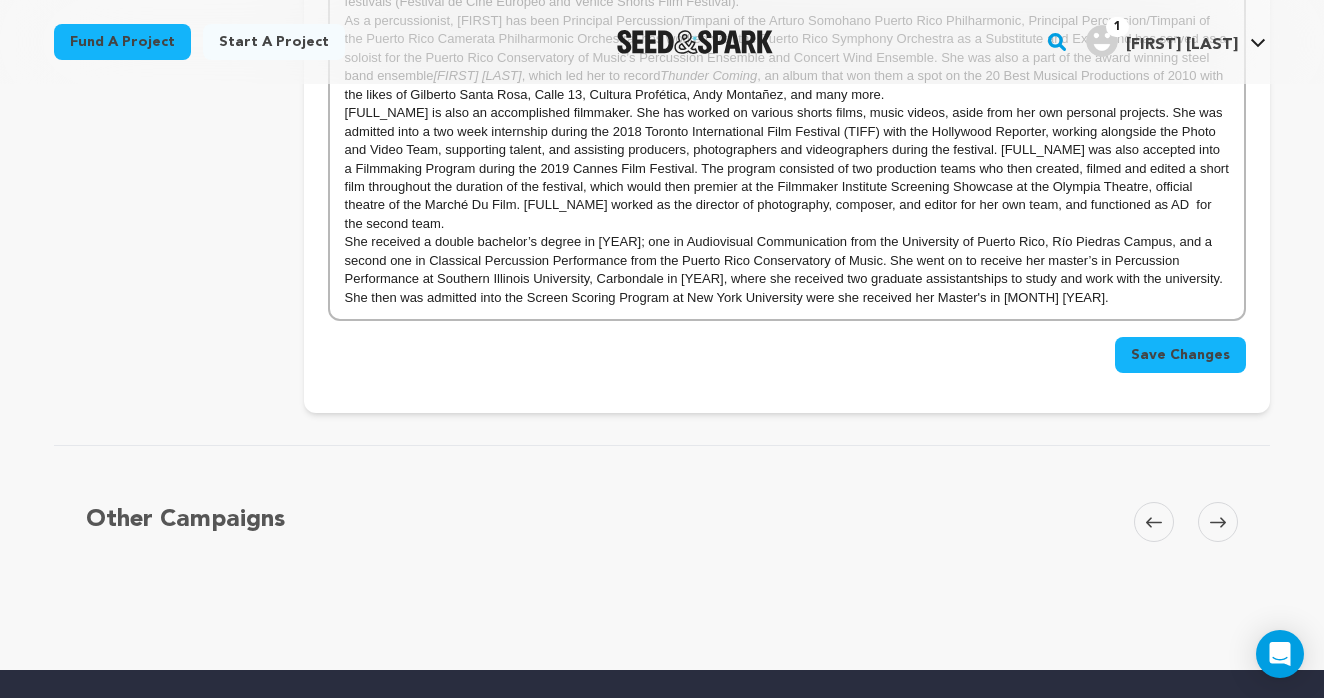 scroll, scrollTop: 855, scrollLeft: 0, axis: vertical 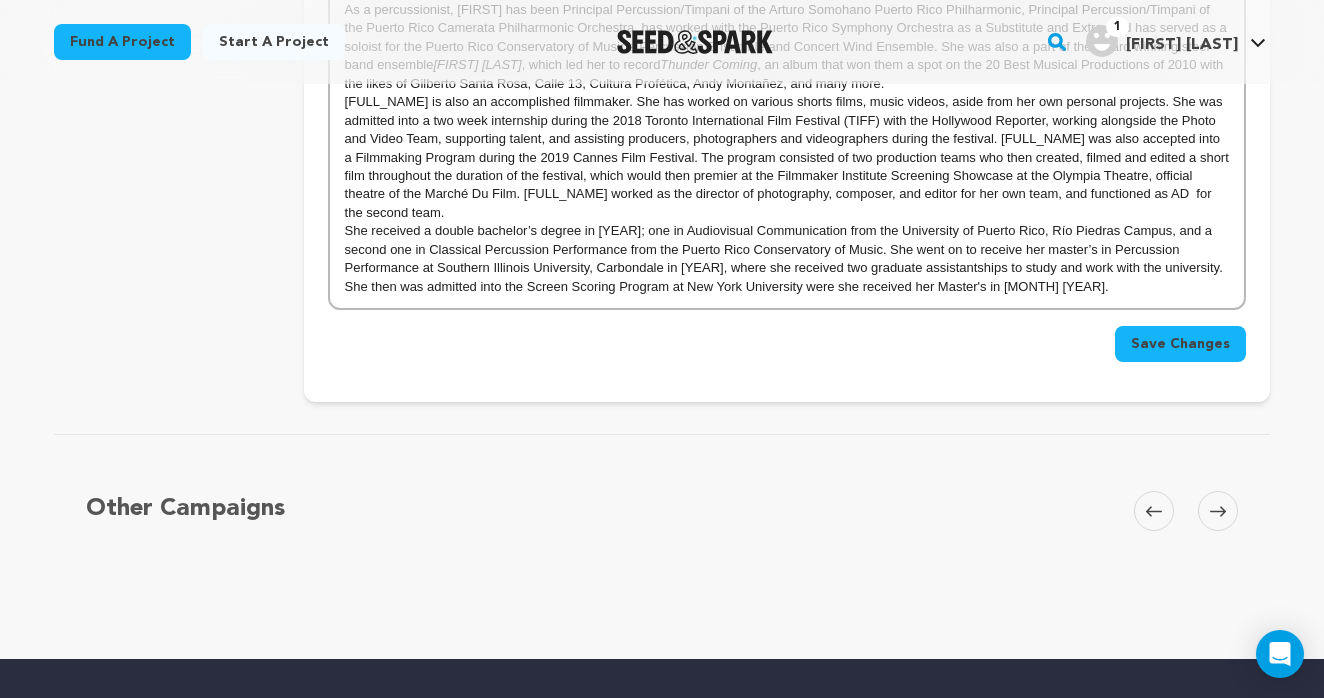 click on "Save Changes" at bounding box center (1180, 344) 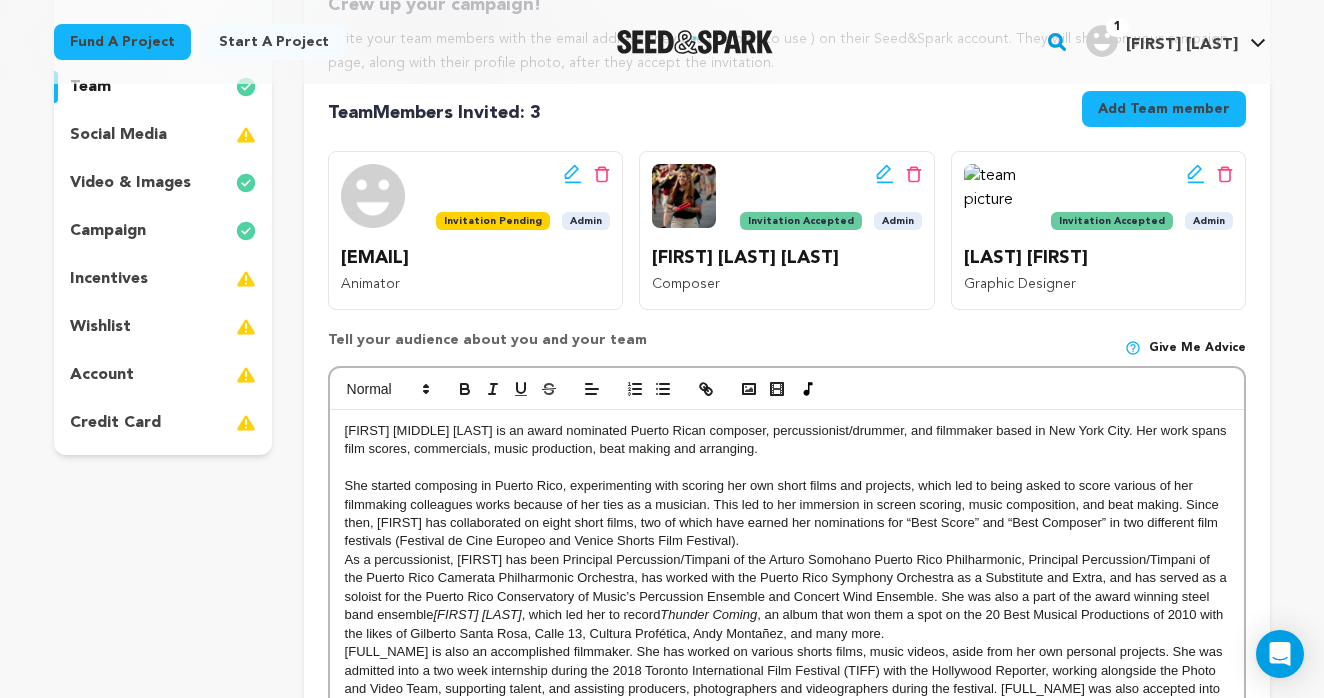 scroll, scrollTop: 313, scrollLeft: 0, axis: vertical 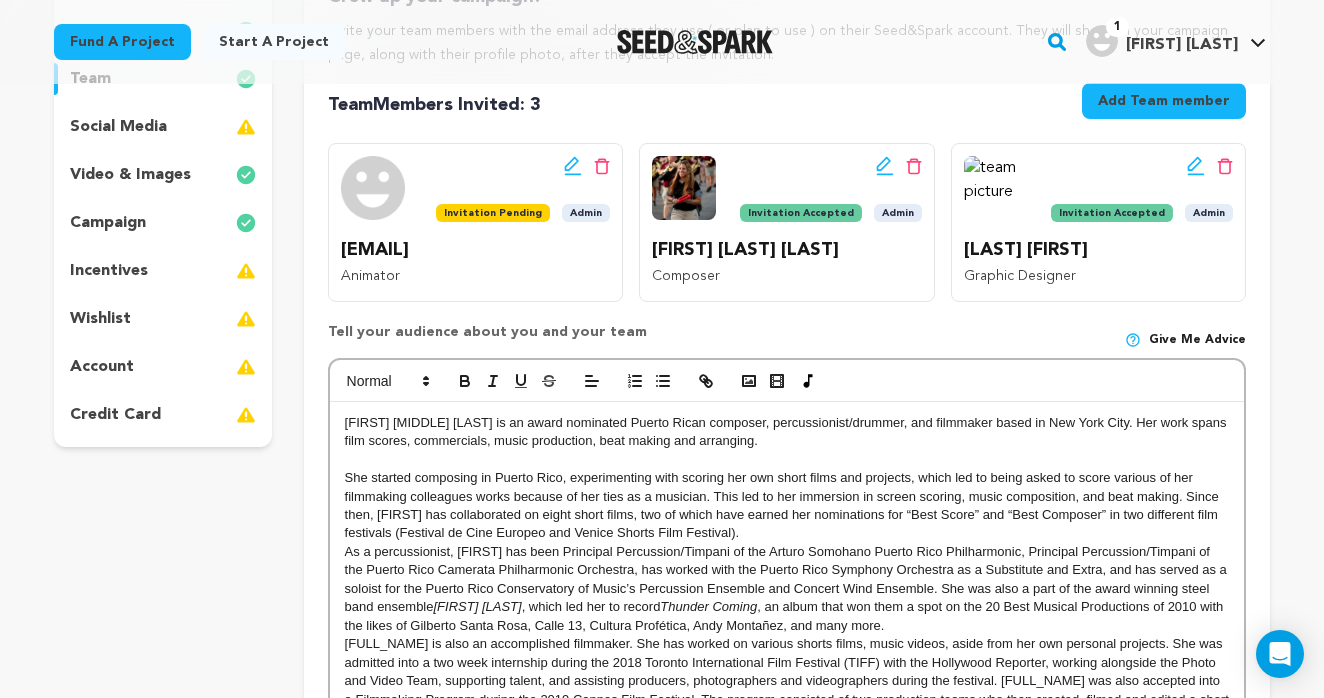 click 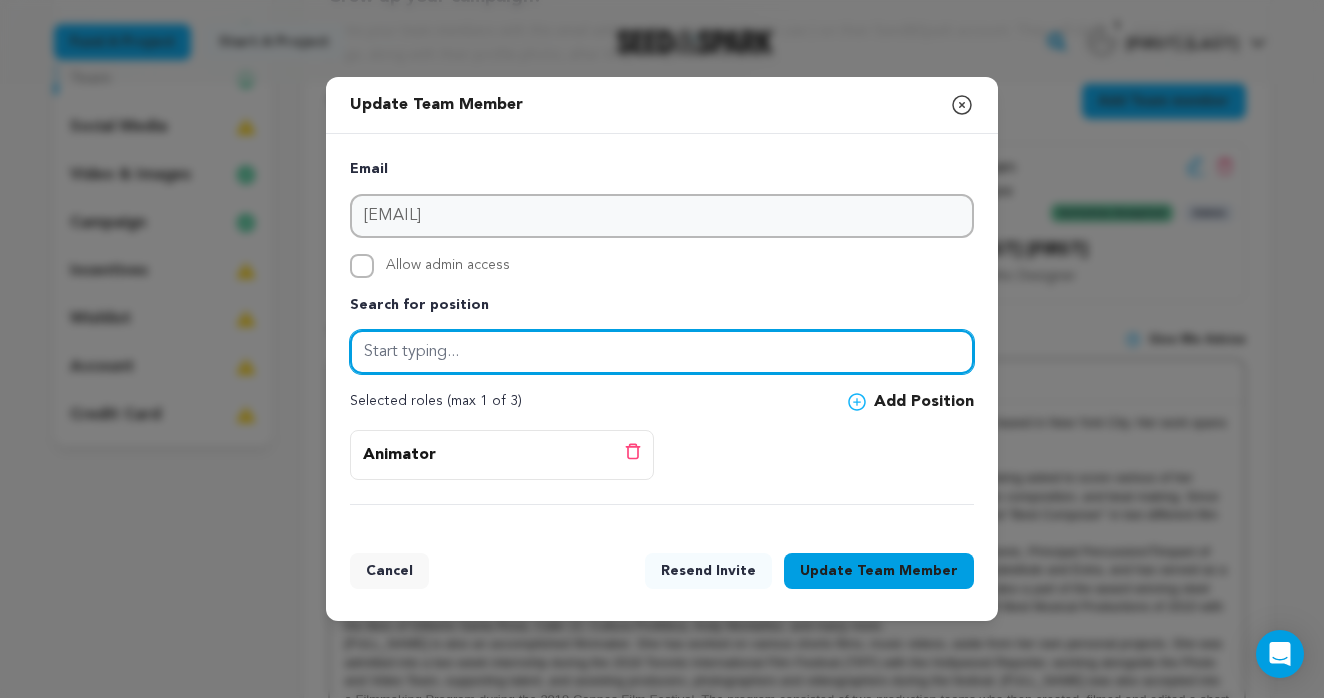 click at bounding box center [662, 352] 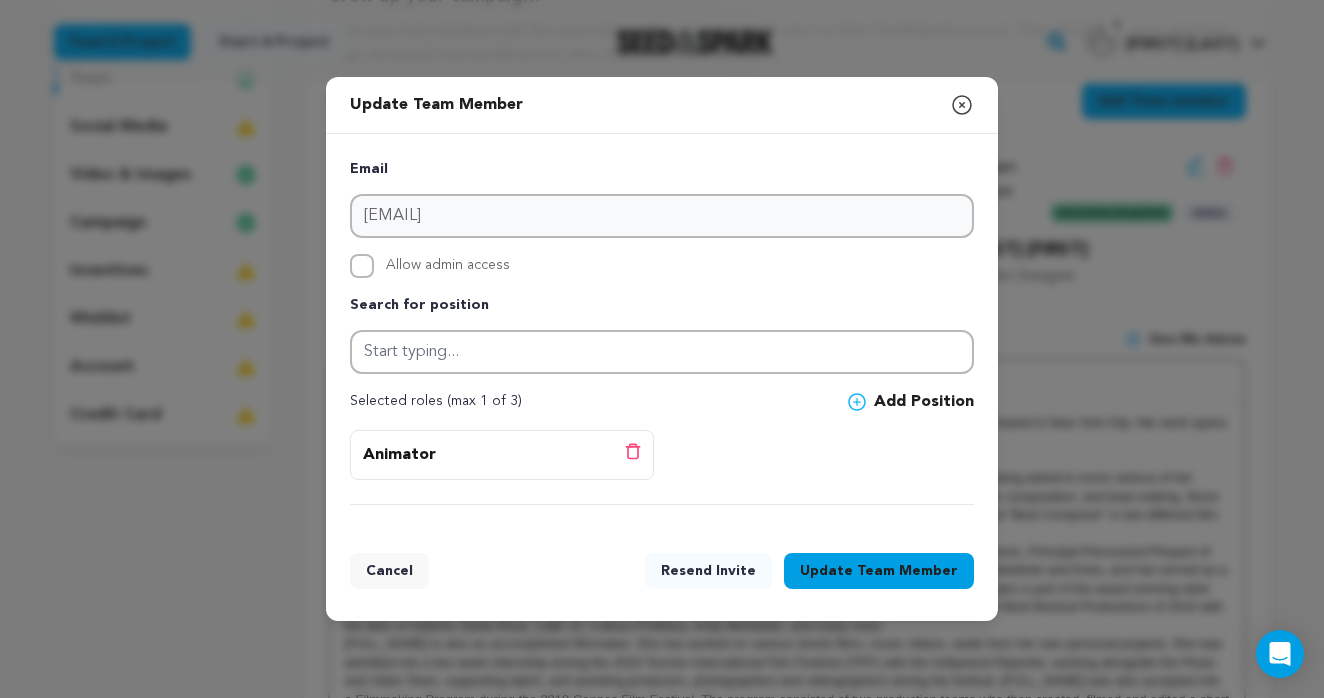 click on "Search for position" at bounding box center (662, 306) 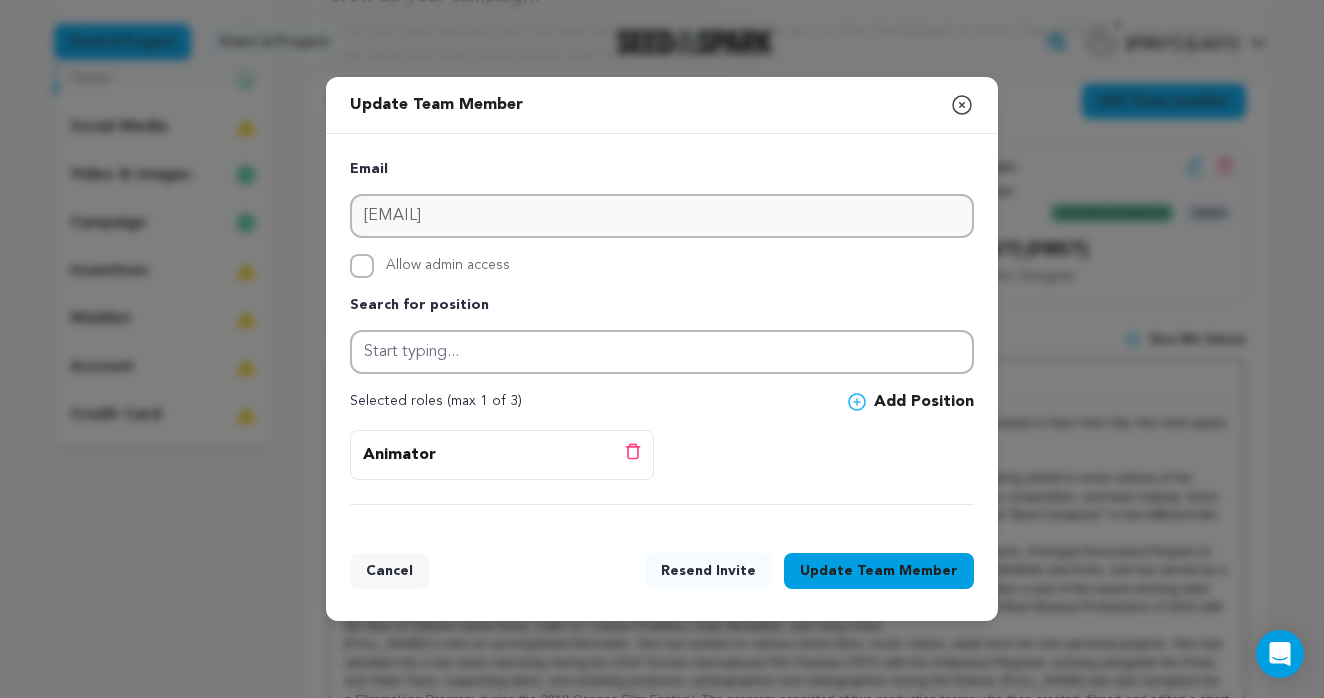click on "Cancel" at bounding box center [389, 571] 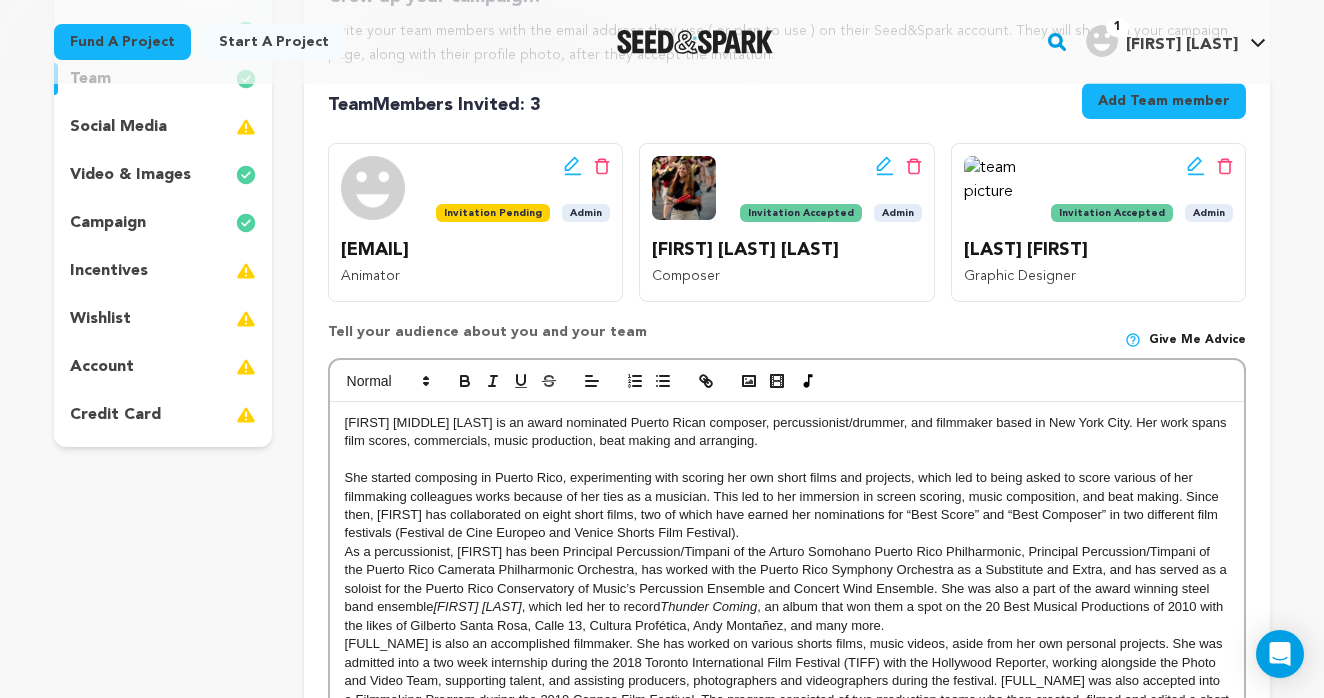 click 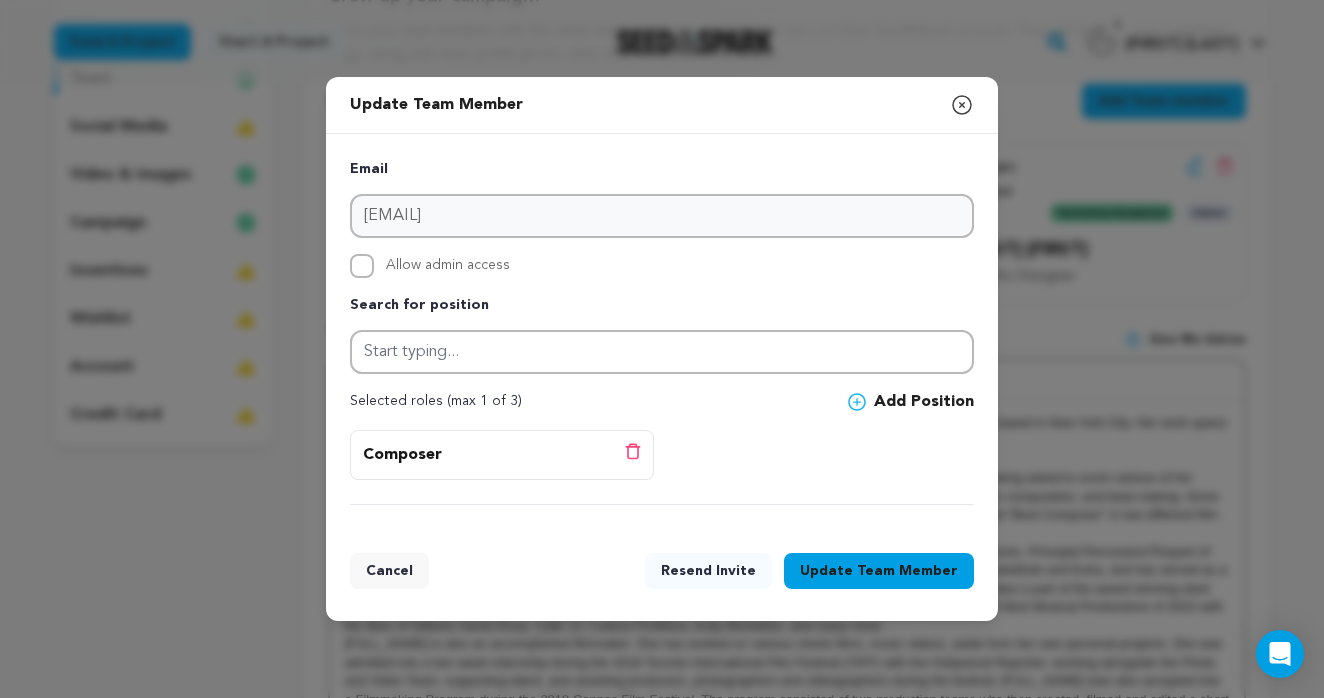 click on "Cancel" at bounding box center [389, 575] 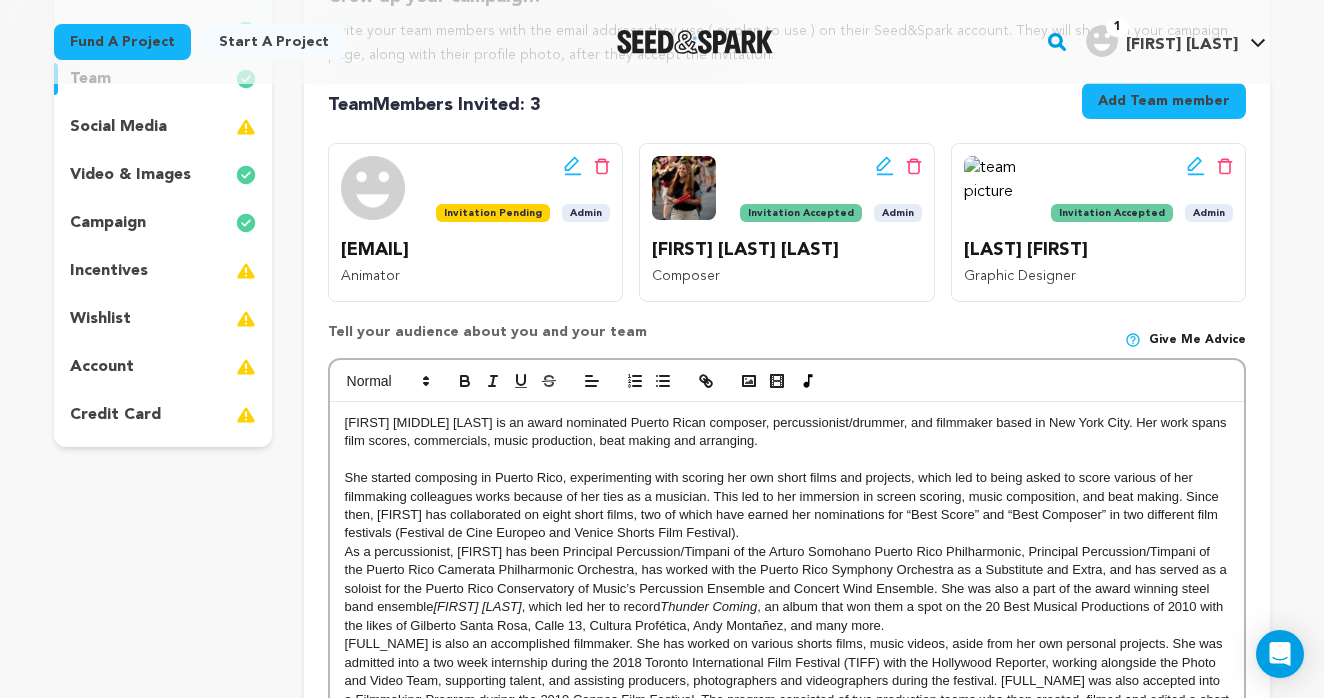 click on "Edit team button
Delete team button
Invitation Accepted
Admin" at bounding box center (1098, 190) 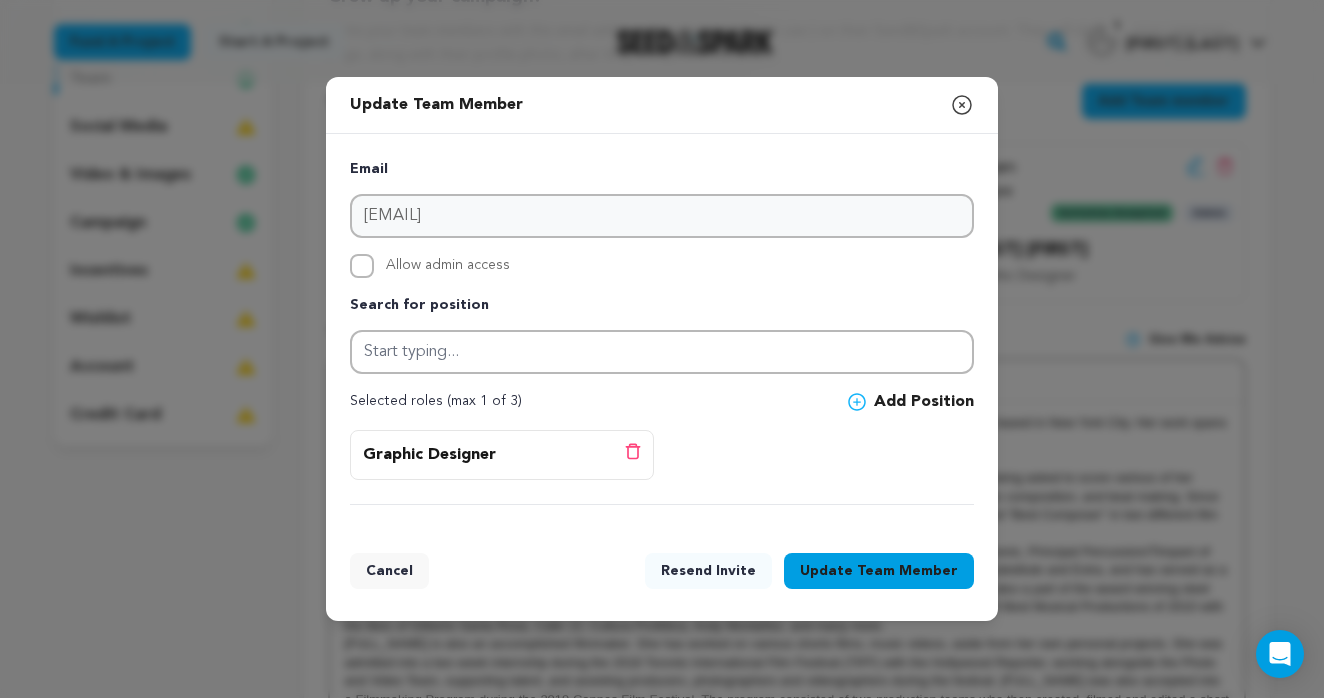 click on "Cancel" at bounding box center [389, 571] 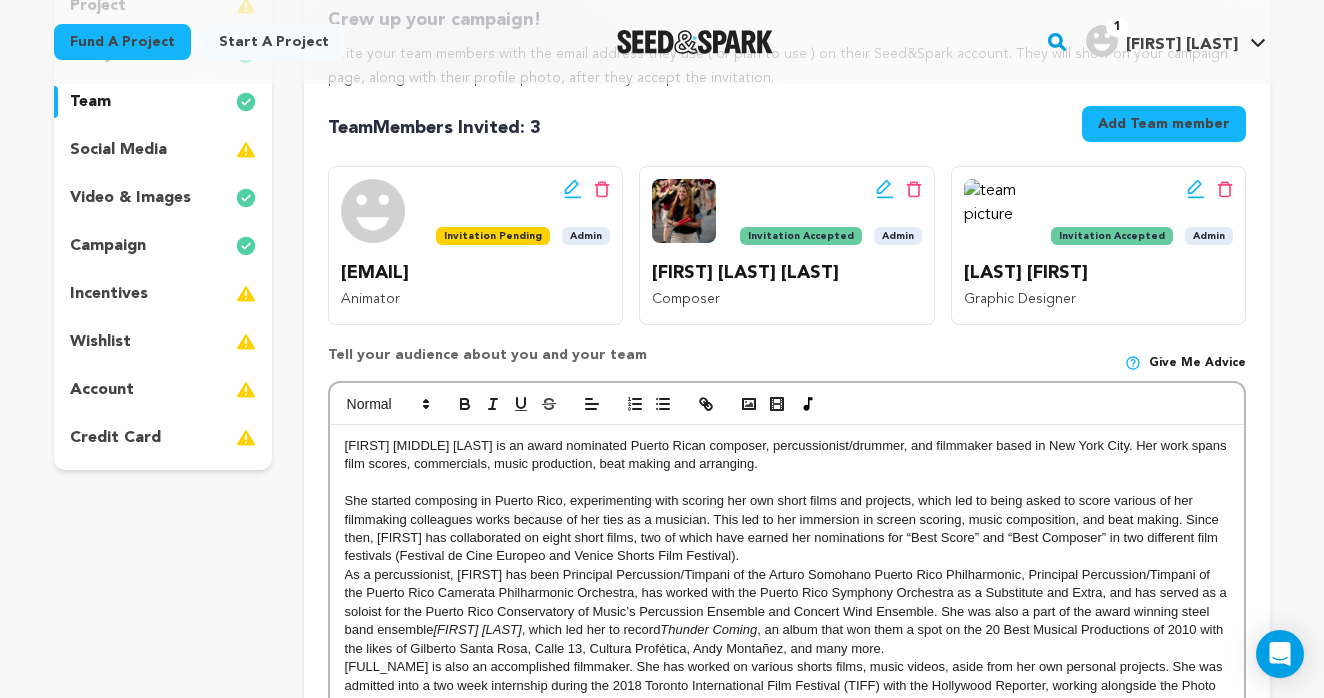 scroll, scrollTop: 300, scrollLeft: 0, axis: vertical 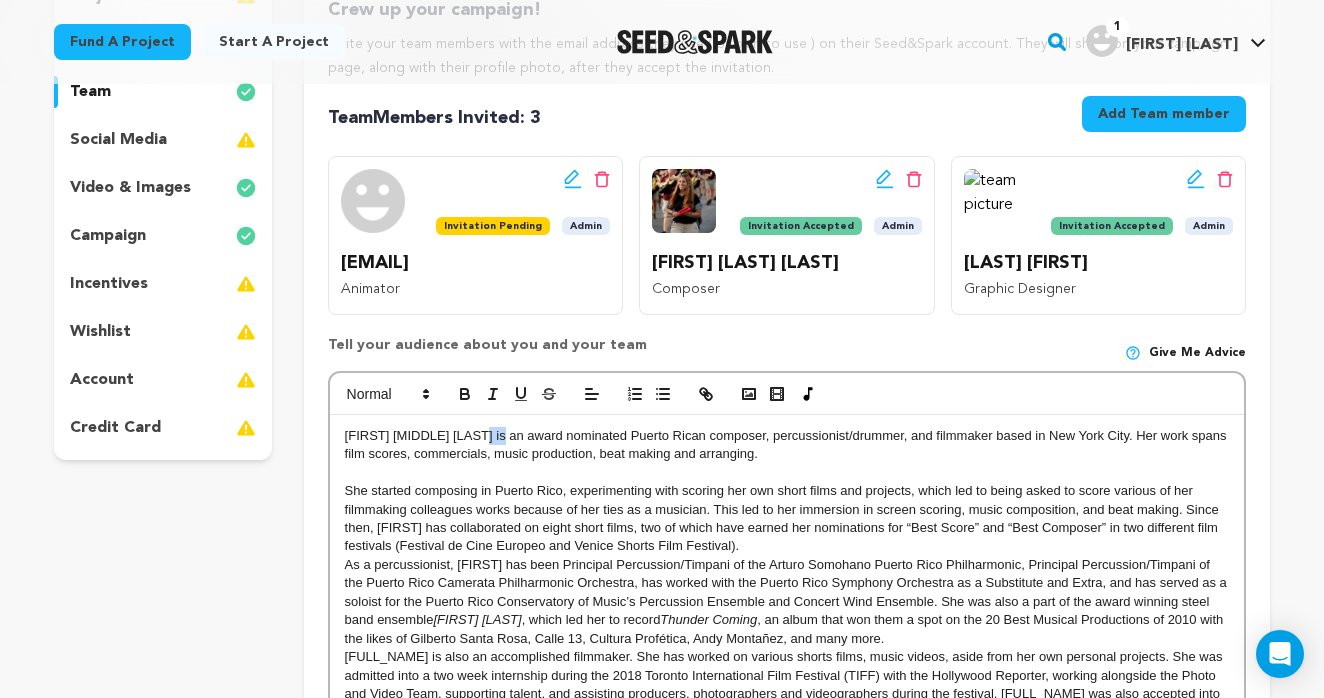 drag, startPoint x: 511, startPoint y: 434, endPoint x: 487, endPoint y: 429, distance: 24.5153 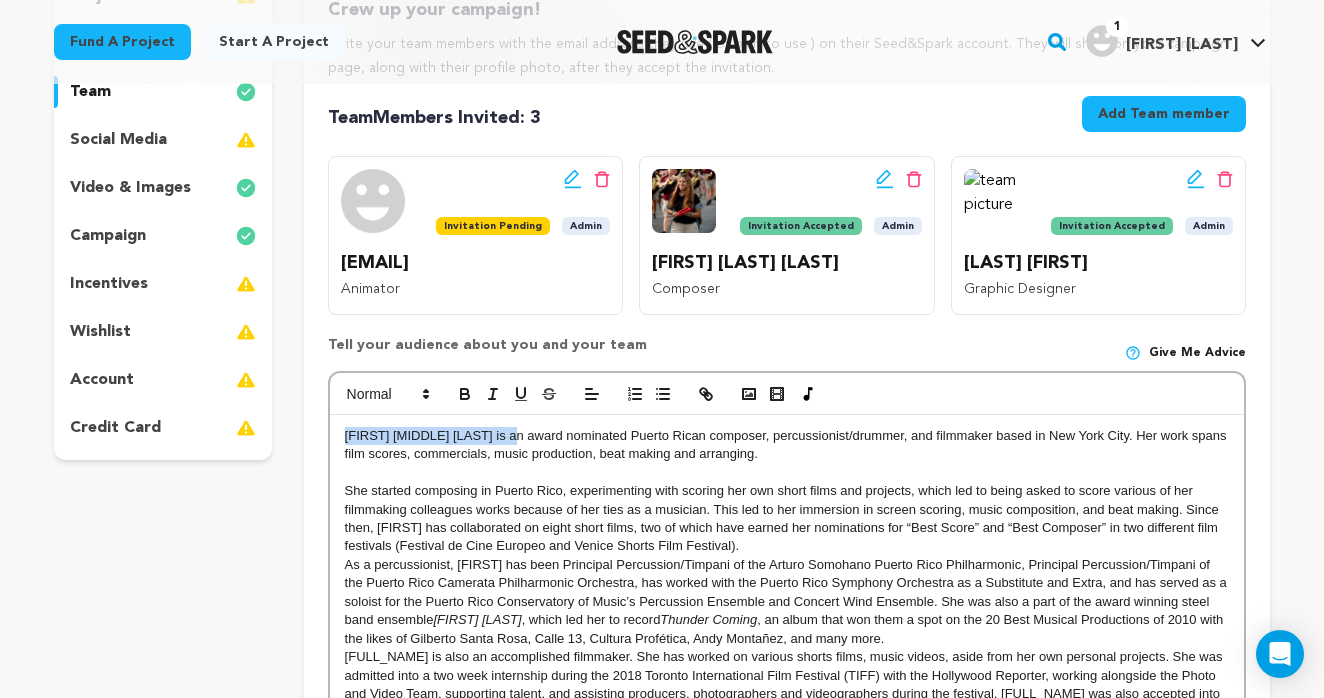 drag, startPoint x: 519, startPoint y: 432, endPoint x: 341, endPoint y: 416, distance: 178.71765 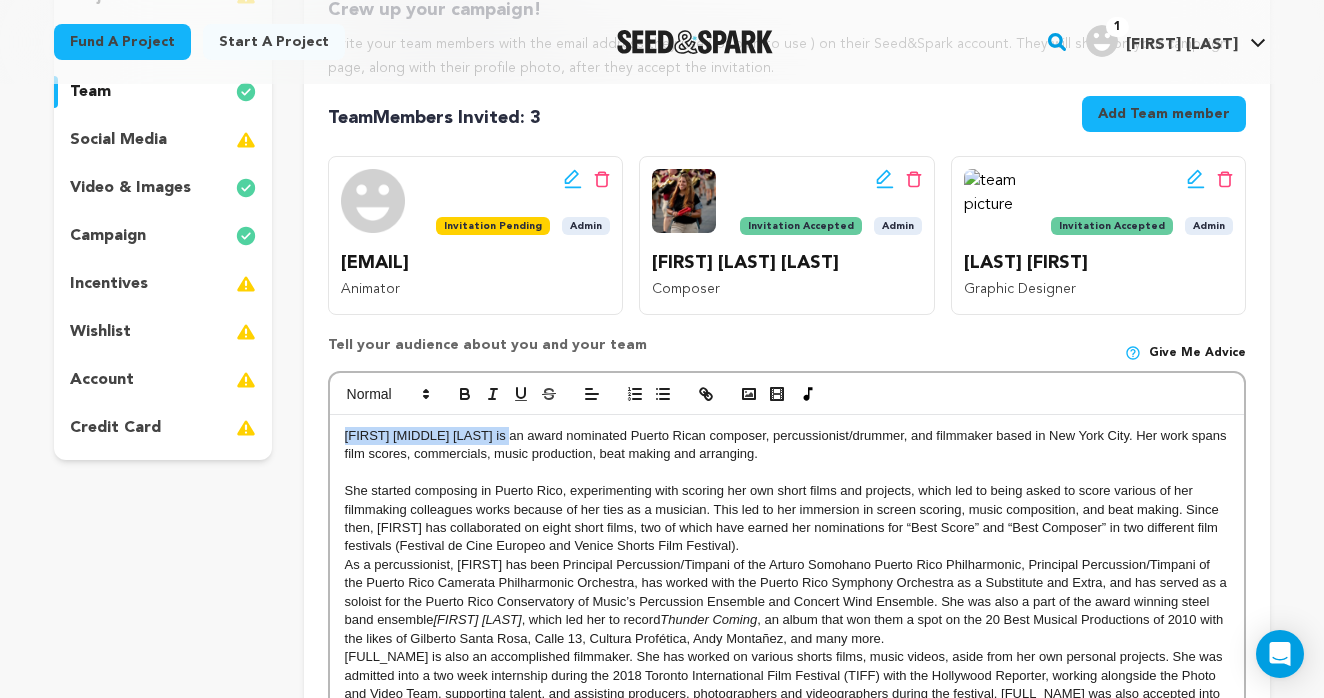 drag, startPoint x: 516, startPoint y: 435, endPoint x: 376, endPoint y: 412, distance: 141.87671 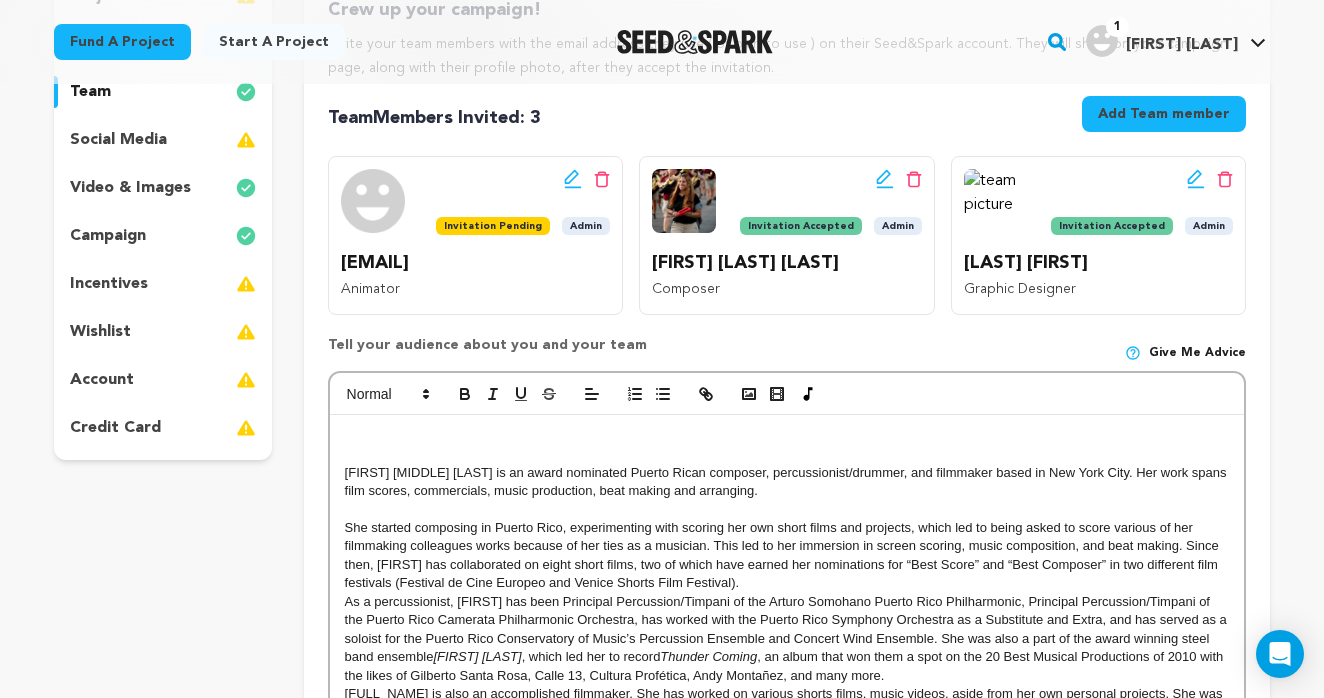click at bounding box center [787, 436] 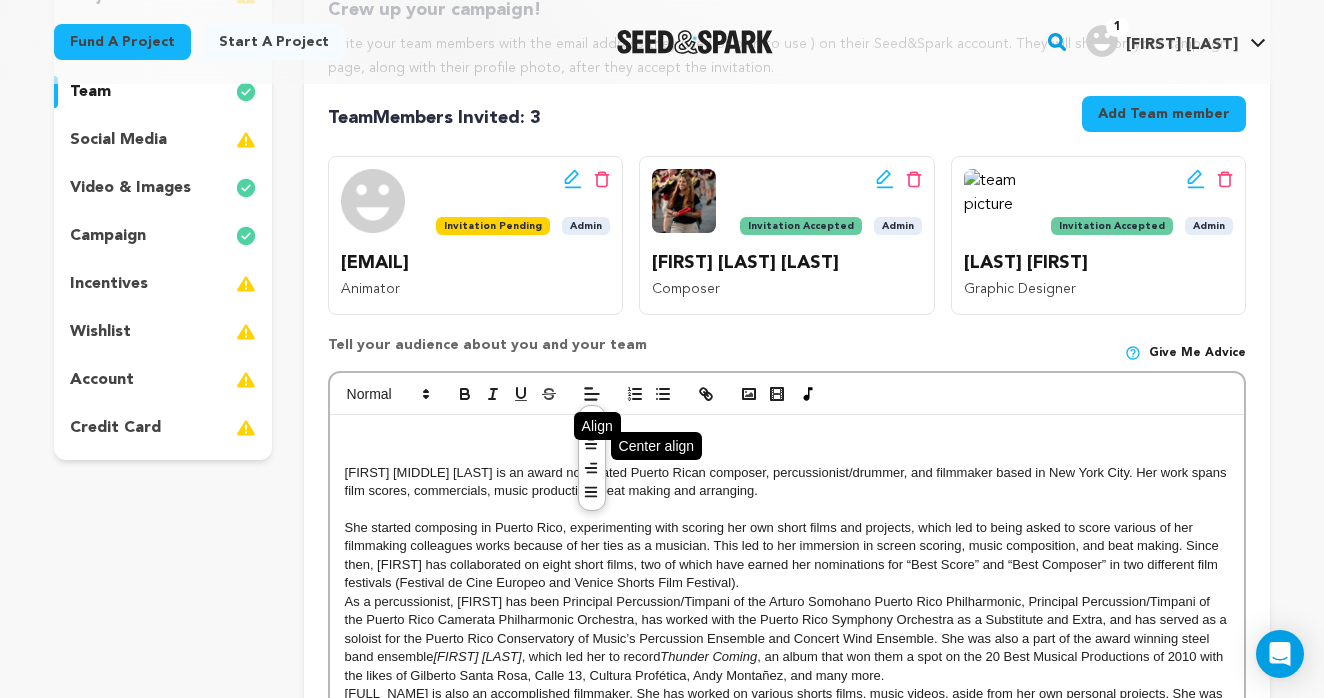click at bounding box center (591, 446) 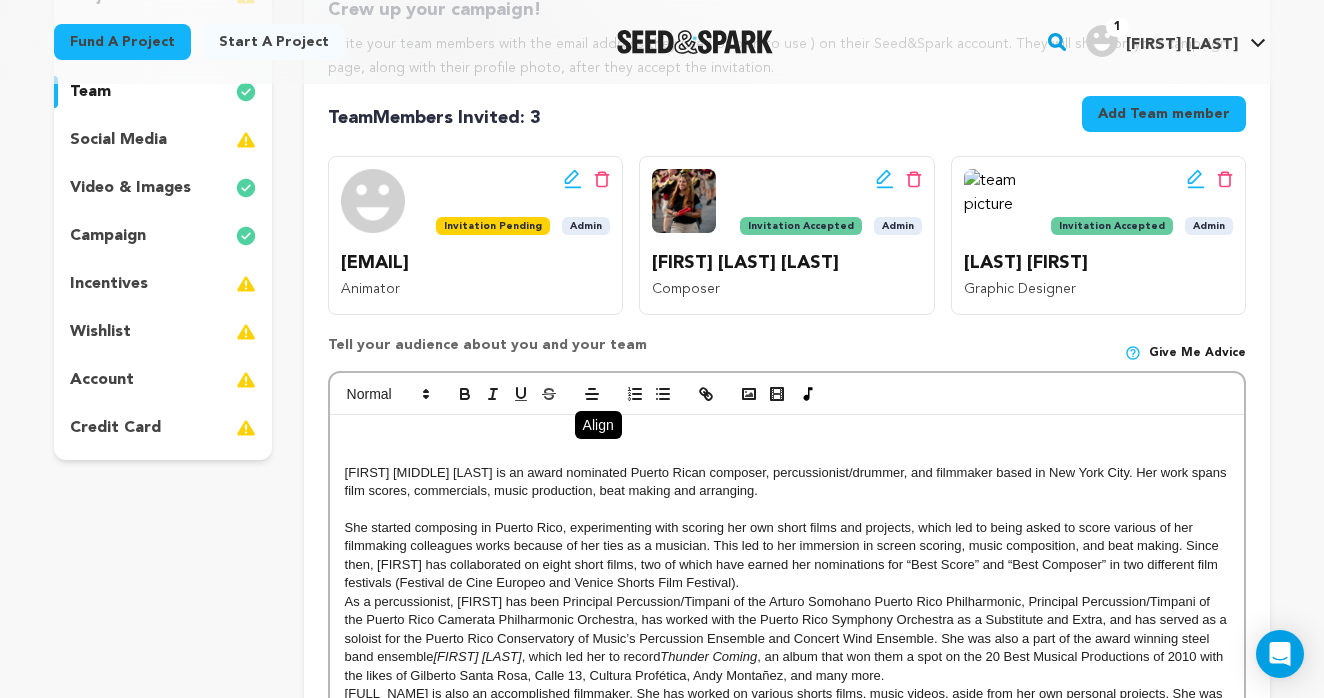 scroll, scrollTop: 10, scrollLeft: 1, axis: both 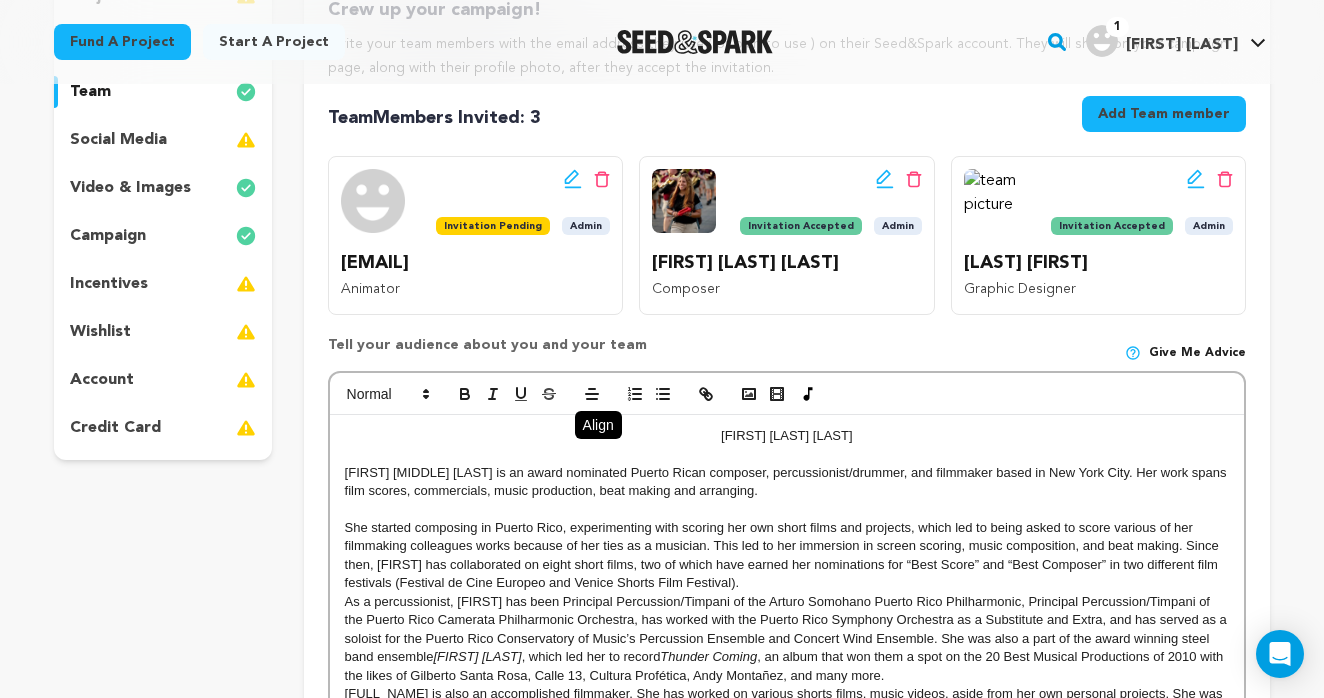 drag, startPoint x: 869, startPoint y: 423, endPoint x: 898, endPoint y: 430, distance: 29.832869 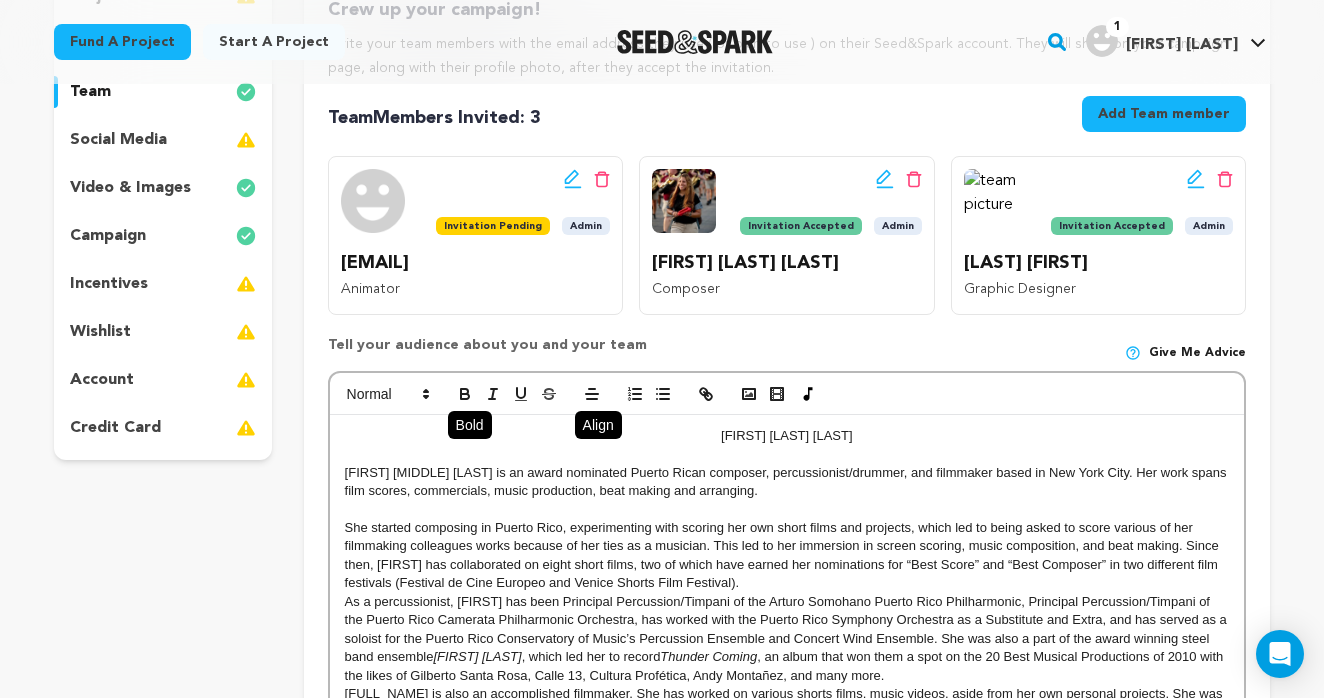 click 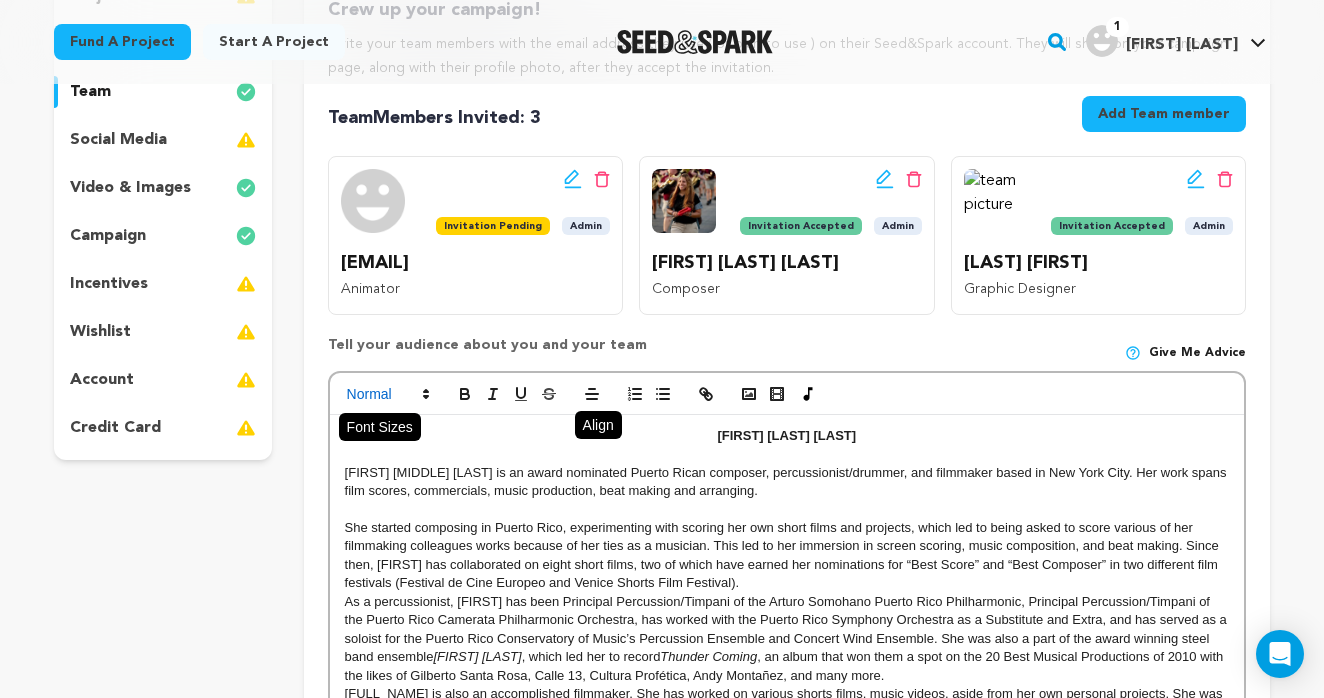 click at bounding box center [387, 394] 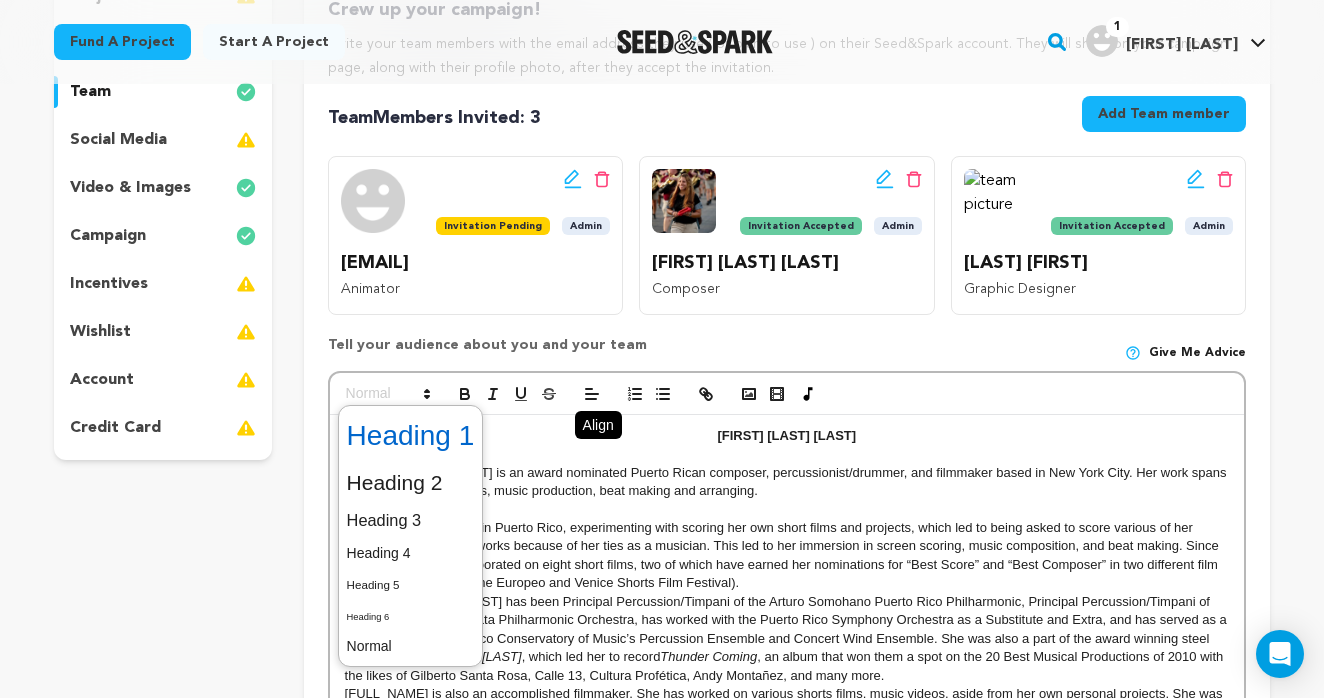 click at bounding box center [411, 436] 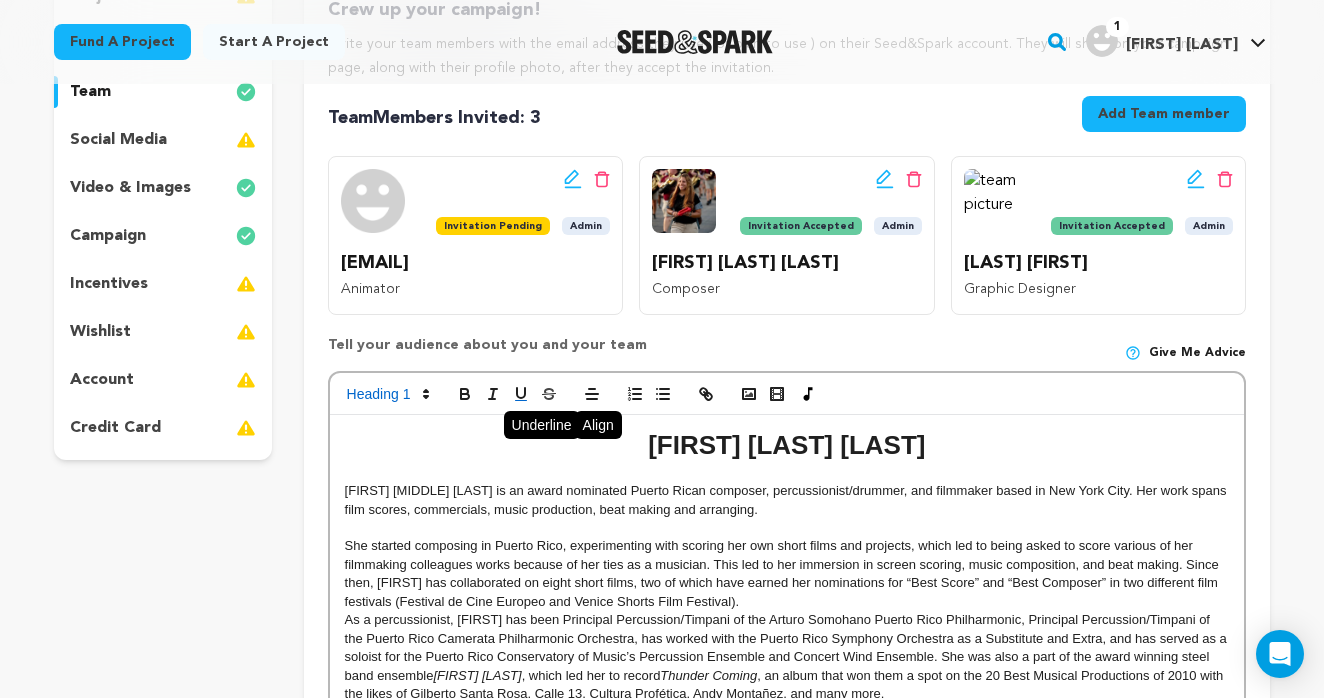 click 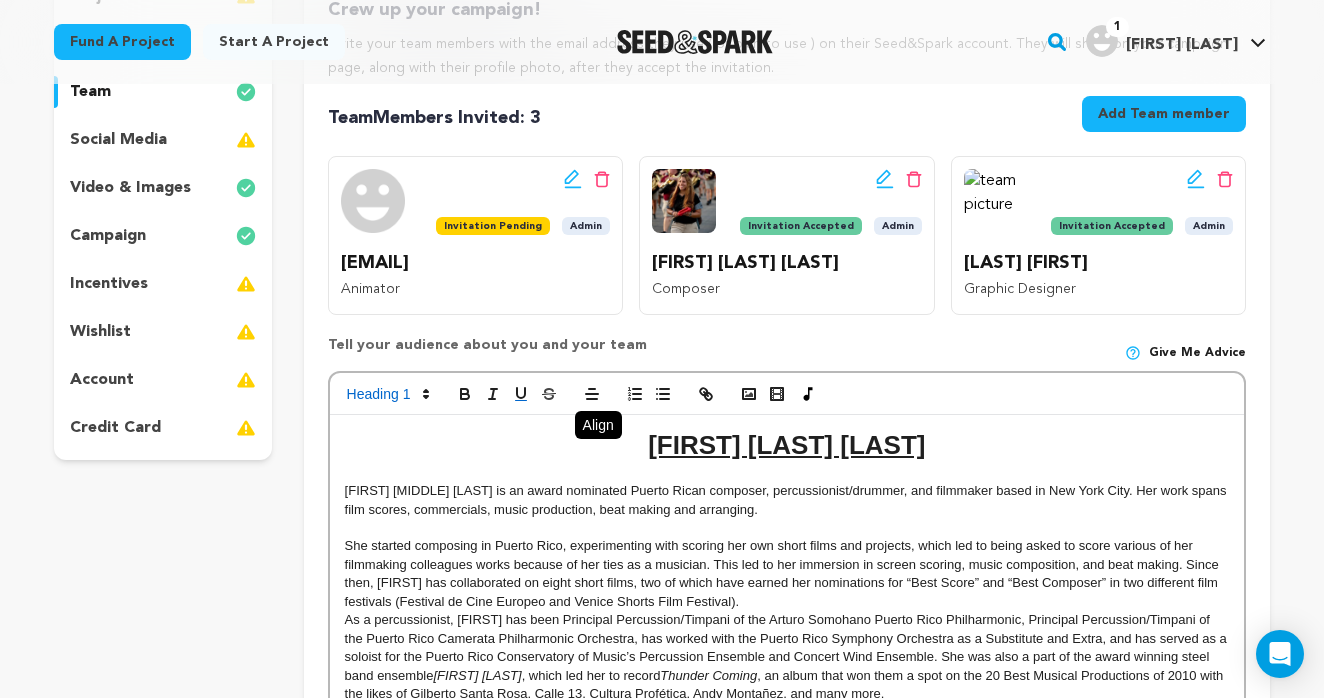 click on "She started composing in Puerto Rico, experimenting with scoring her own short films and projects, which led to being asked to score various of her filmmaking colleagues works because of her ties as a musician. This led to her immersion in screen scoring, music composition, and beat making. Since then, [FIRST] has collaborated on eight short films, two of which have earned her nominations for “Best Score” and “Best Composer” in two different film festivals (Festival de Cine Europeo and Venice Shorts Film Festival)." at bounding box center (787, 574) 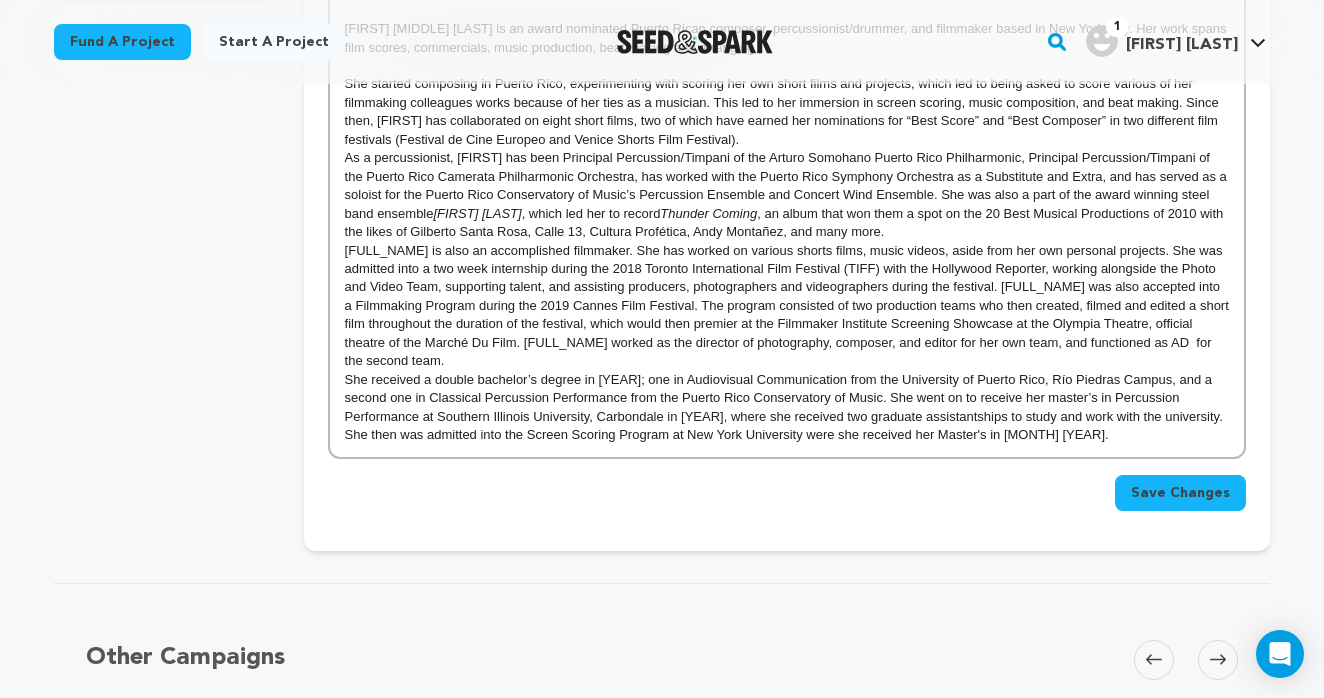 scroll, scrollTop: 774, scrollLeft: 0, axis: vertical 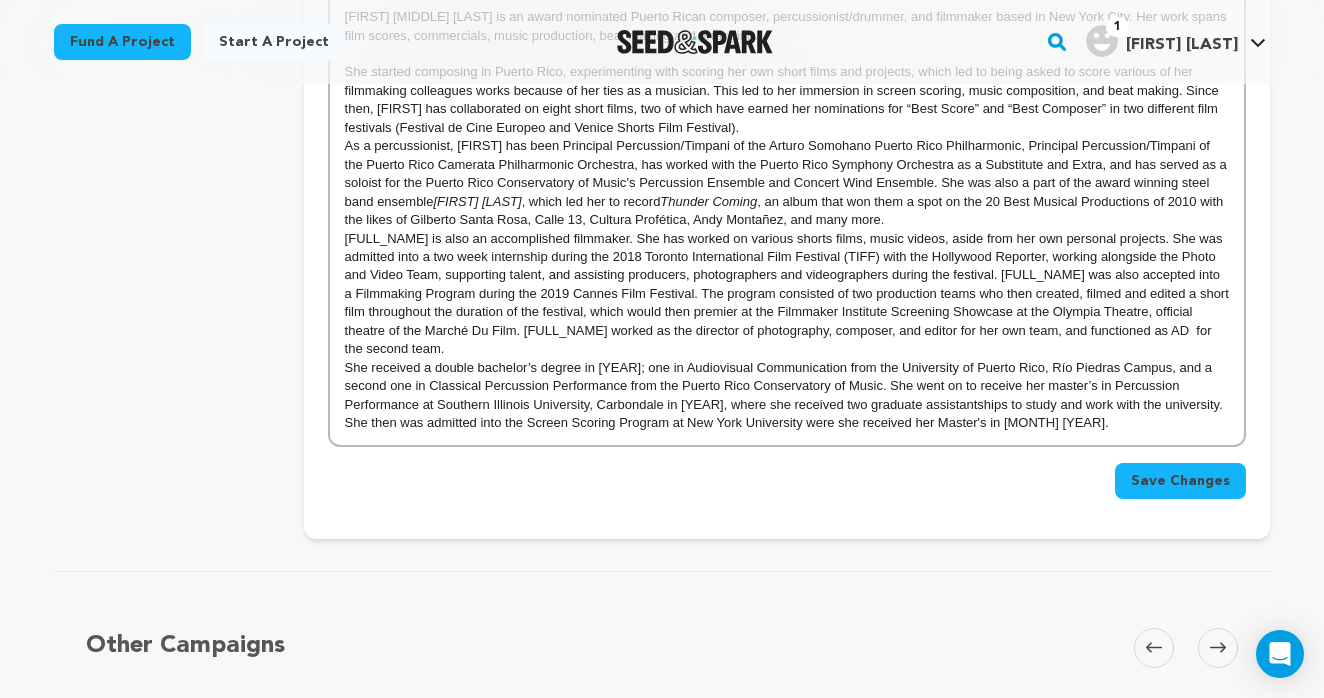 click on "She received a double bachelor’s degree in [YEAR]; one in Audiovisual Communication from the University of Puerto Rico, Río Piedras Campus, and a second one in Classical Percussion Performance from the Puerto Rico Conservatory of Music. She went on to receive her master’s in Percussion Performance at Southern Illinois University, Carbondale in [YEAR], where she received two graduate assistantships to study and work with the university. She then was admitted into the Screen Scoring Program at New York University were she received her Master's in [MONTH] [YEAR]." at bounding box center [787, 396] 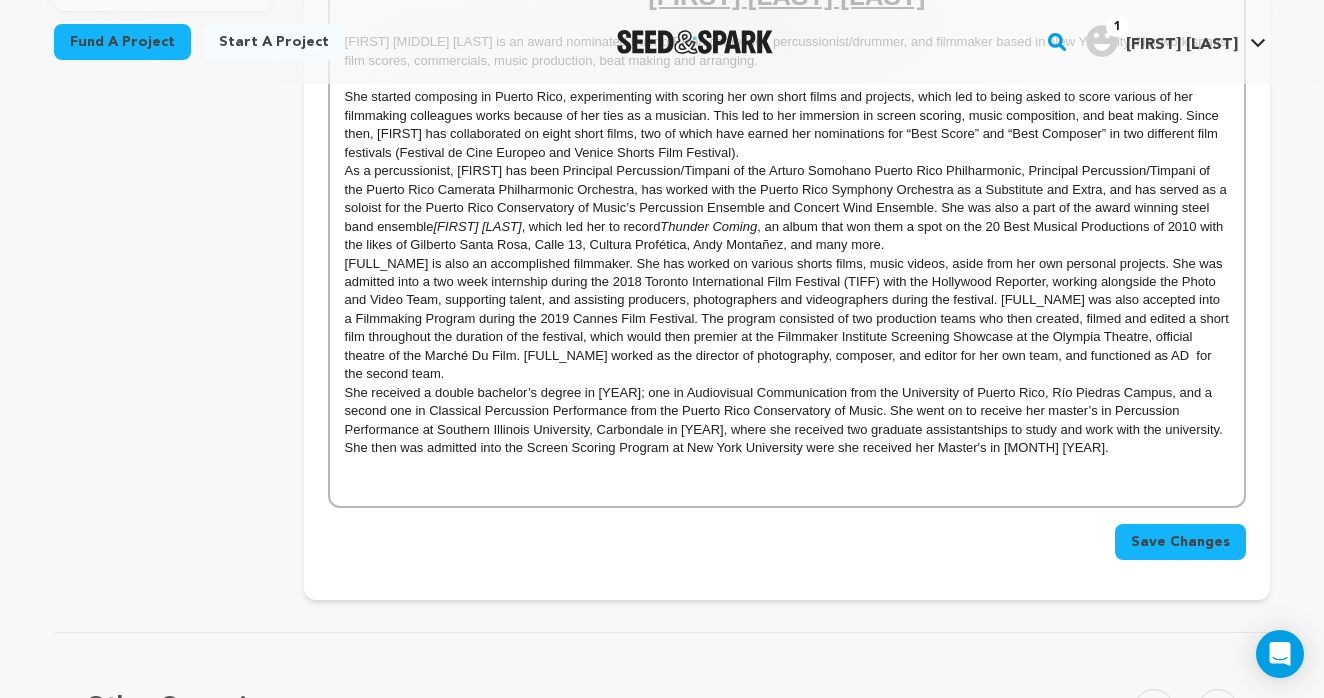 scroll, scrollTop: 980, scrollLeft: 0, axis: vertical 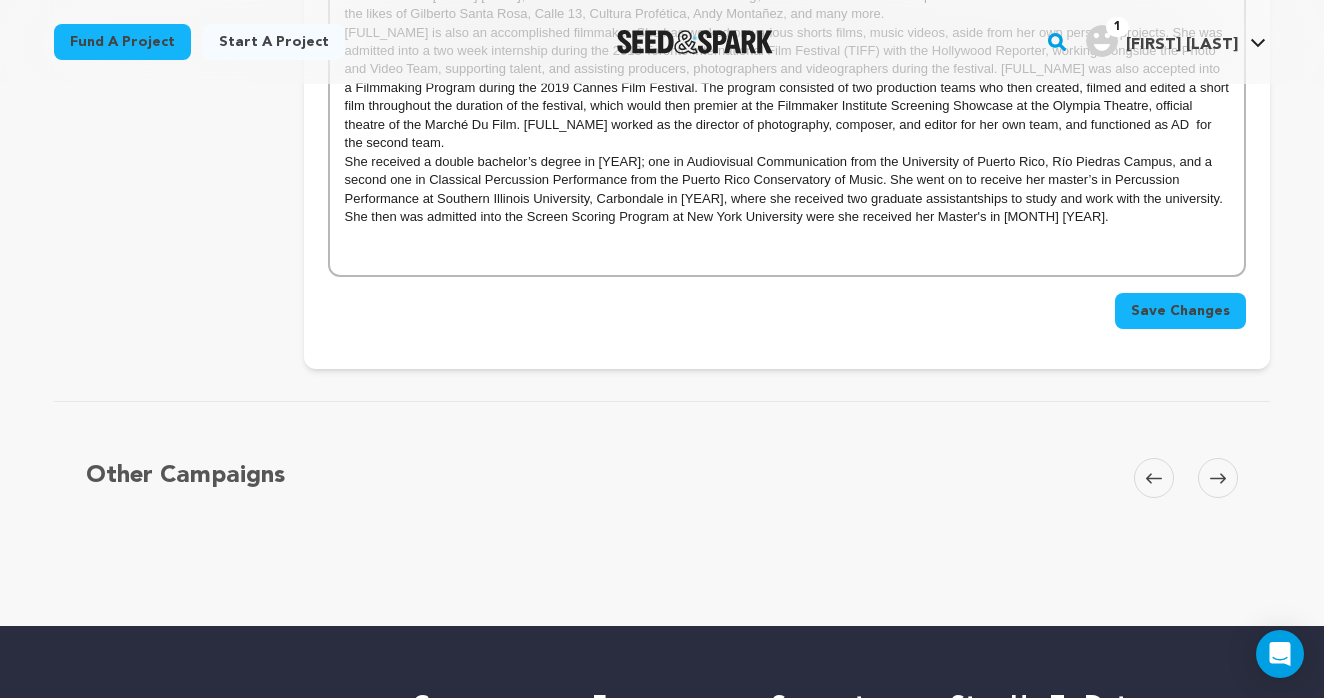 type 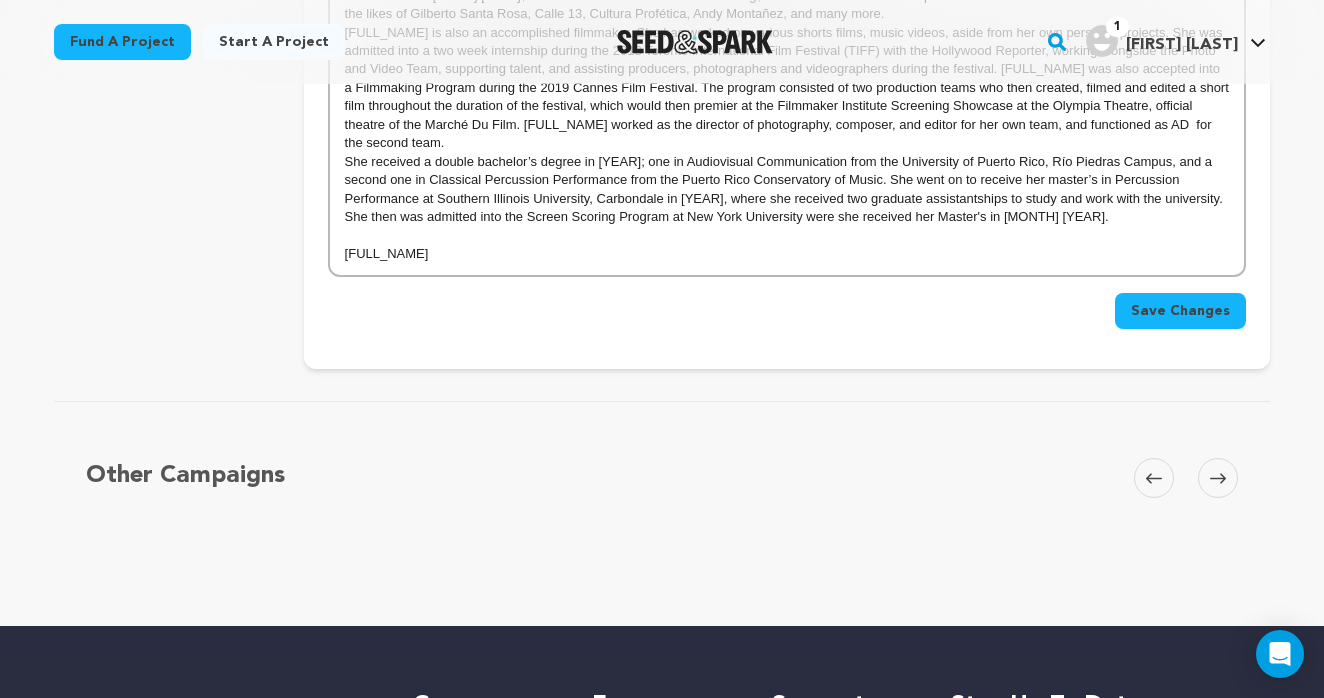 drag, startPoint x: 434, startPoint y: 243, endPoint x: 337, endPoint y: 236, distance: 97.25225 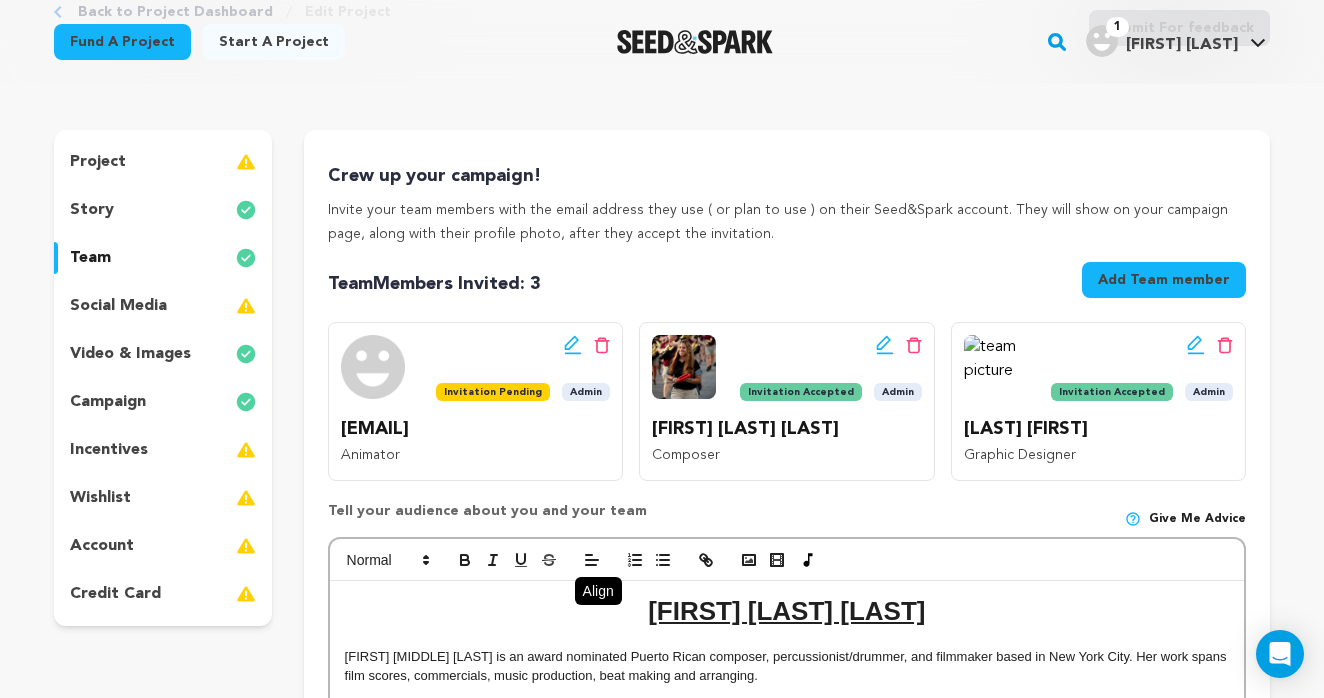 scroll, scrollTop: 203, scrollLeft: 0, axis: vertical 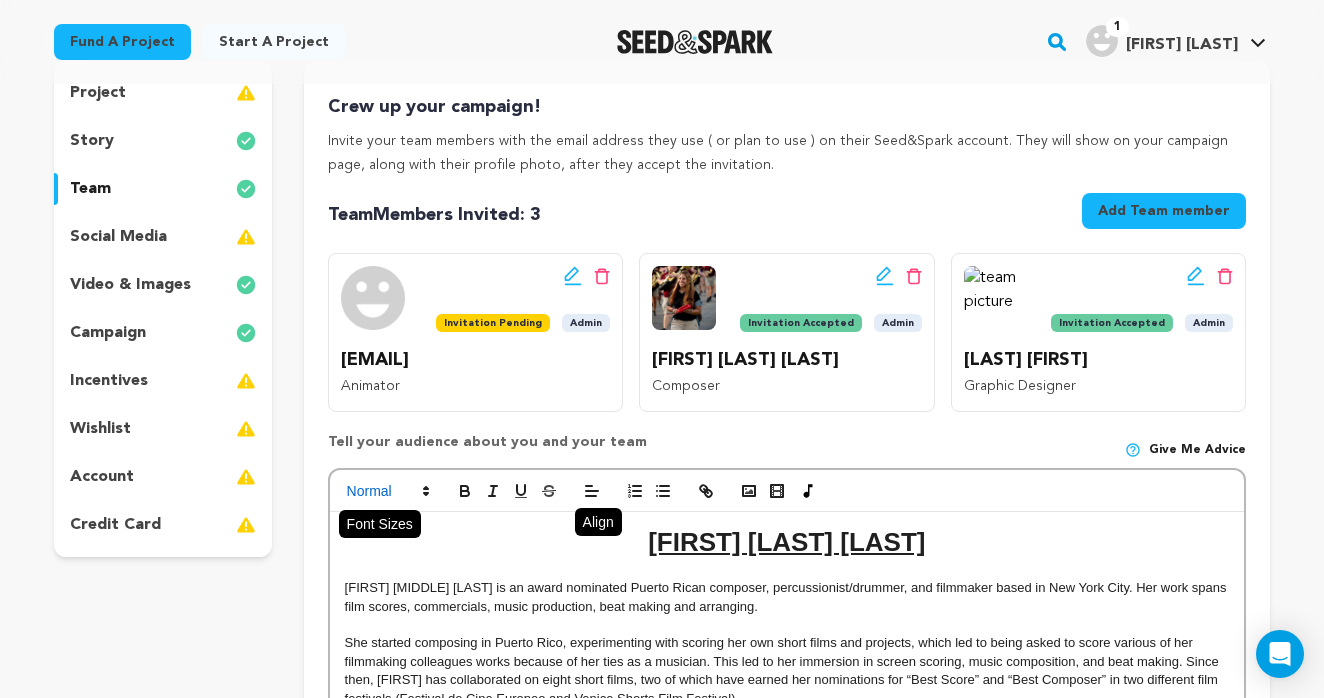 click 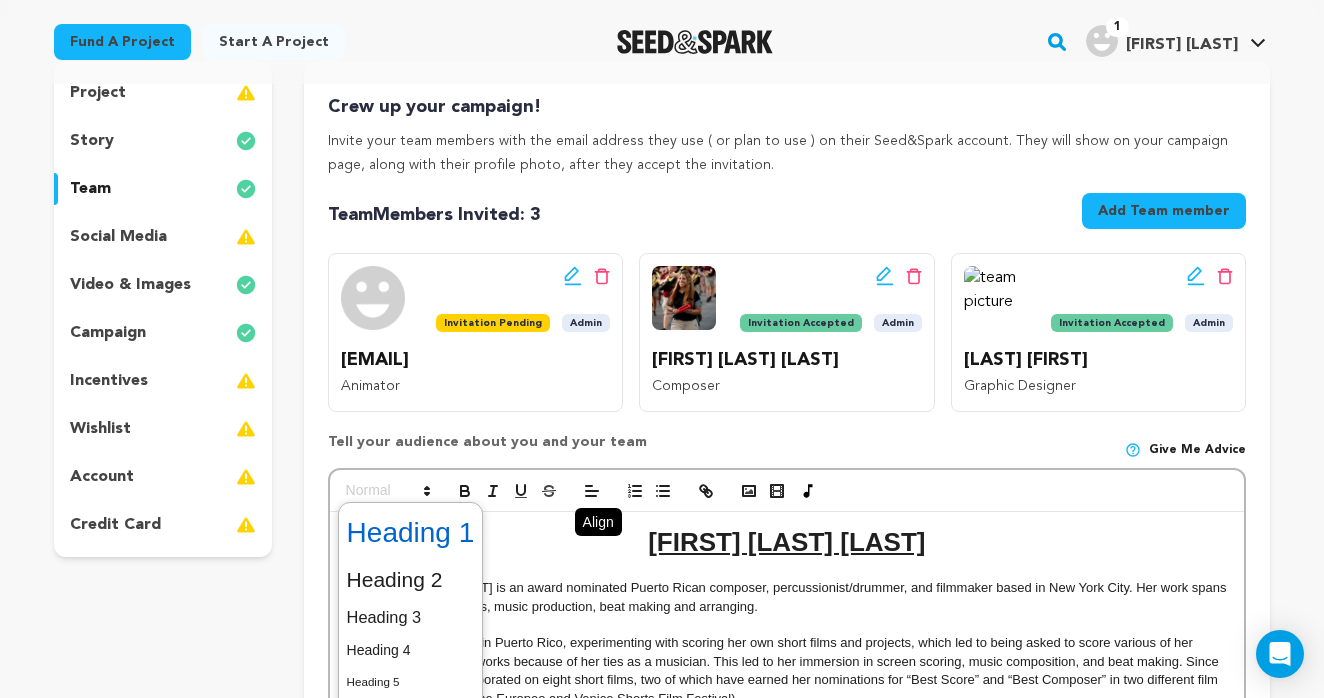 click at bounding box center (411, 533) 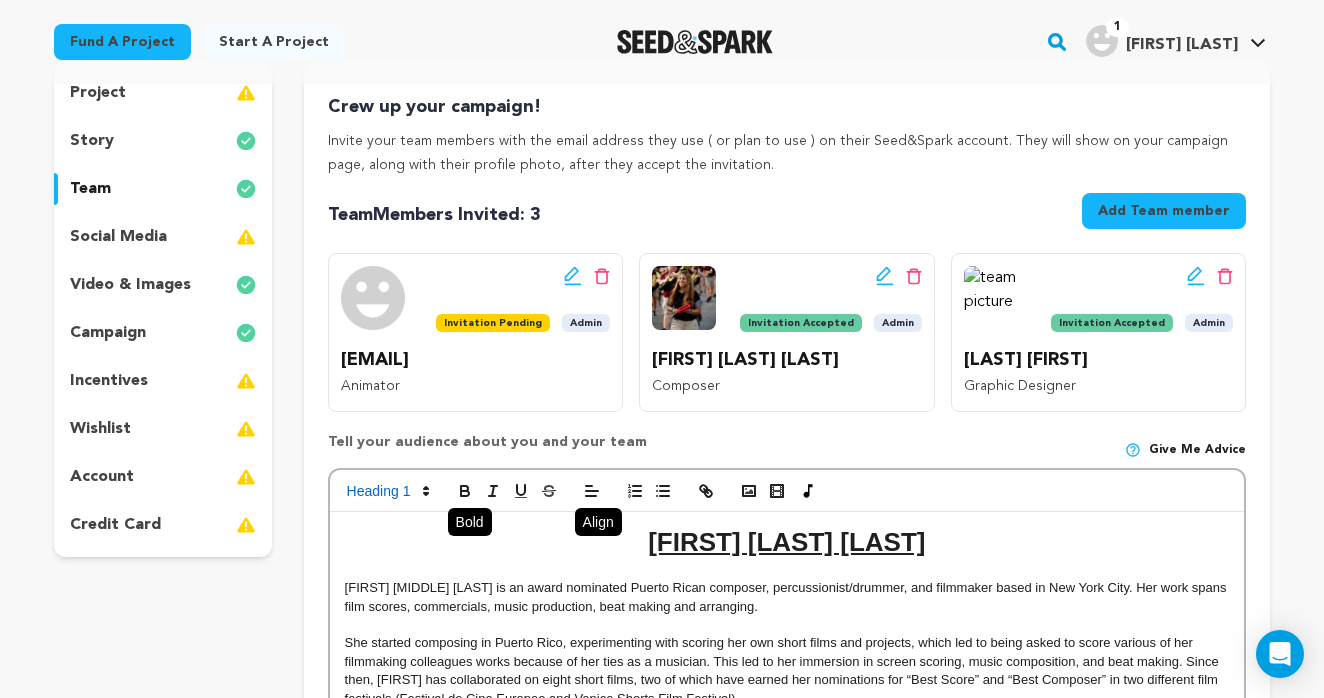 click at bounding box center [465, 491] 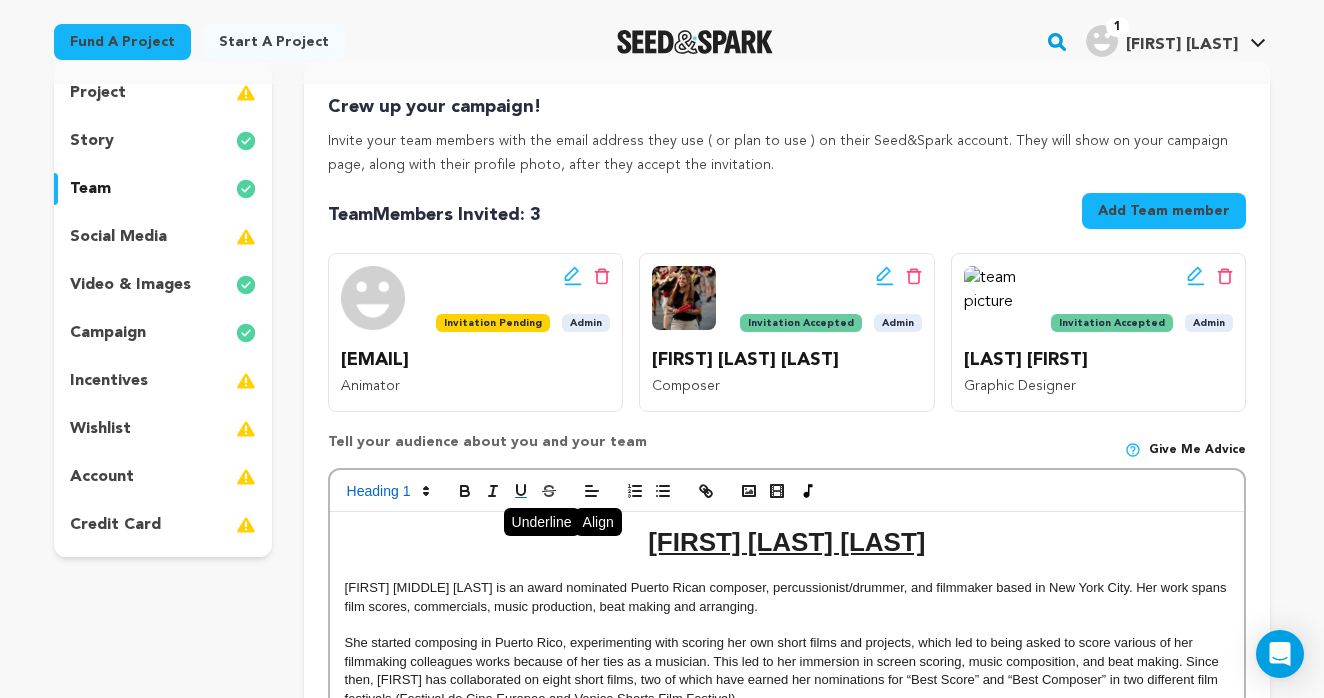 click 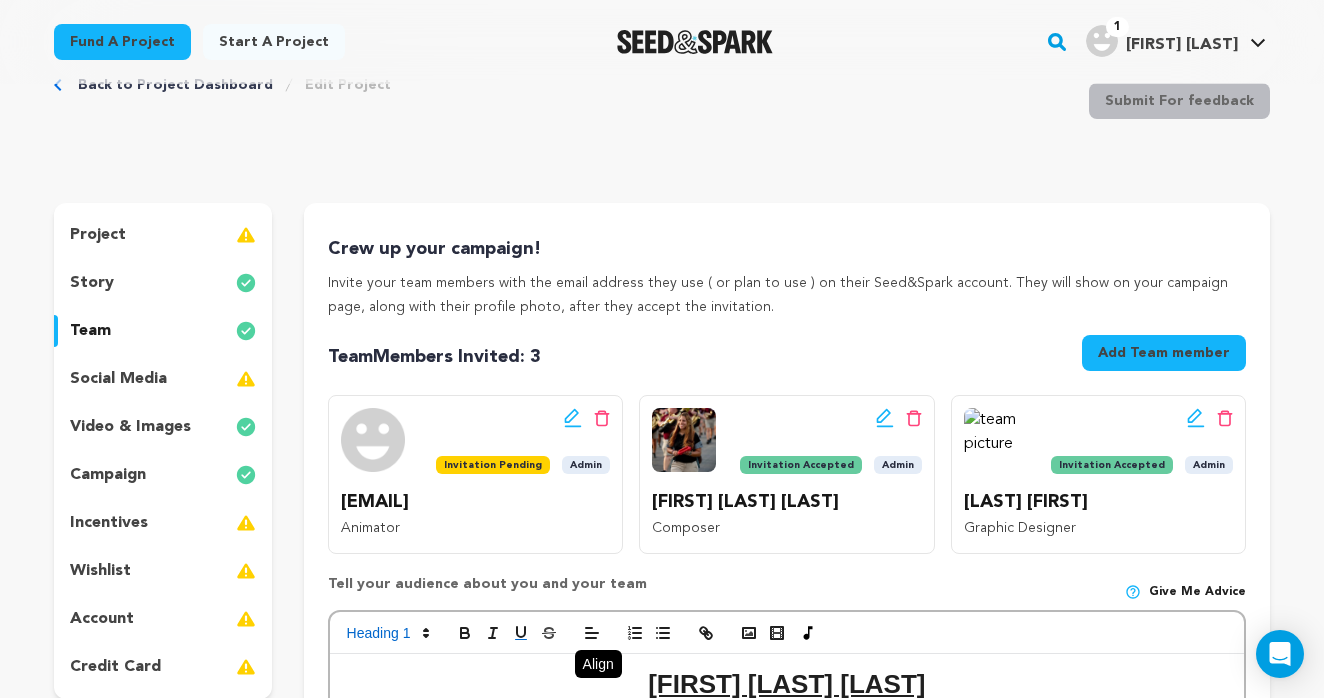 scroll, scrollTop: 260, scrollLeft: 0, axis: vertical 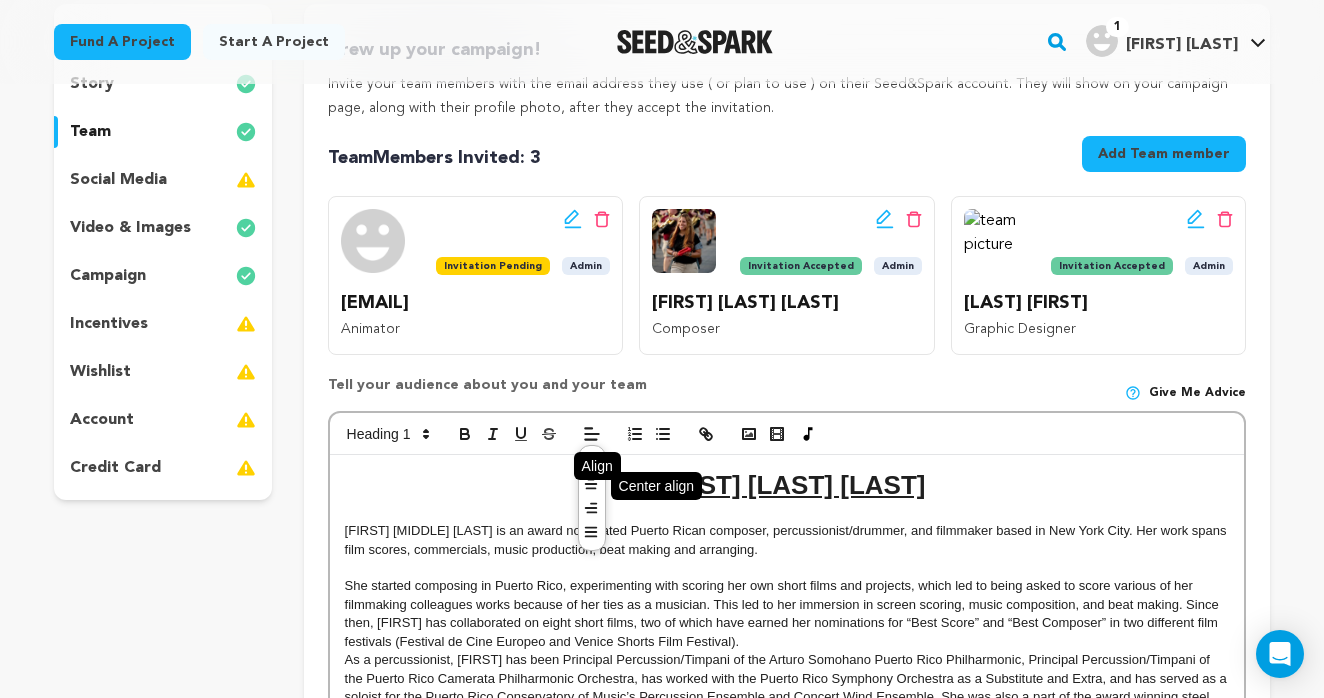 click 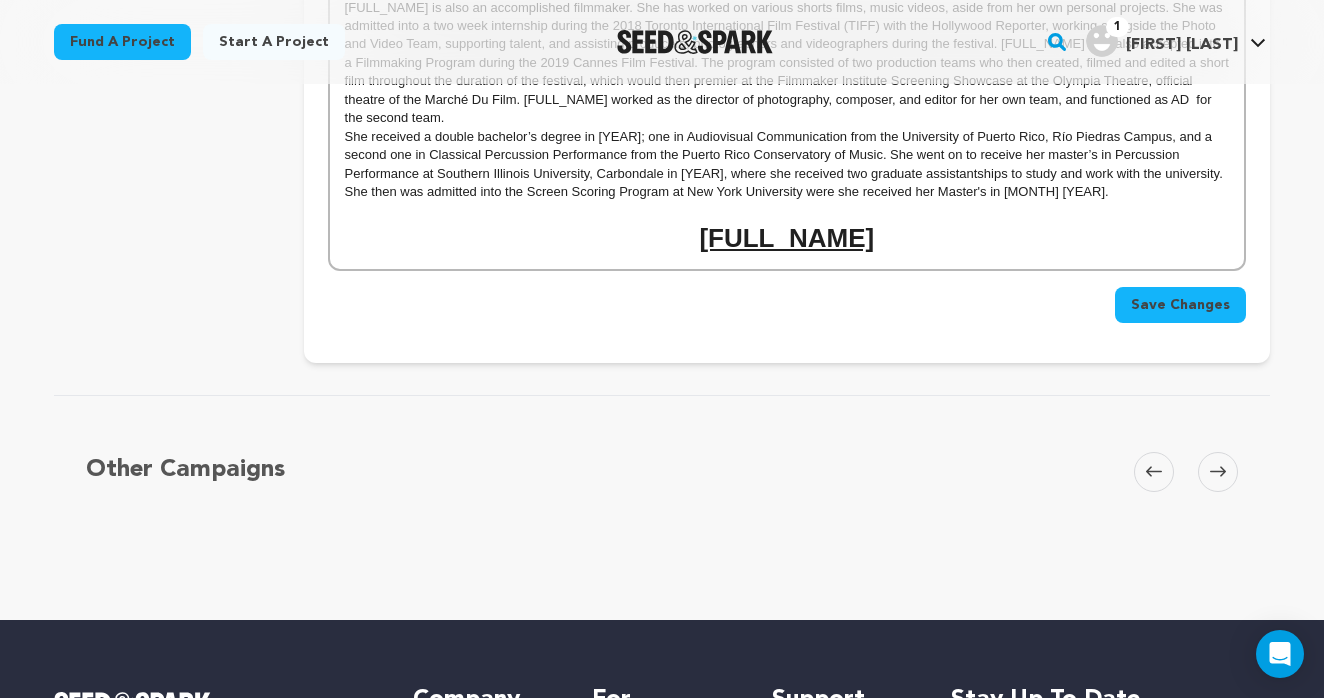 scroll, scrollTop: 1010, scrollLeft: 0, axis: vertical 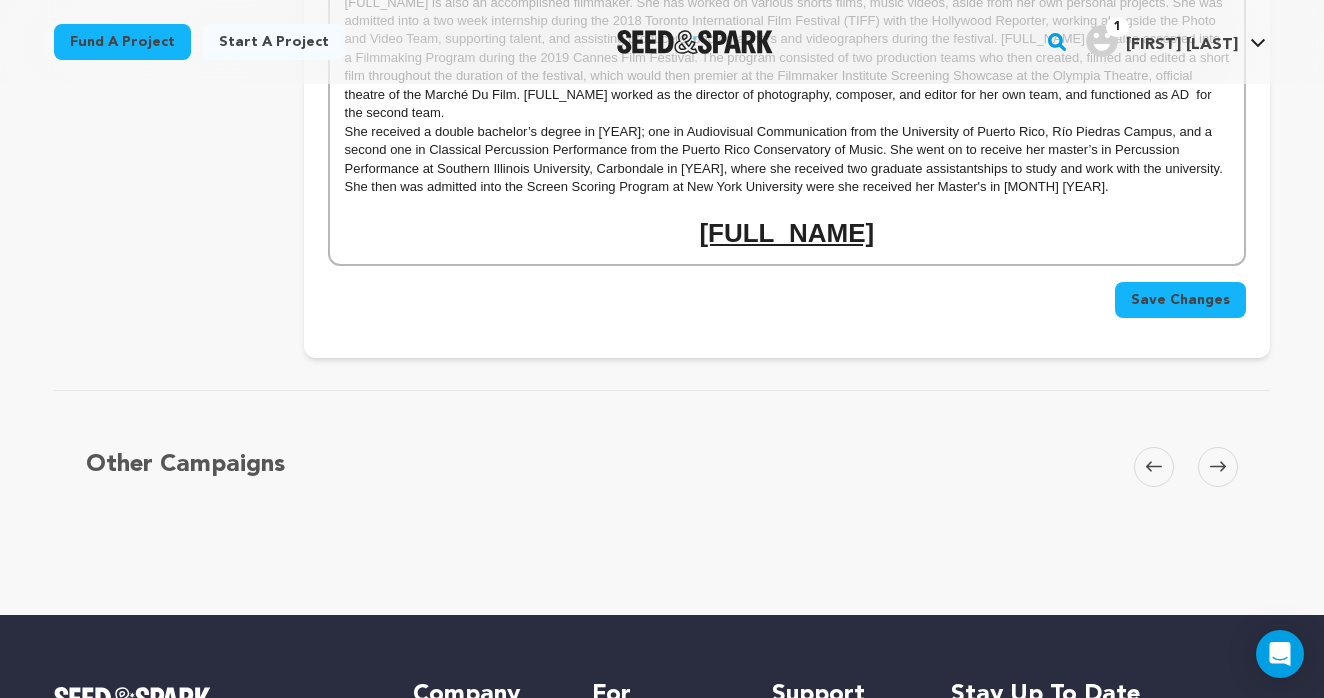 click on "[FULL_NAME]" at bounding box center (787, 233) 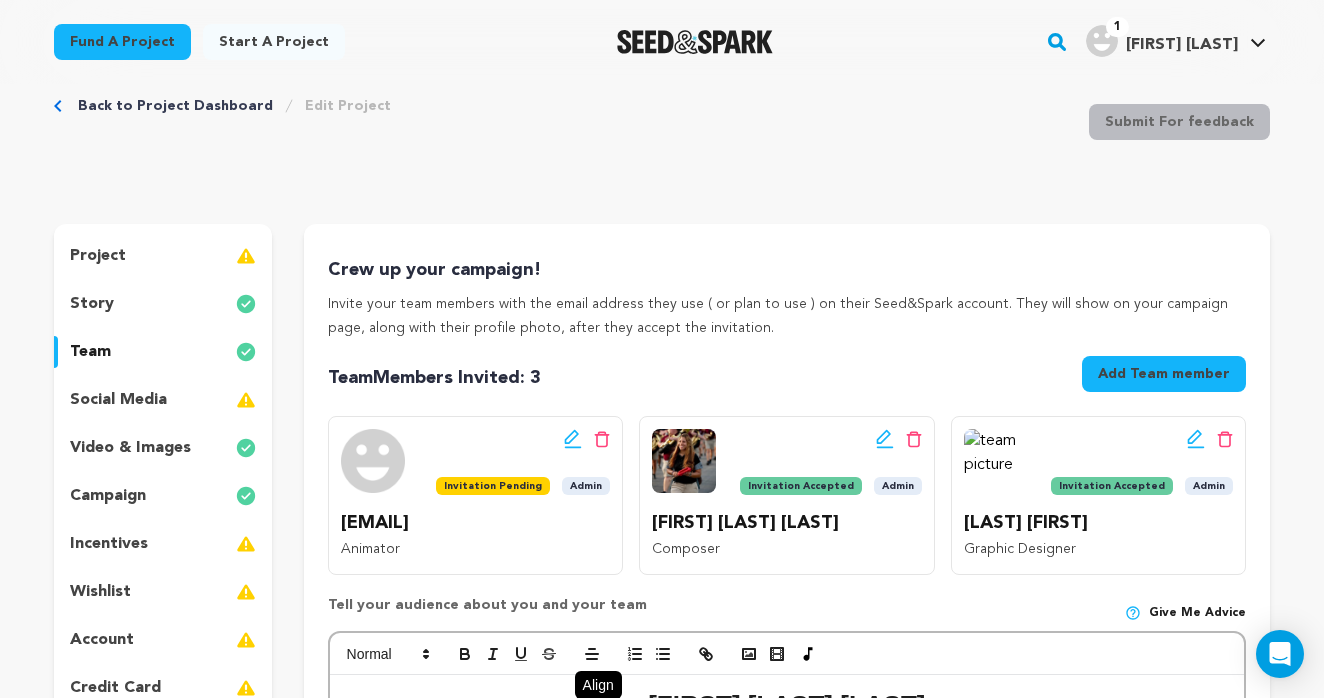scroll, scrollTop: 38, scrollLeft: 0, axis: vertical 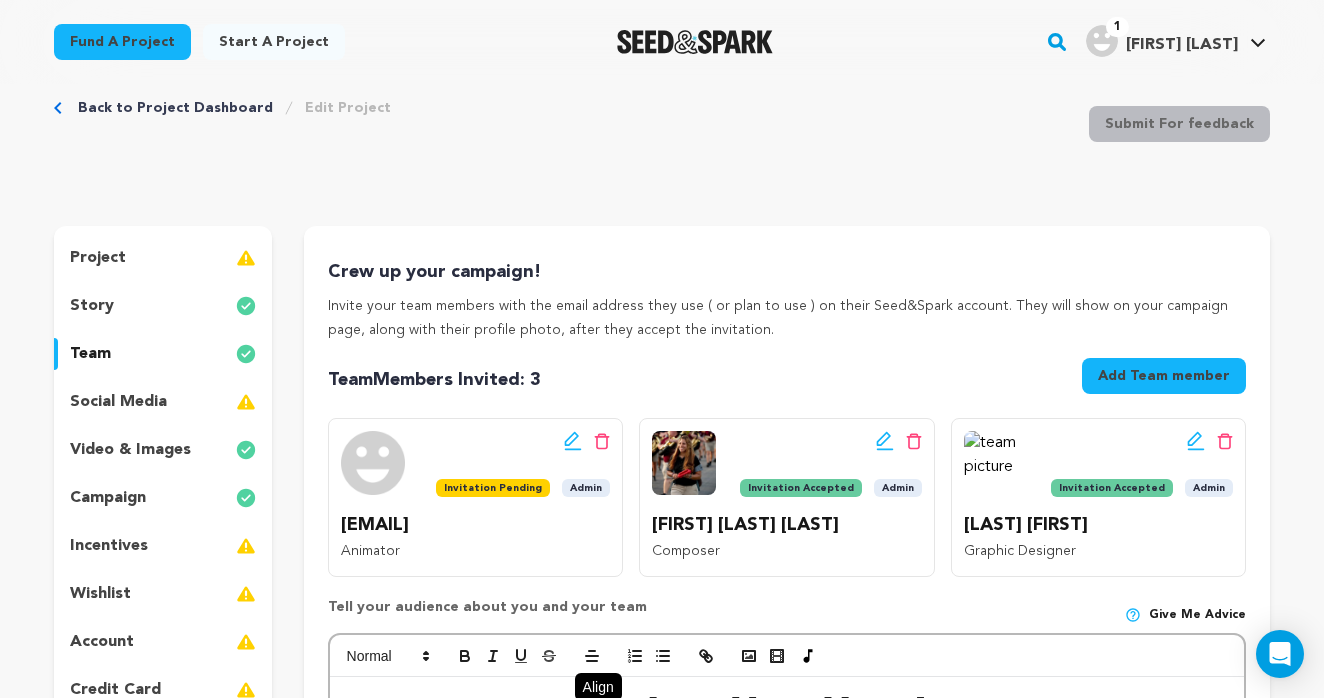 click 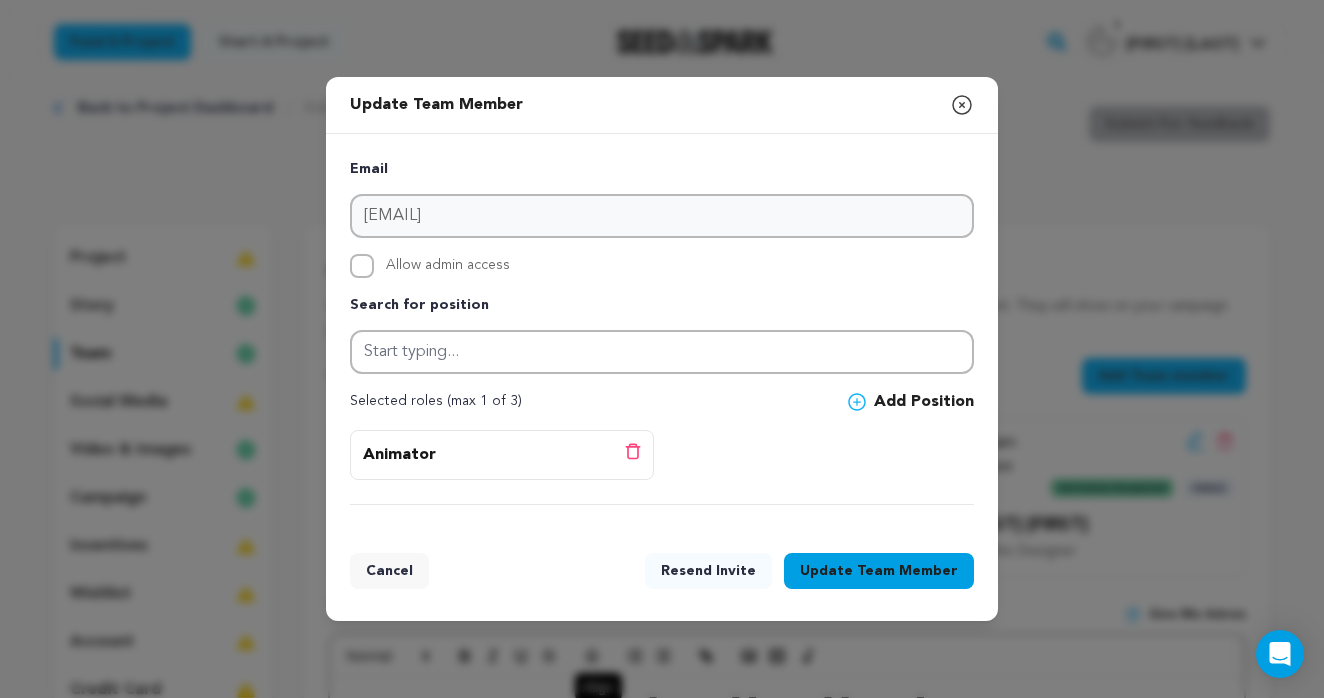 click 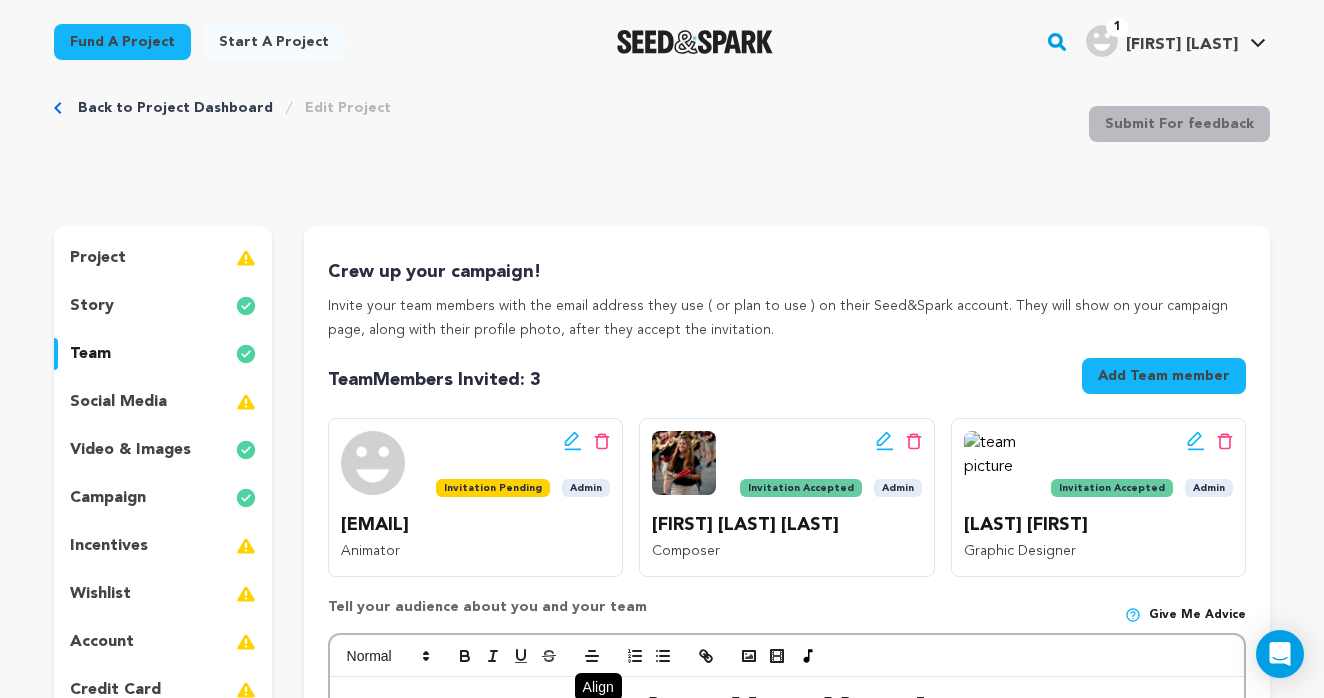 click on "Add Team member" at bounding box center (1164, 376) 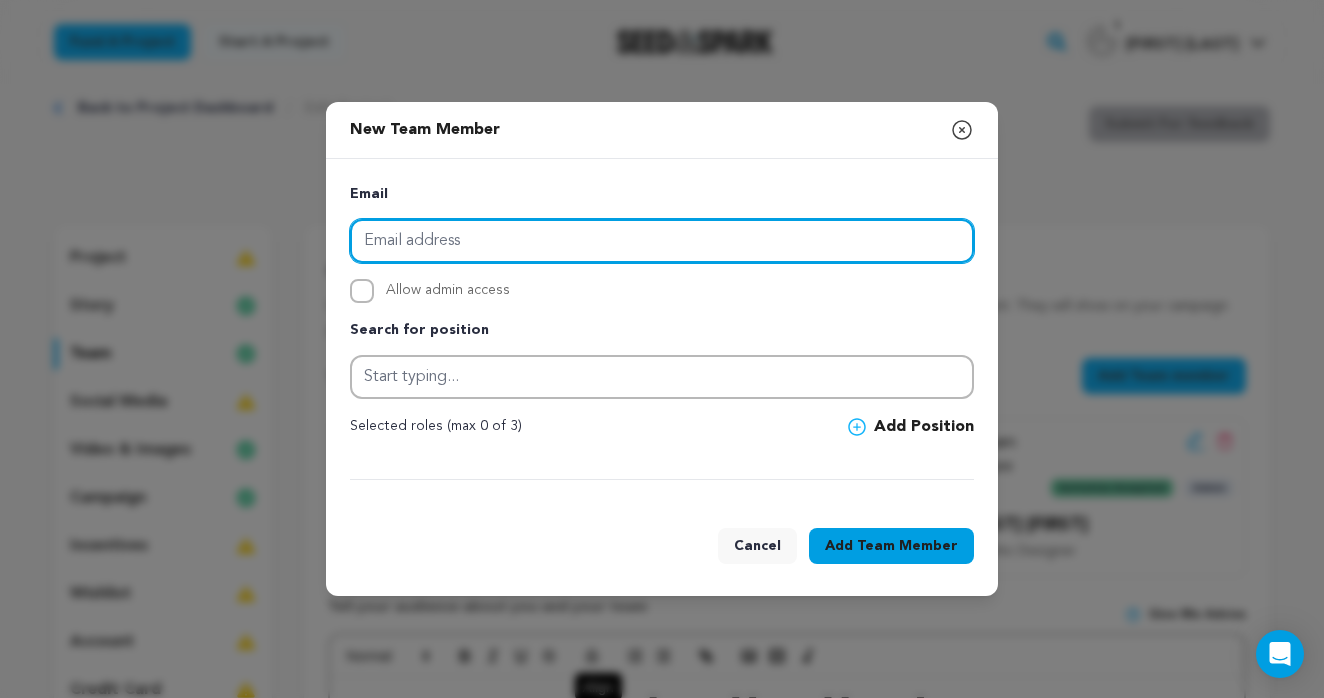click at bounding box center [662, 241] 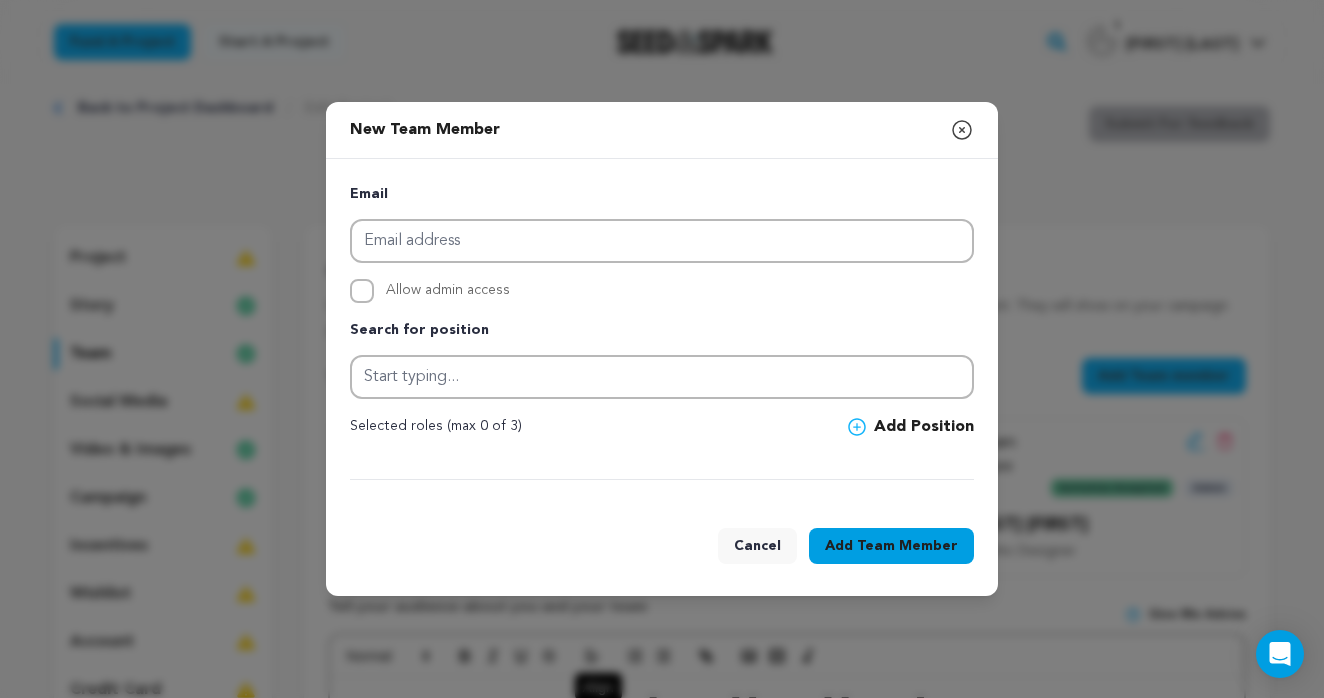 click on "Email
Allow admin access
Search for position
Selected roles (max 0 of 3)" at bounding box center (662, 331) 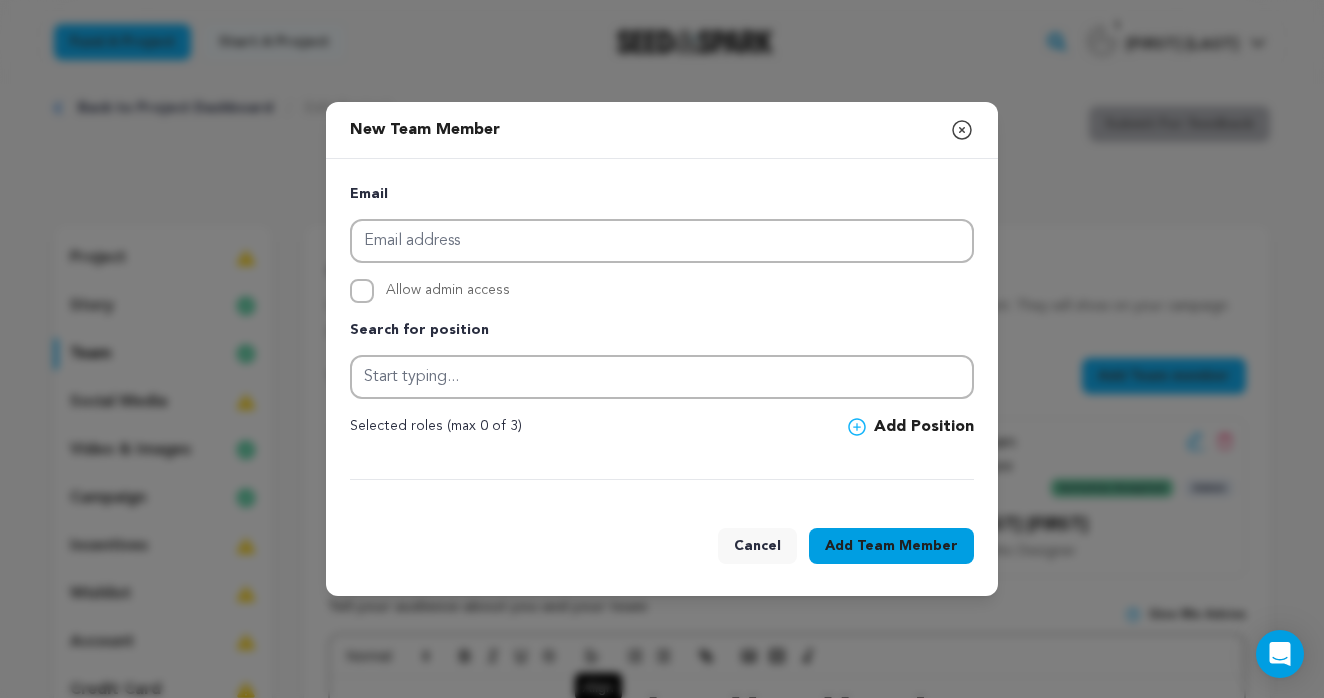 click on "Allow admin access" at bounding box center (662, 291) 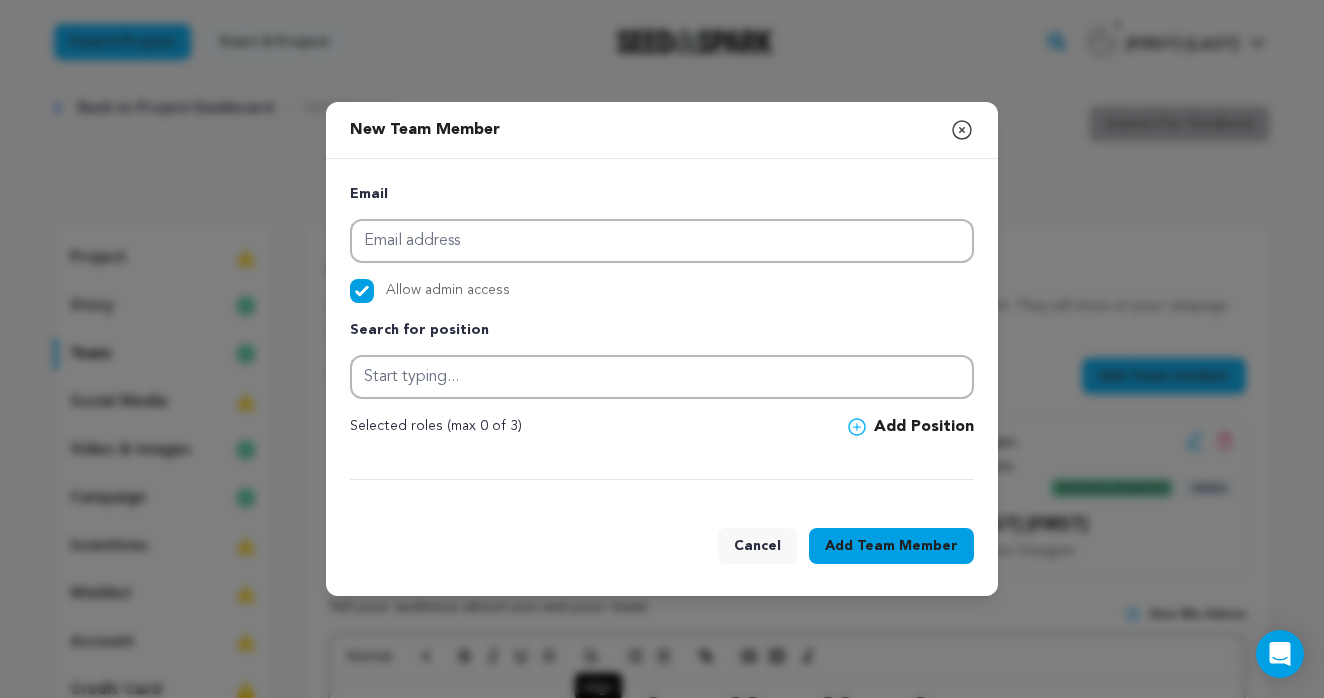 click on "Cancel" at bounding box center (757, 546) 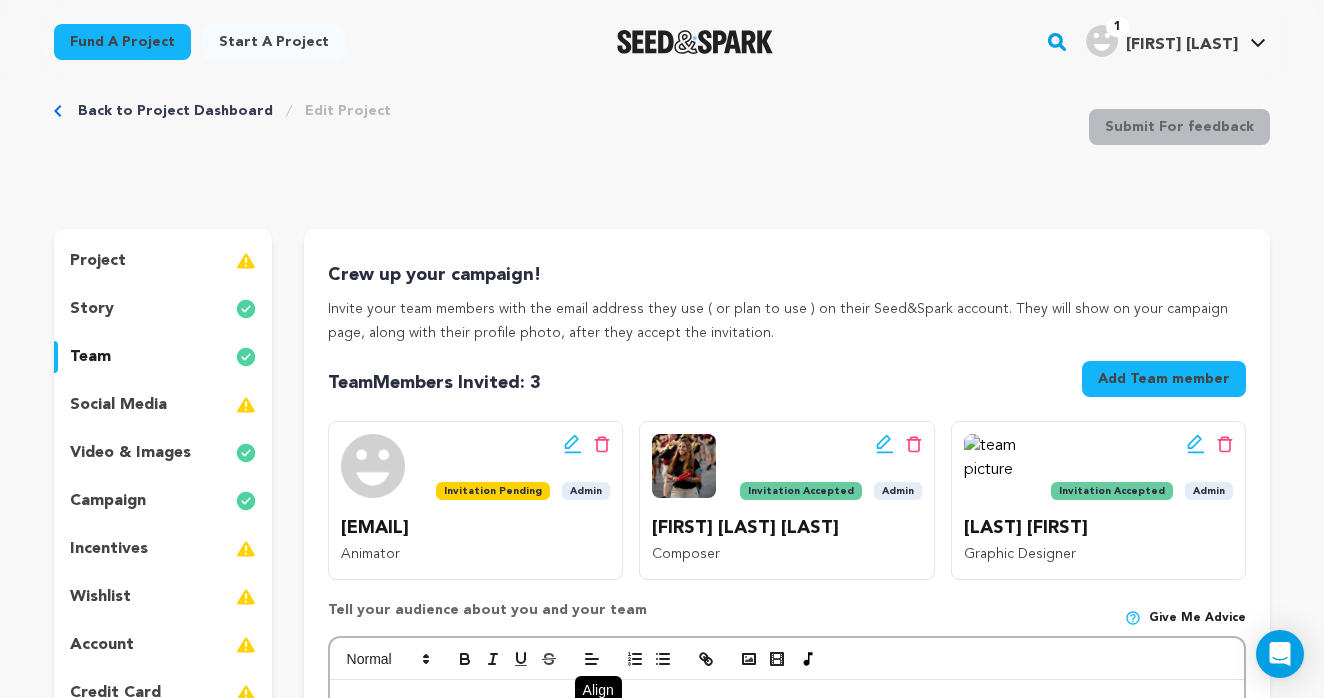 scroll, scrollTop: 27, scrollLeft: 0, axis: vertical 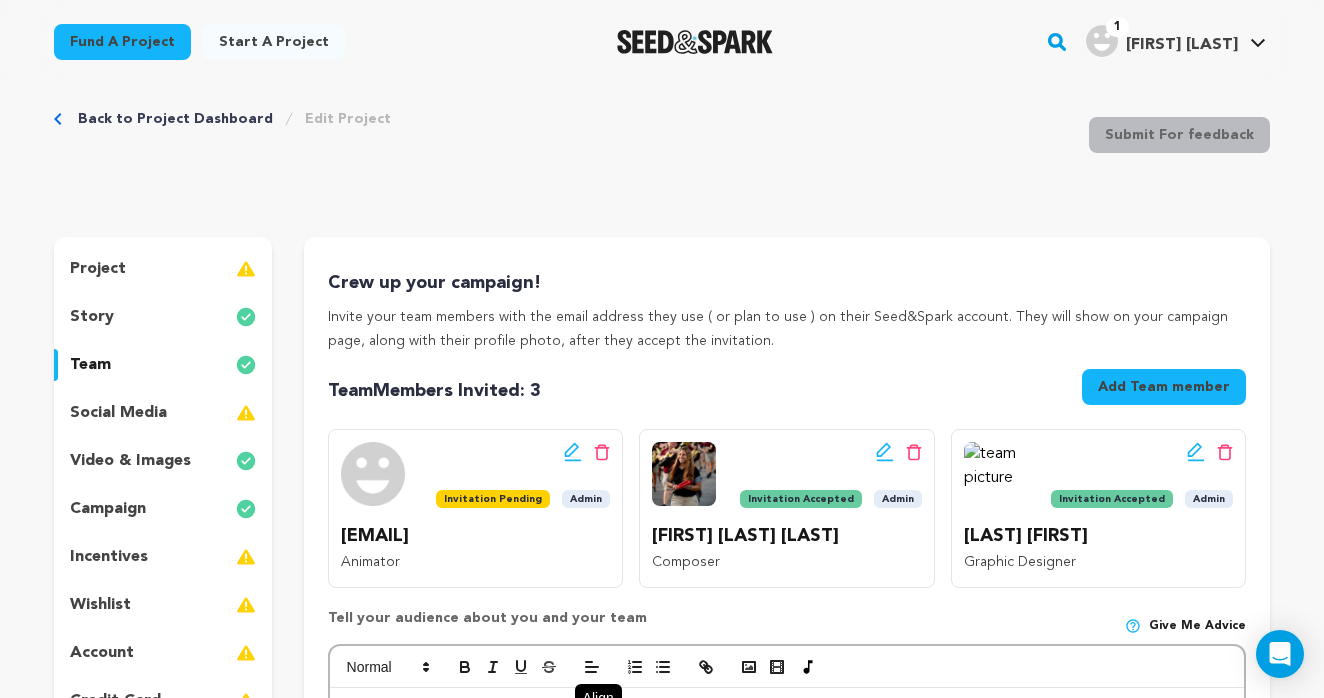 click on "project" at bounding box center (163, 269) 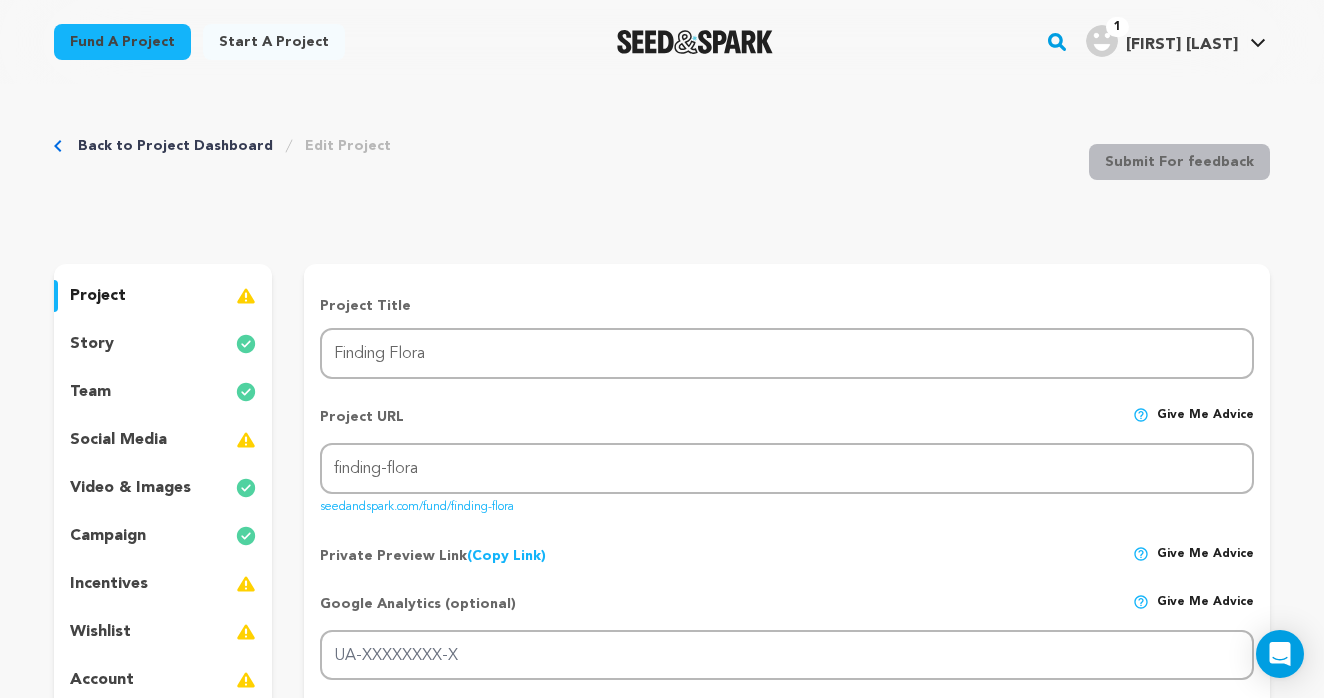 scroll, scrollTop: 0, scrollLeft: 0, axis: both 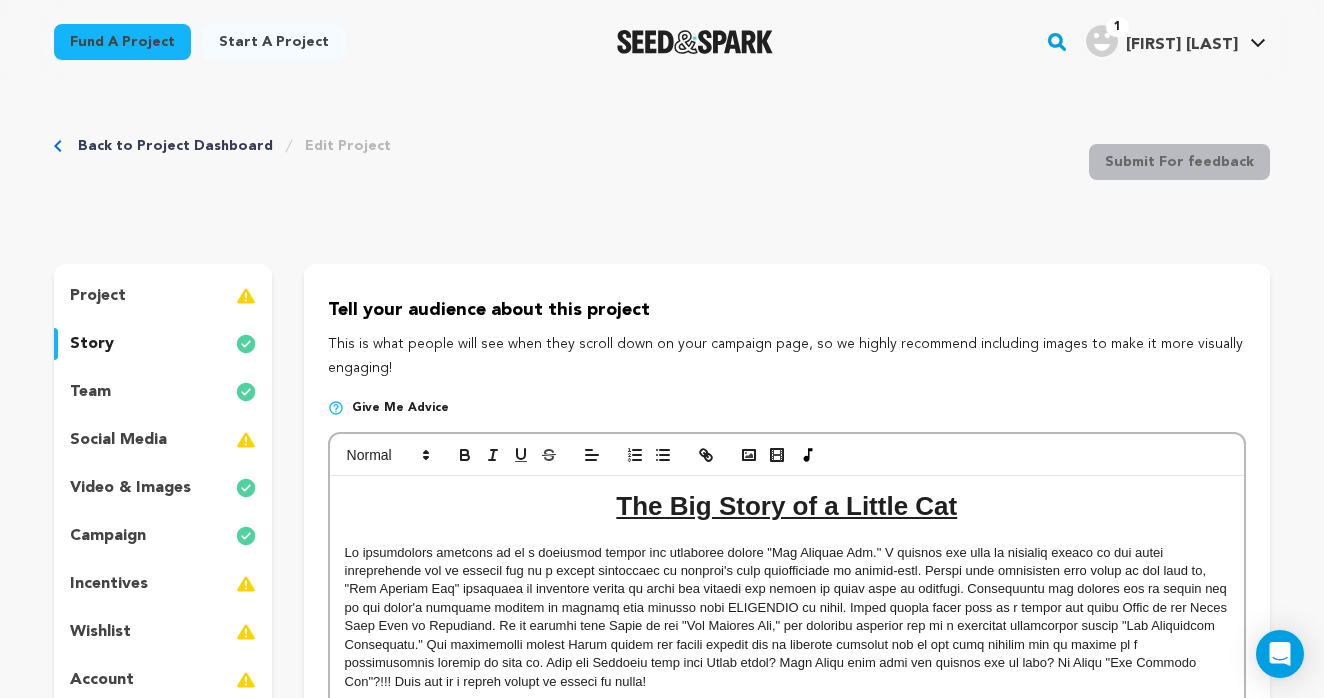 click on "social media" at bounding box center [163, 440] 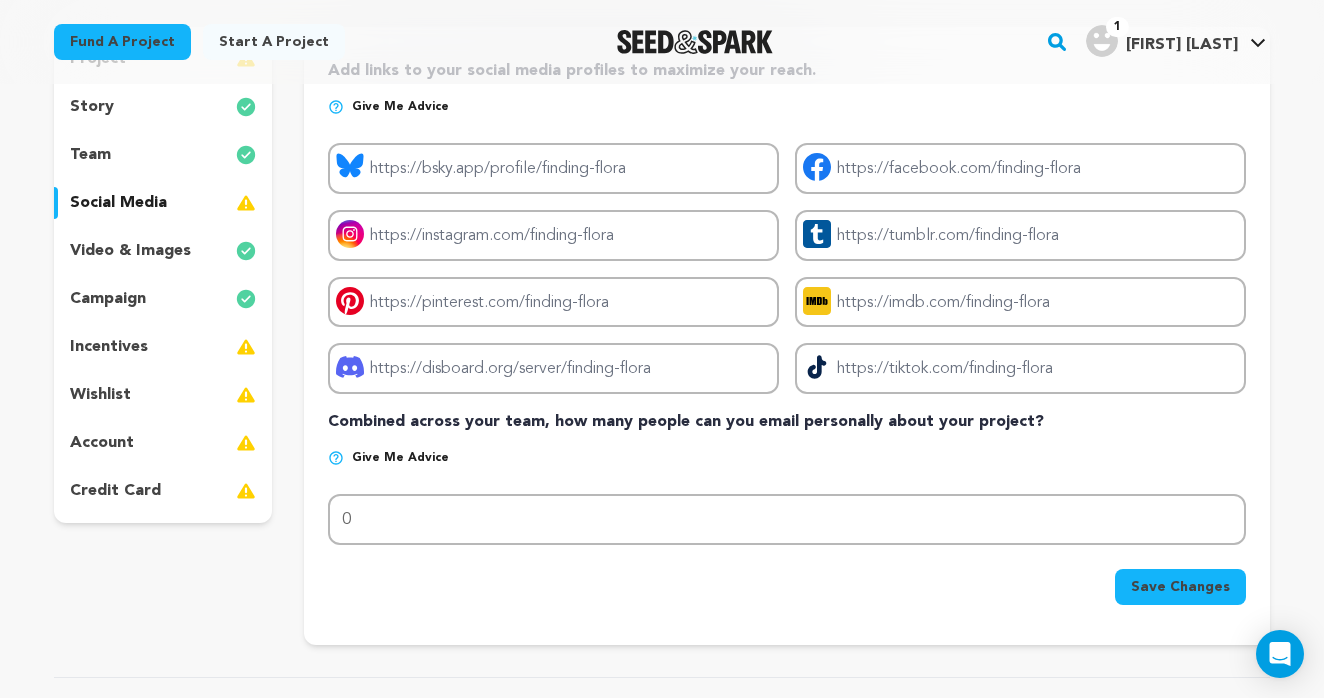 scroll, scrollTop: 240, scrollLeft: 0, axis: vertical 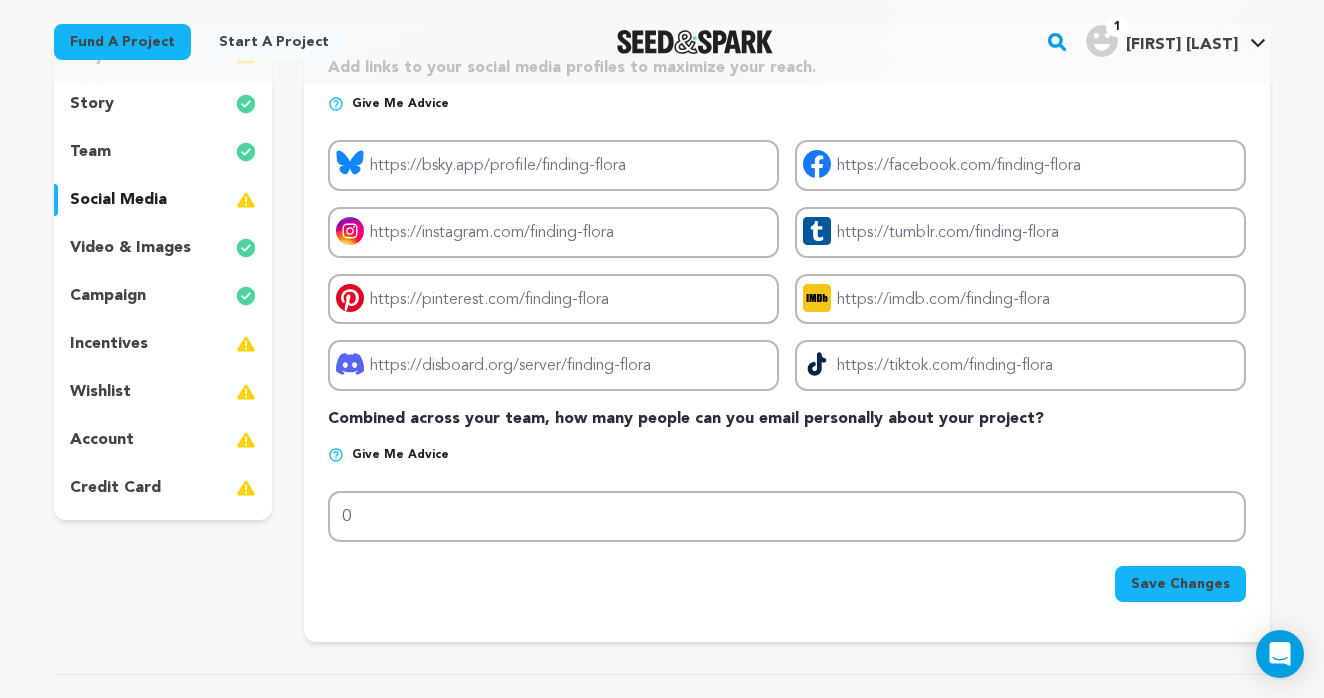 click on "incentives" at bounding box center [109, 344] 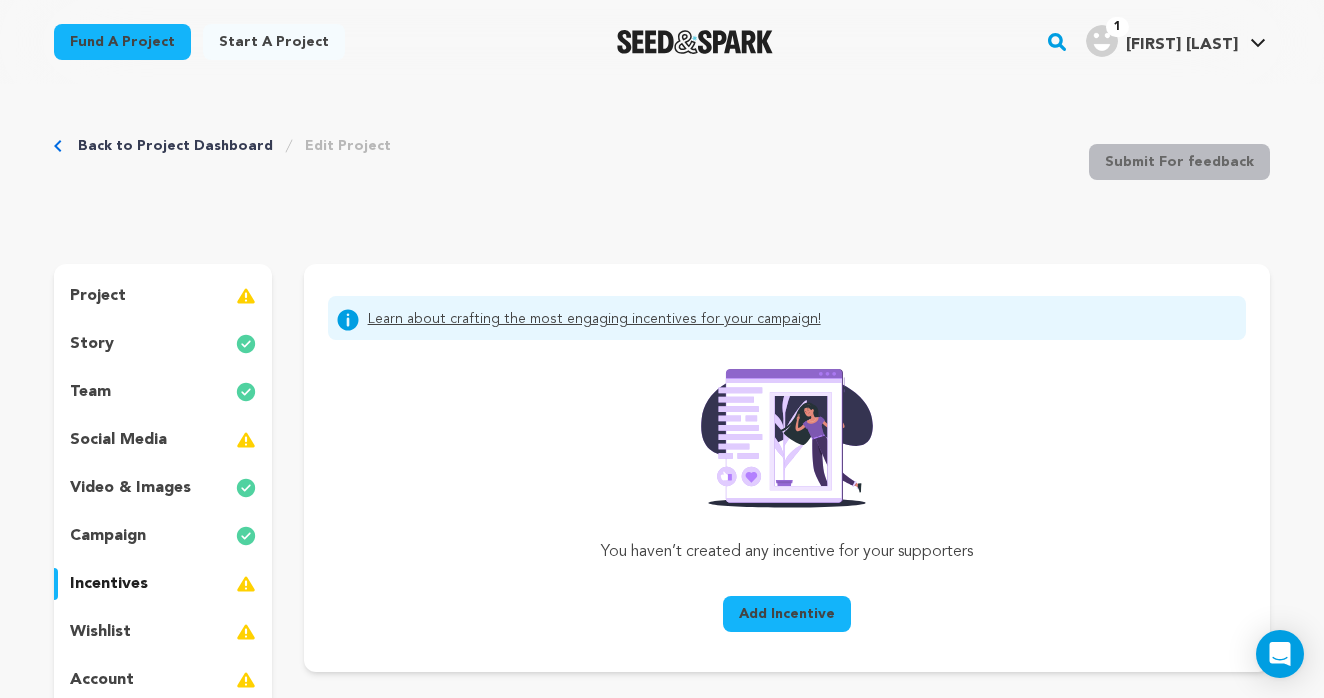 scroll, scrollTop: 0, scrollLeft: 0, axis: both 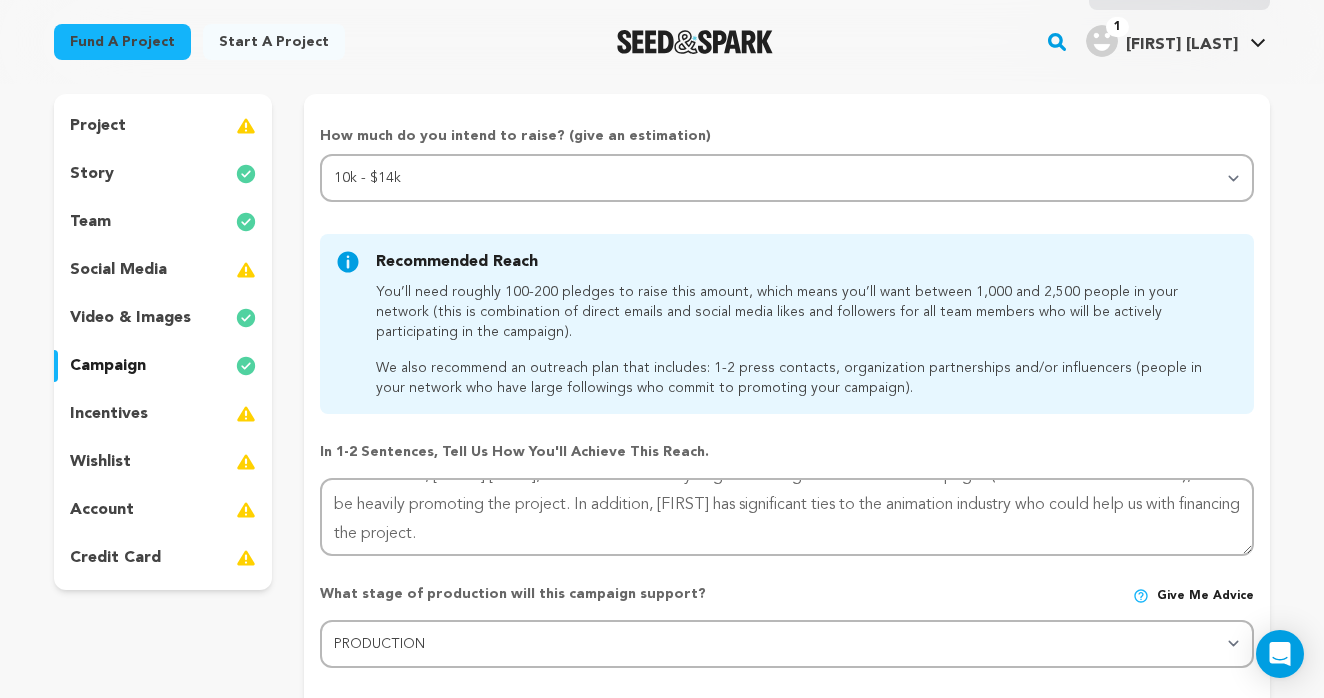 click on "video & images" at bounding box center (130, 318) 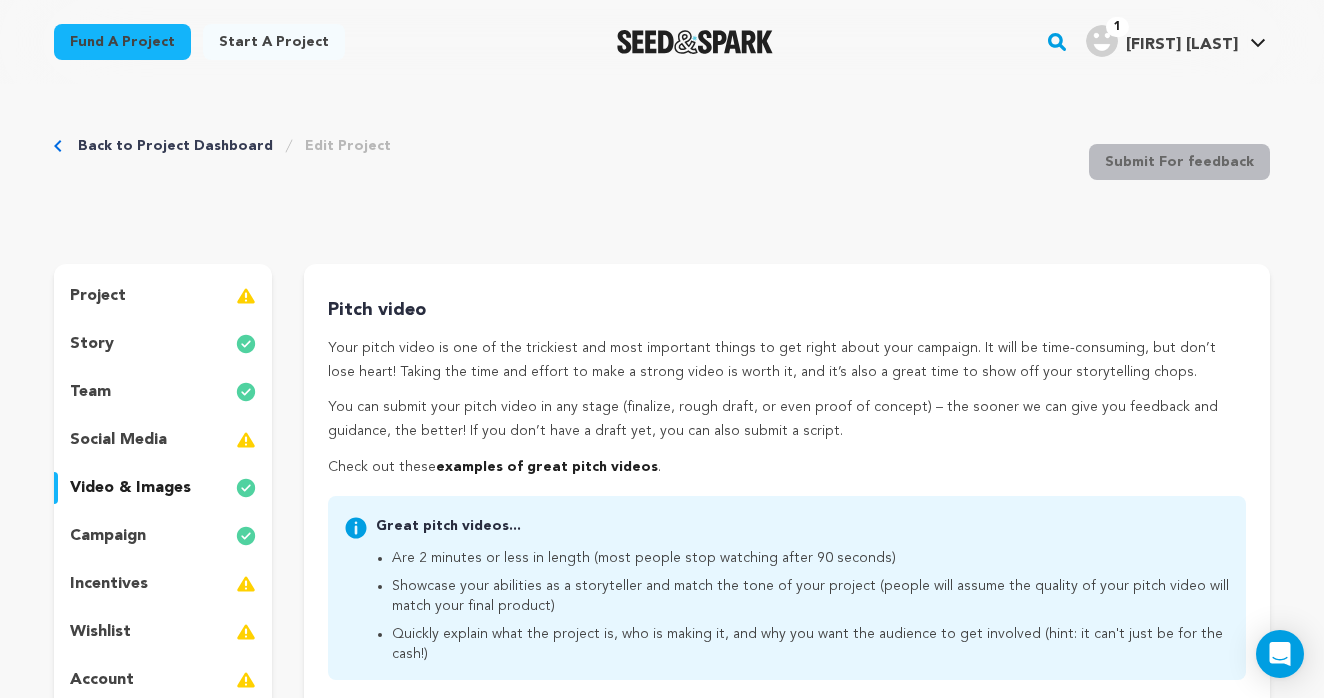 scroll, scrollTop: 0, scrollLeft: 0, axis: both 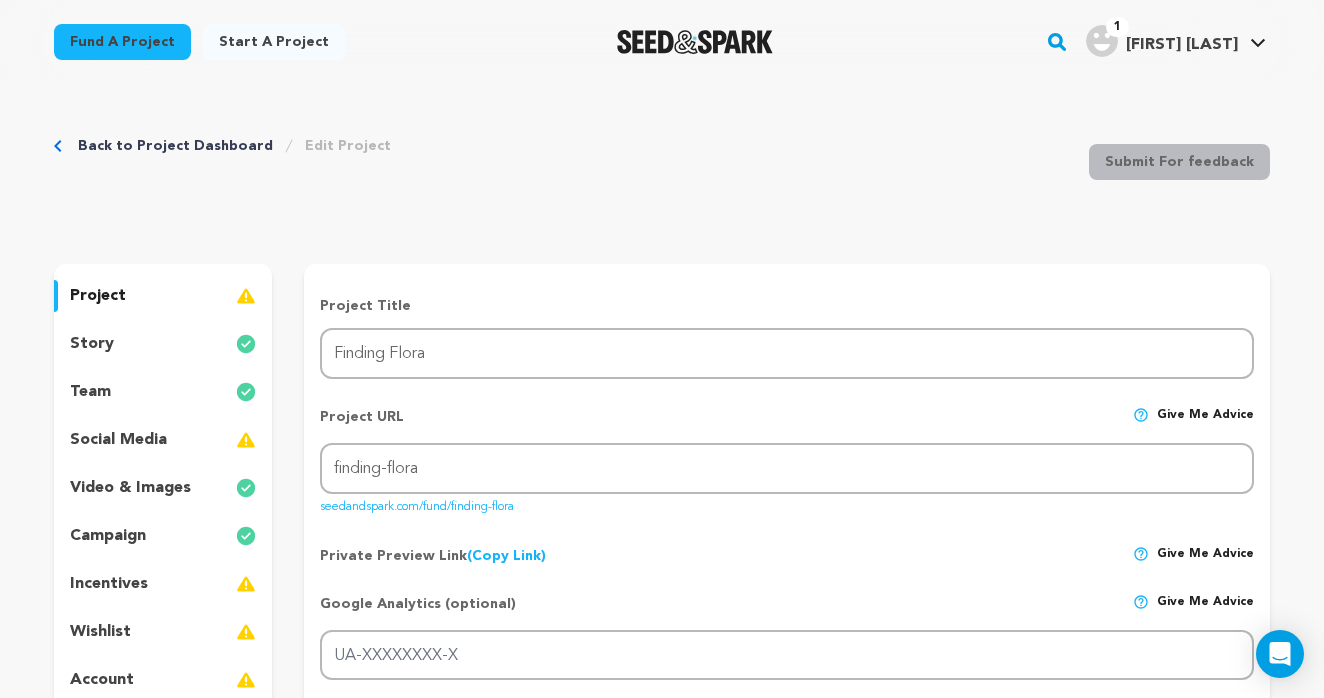 click on "story" at bounding box center [163, 344] 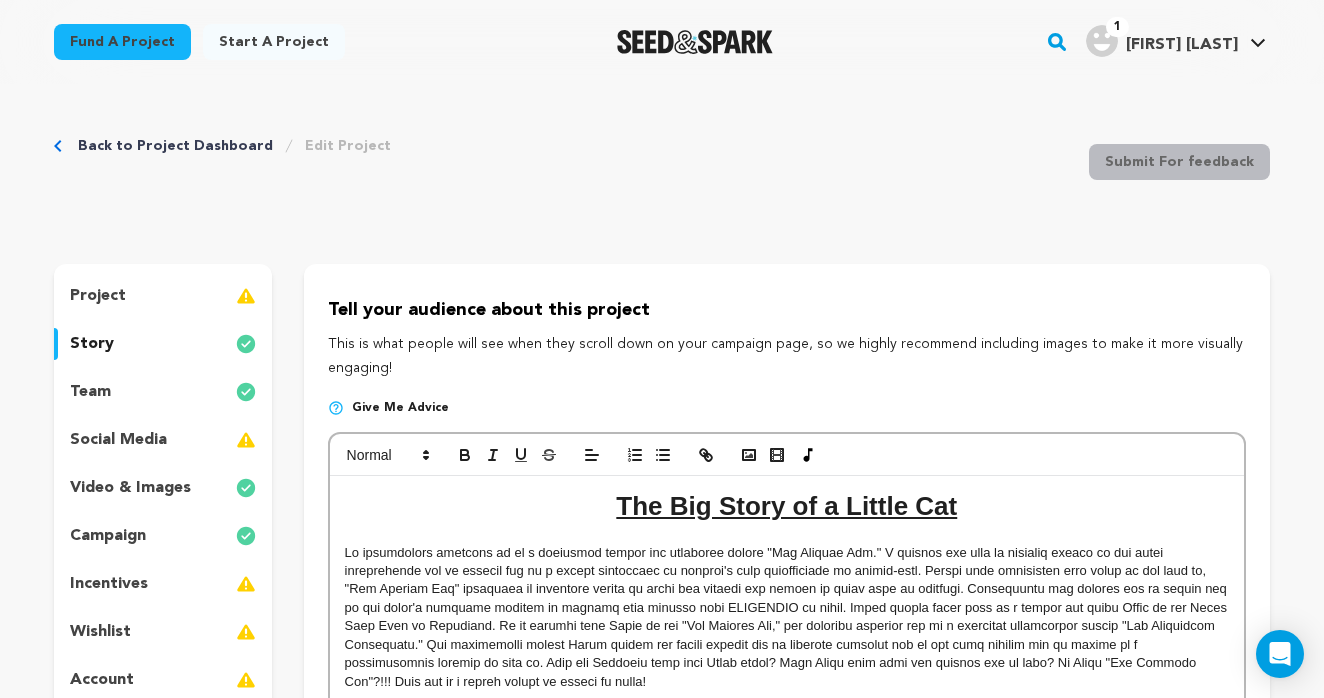 scroll, scrollTop: 0, scrollLeft: 0, axis: both 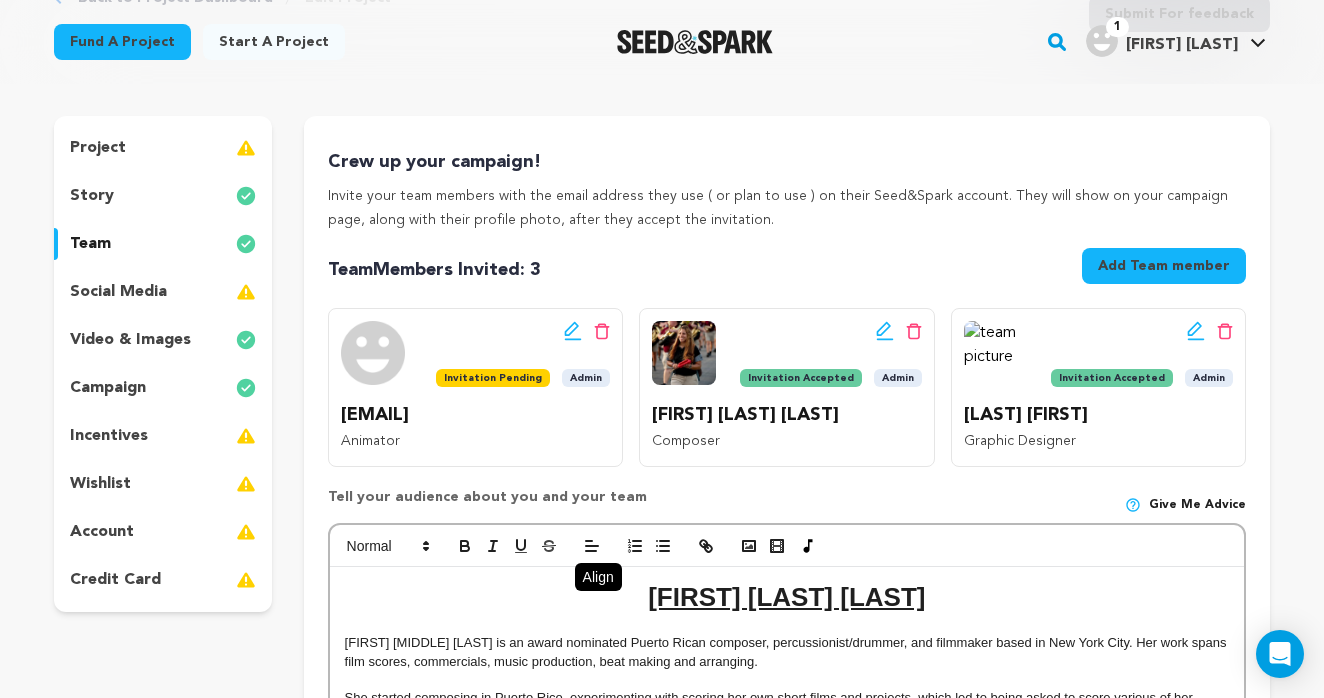 click on "social media" at bounding box center (118, 292) 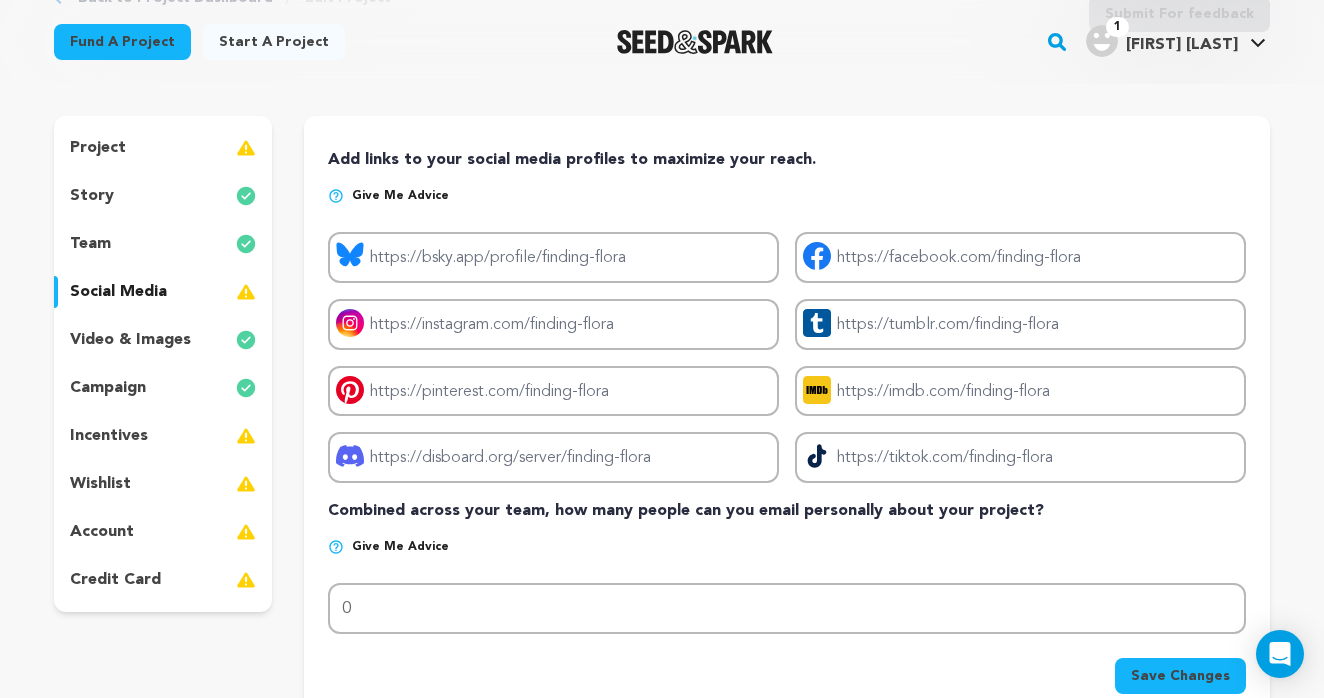 click on "project" at bounding box center [163, 148] 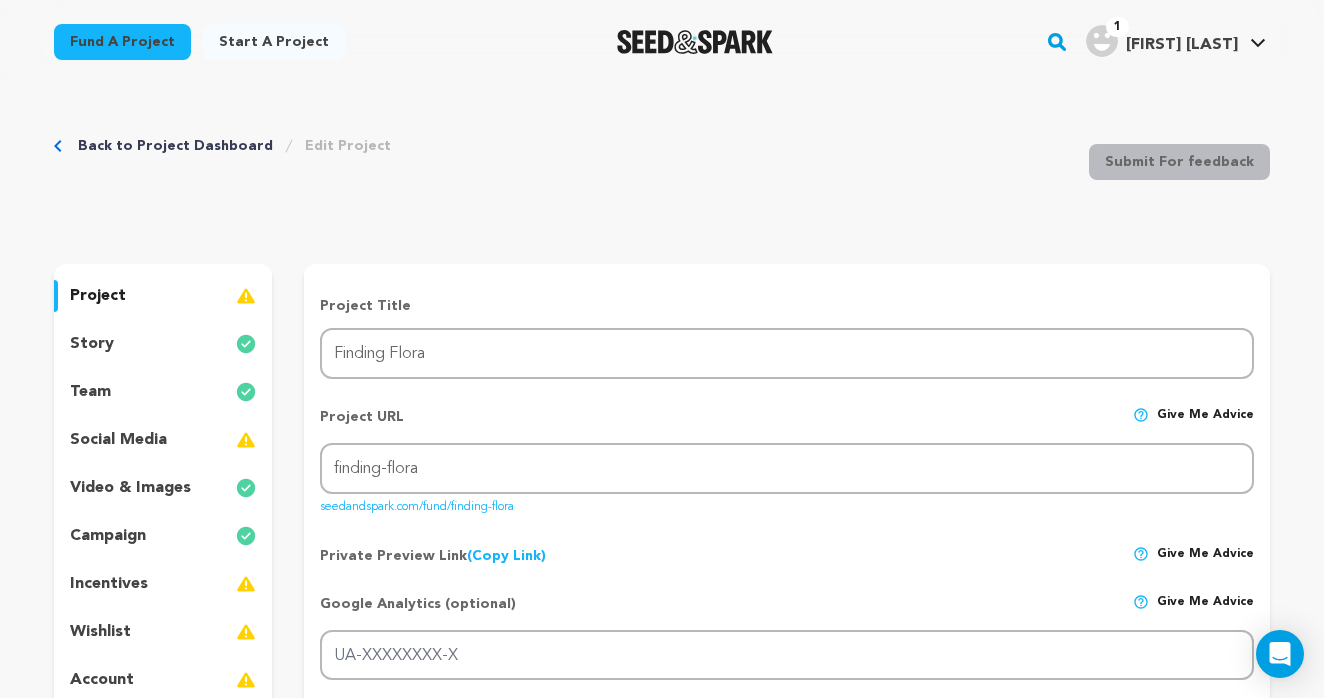 scroll, scrollTop: 0, scrollLeft: 0, axis: both 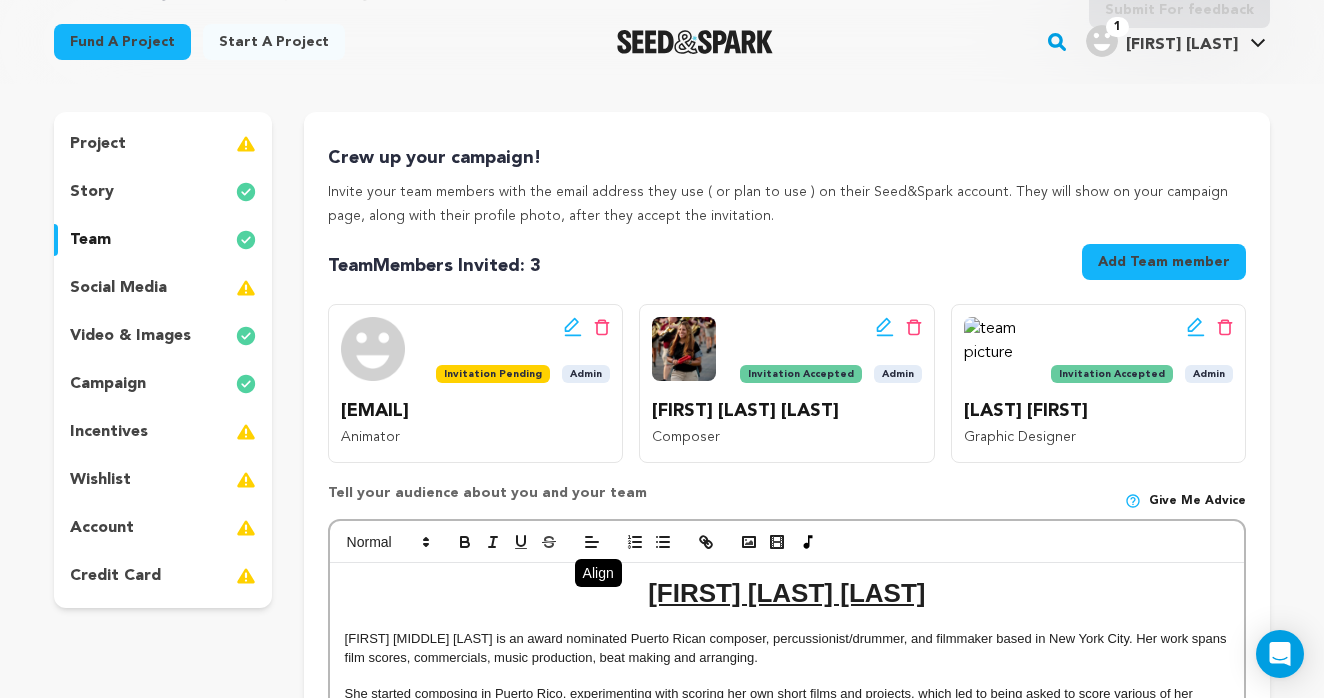 click 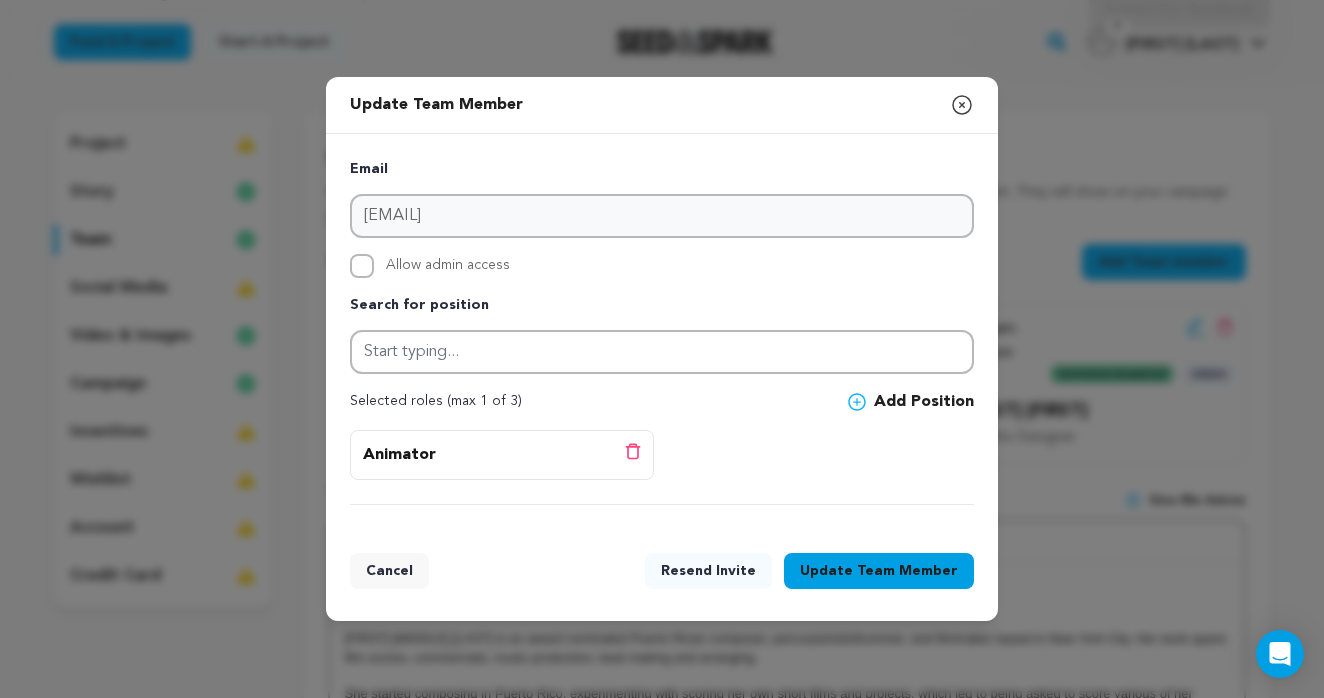 click on "Resend Invite" at bounding box center (708, 571) 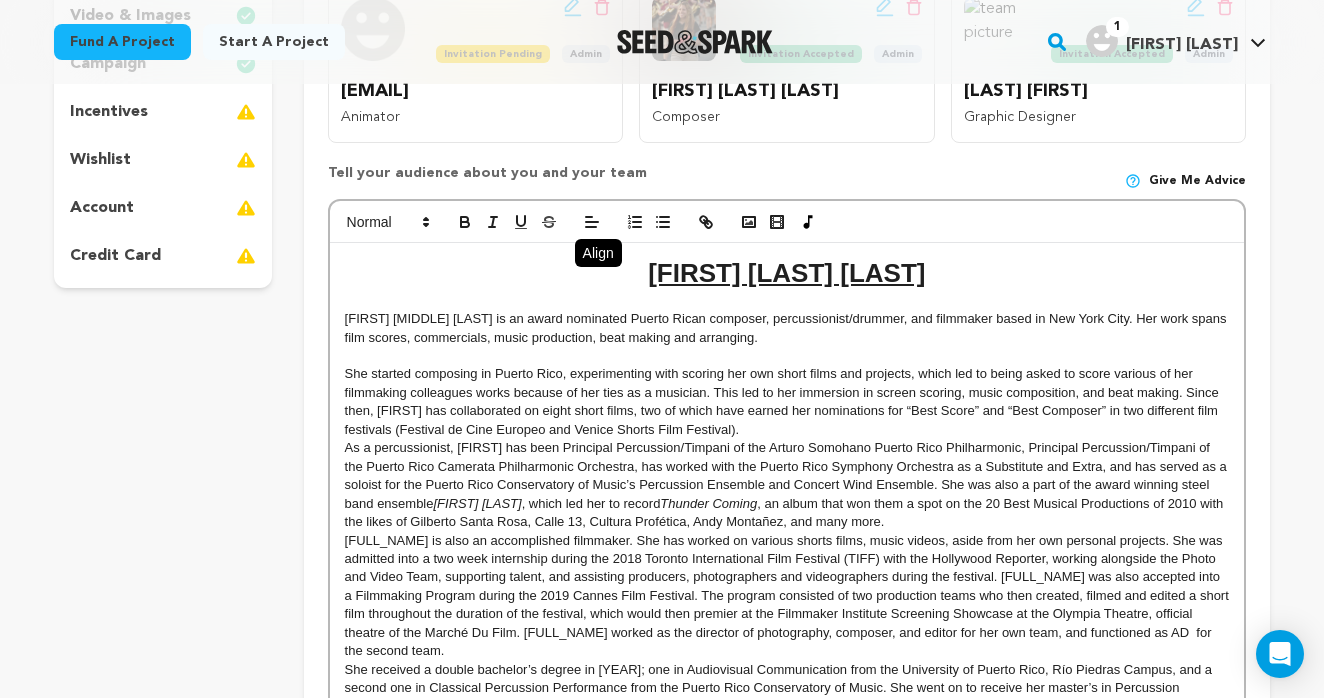 scroll, scrollTop: 471, scrollLeft: 0, axis: vertical 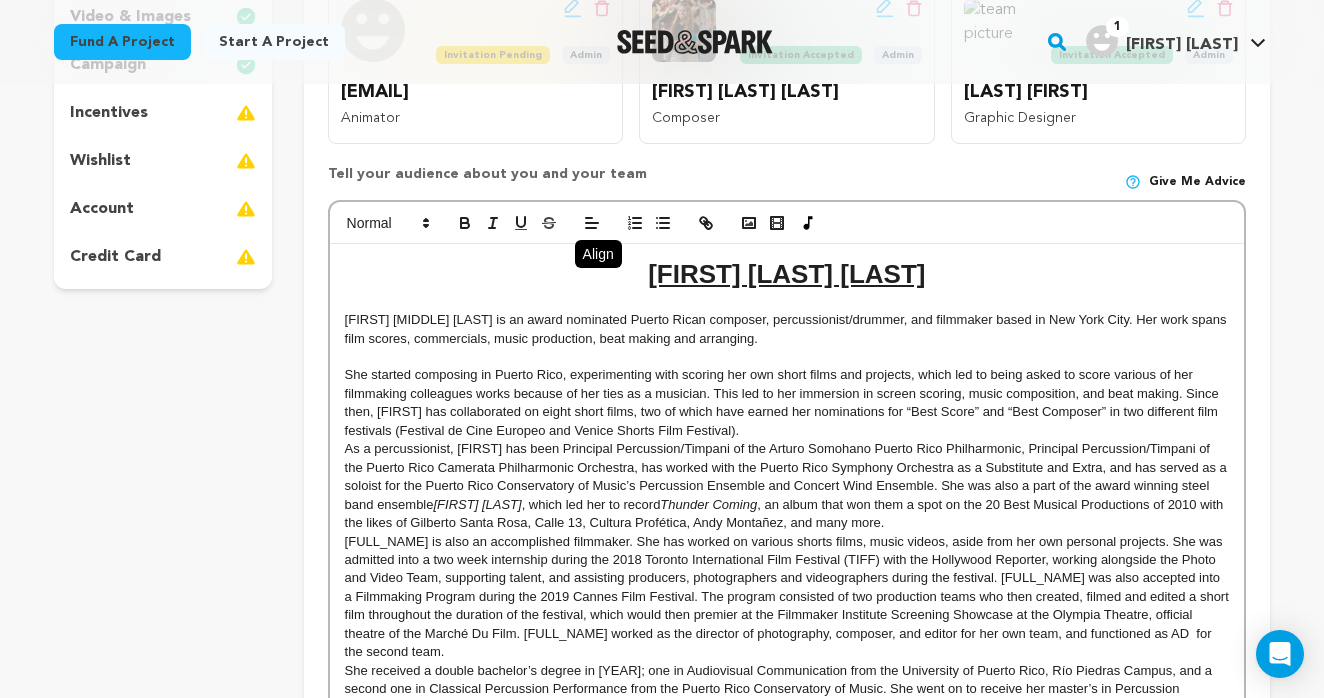 click on "[FIRST] [LAST] [LAST]" at bounding box center [787, 274] 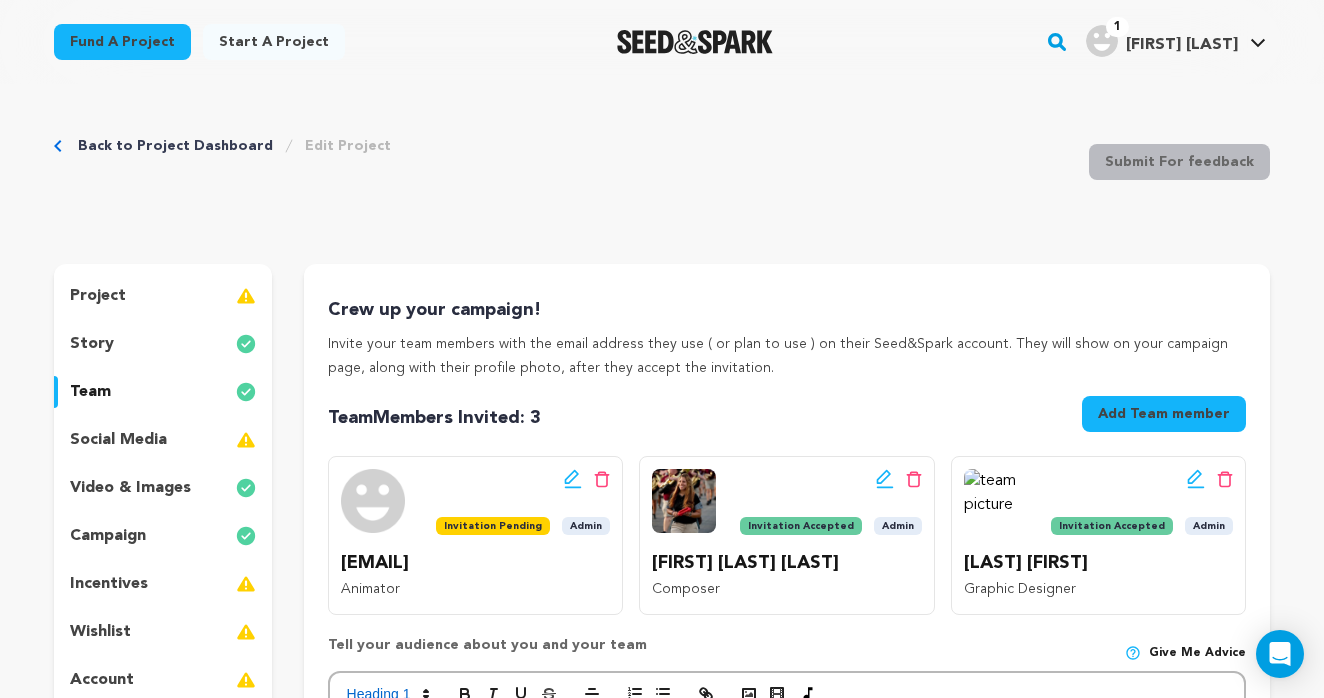 scroll, scrollTop: 0, scrollLeft: 0, axis: both 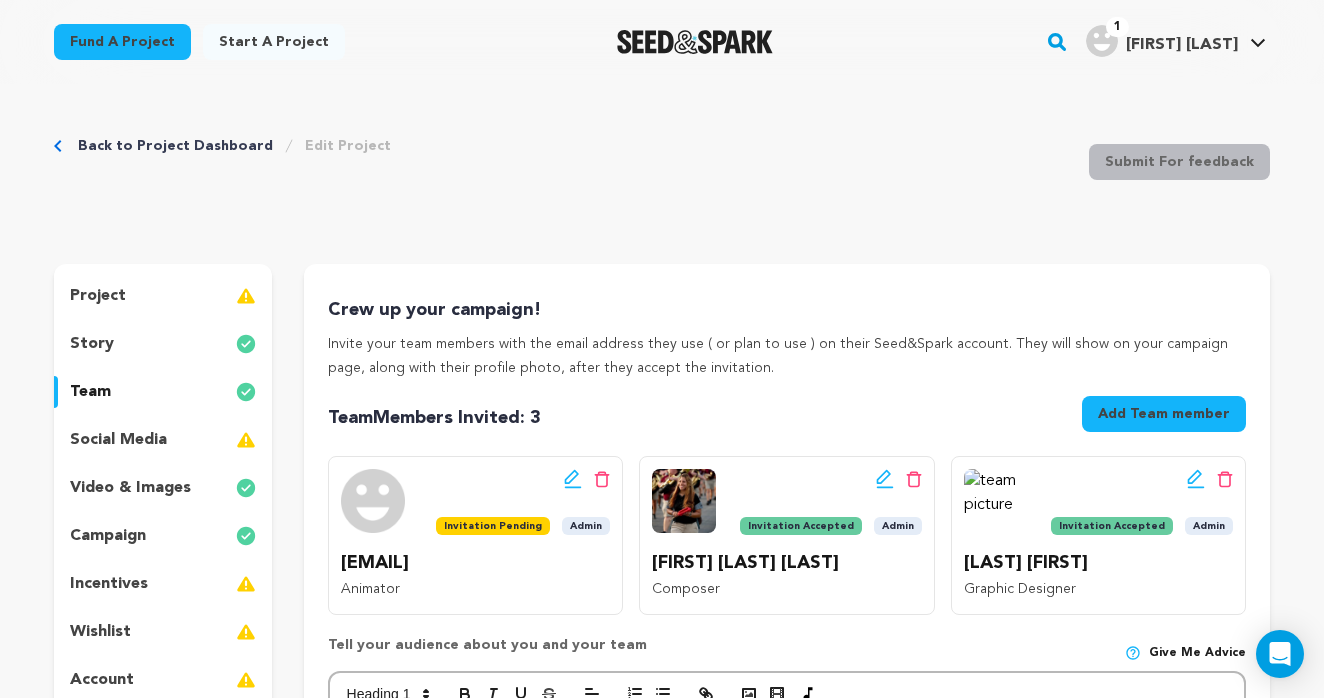 click on "social media" at bounding box center (163, 440) 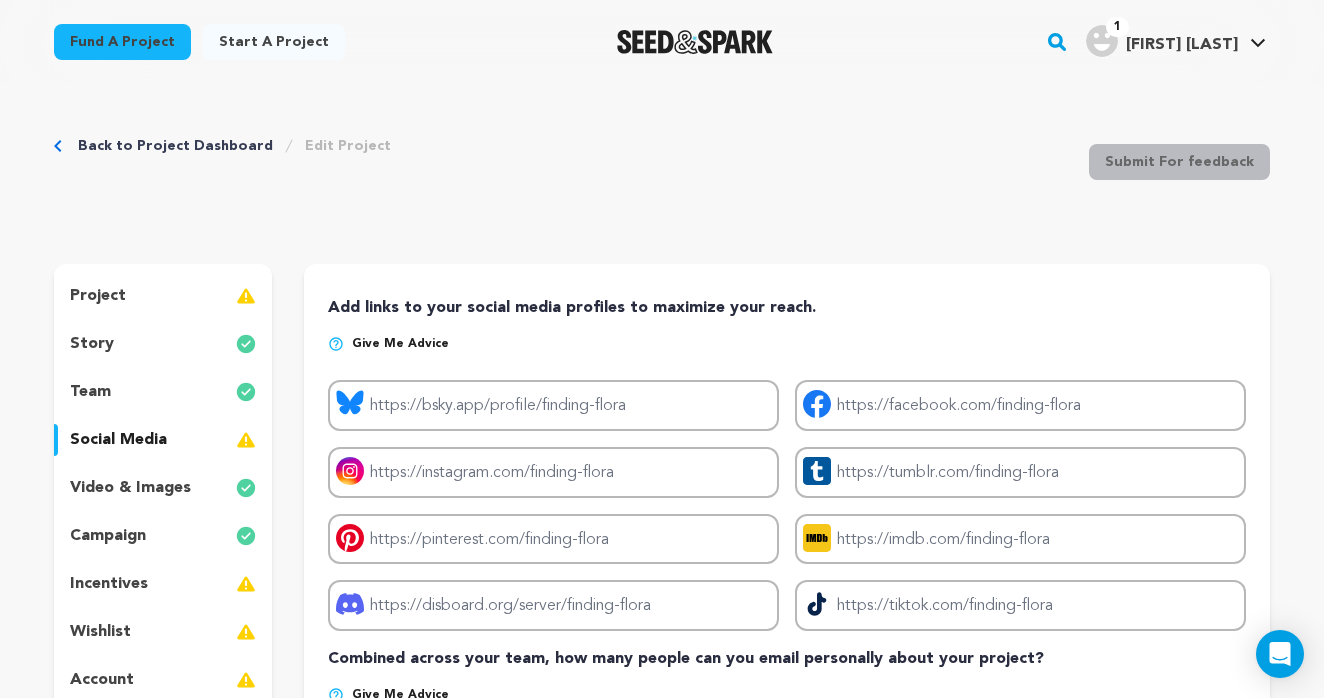 click on "campaign" at bounding box center (163, 536) 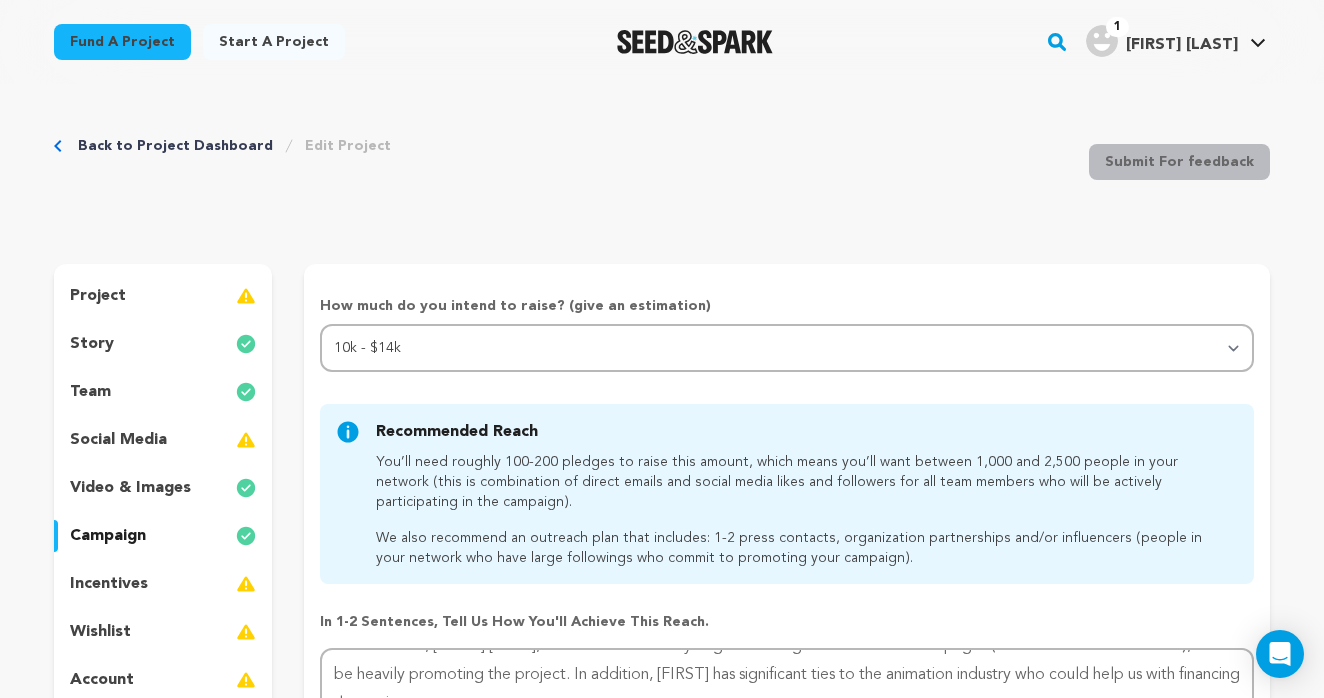 click on "project
story
team
social media
video & images
campaign
incentives
wishlist account" at bounding box center [163, 512] 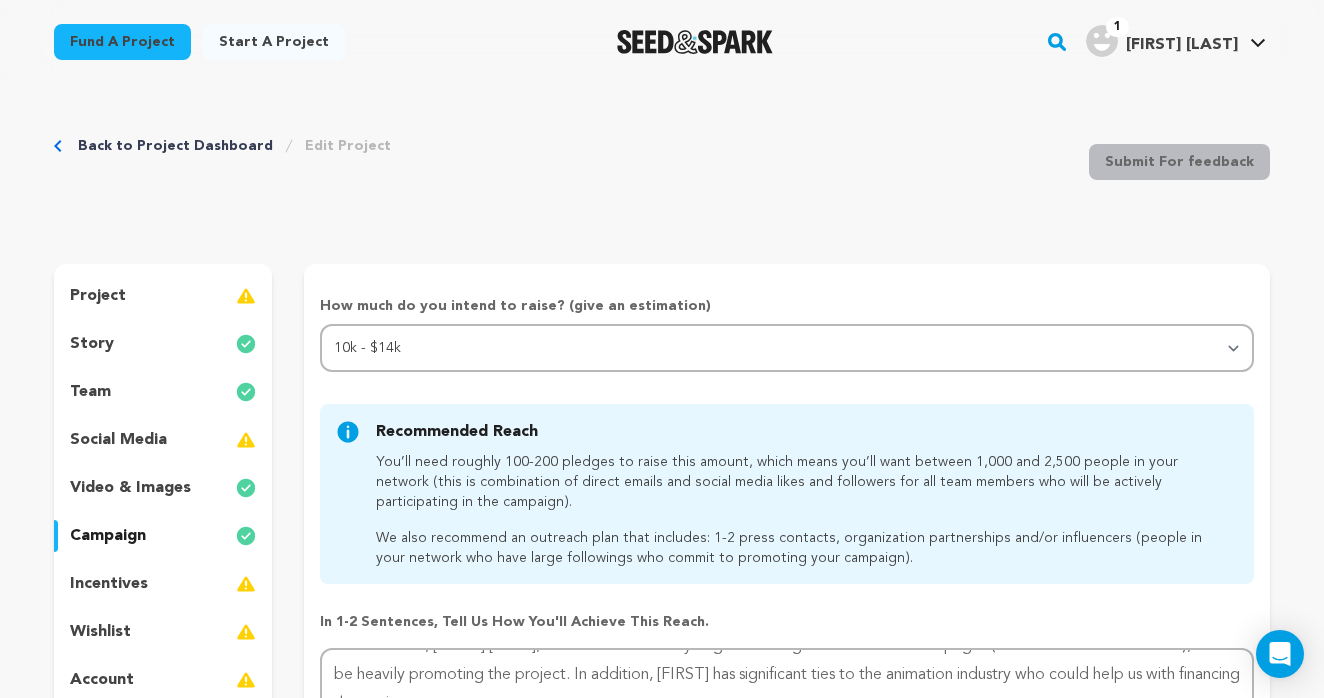 click on "incentives" at bounding box center (109, 584) 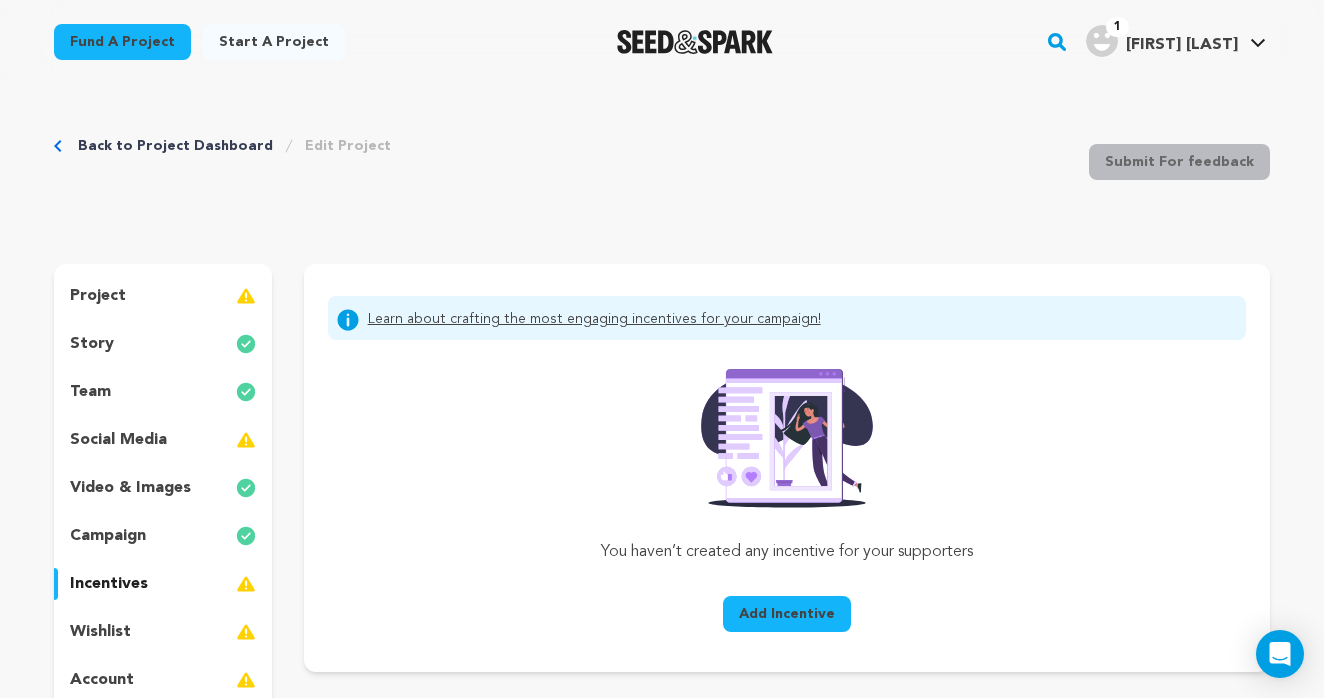 click on "Add Incentive" at bounding box center [787, 614] 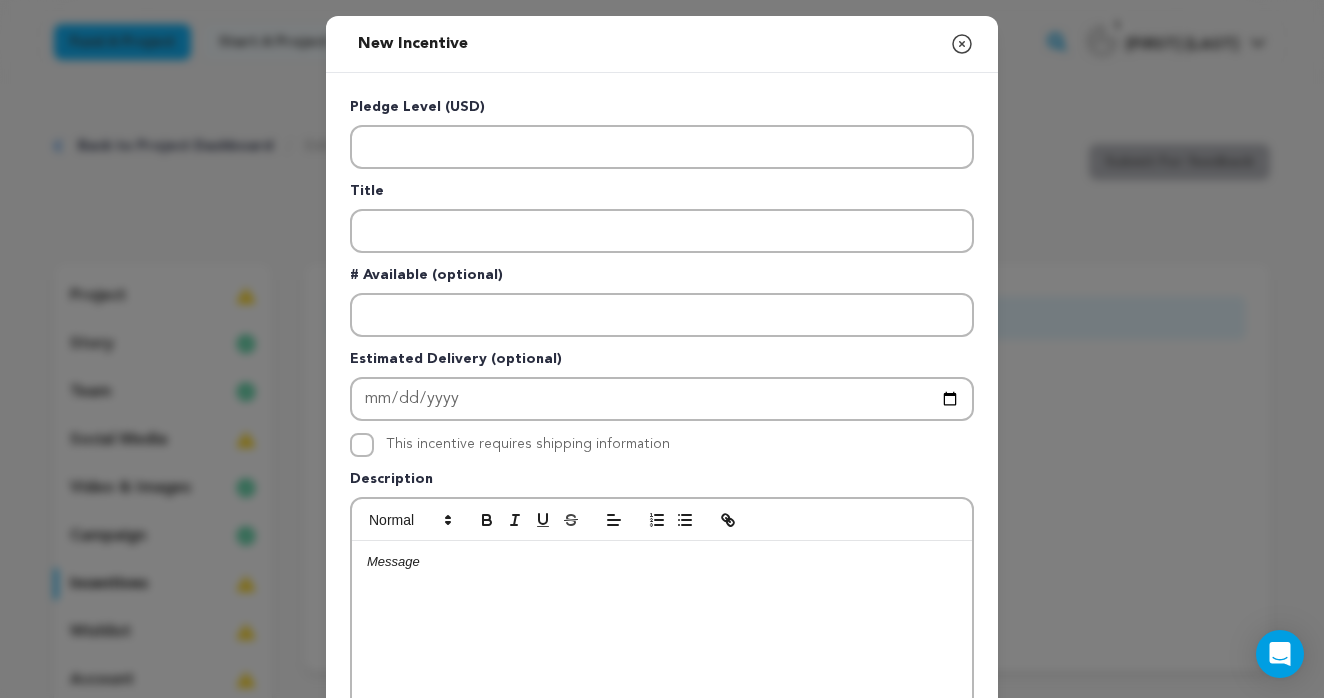 click on "Pledge Level (USD)
Title
# Available (optional)
Estimated Delivery (optional)
This incentive requires shipping information" at bounding box center (662, 519) 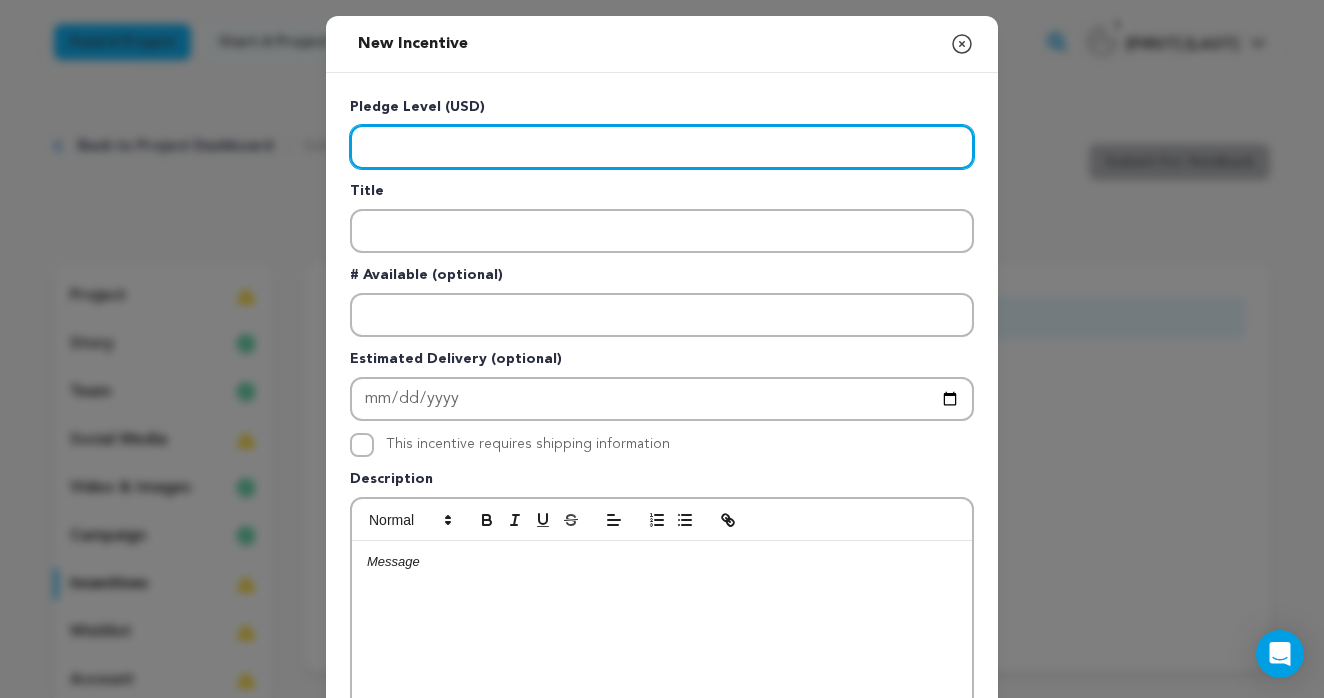 click at bounding box center (662, 147) 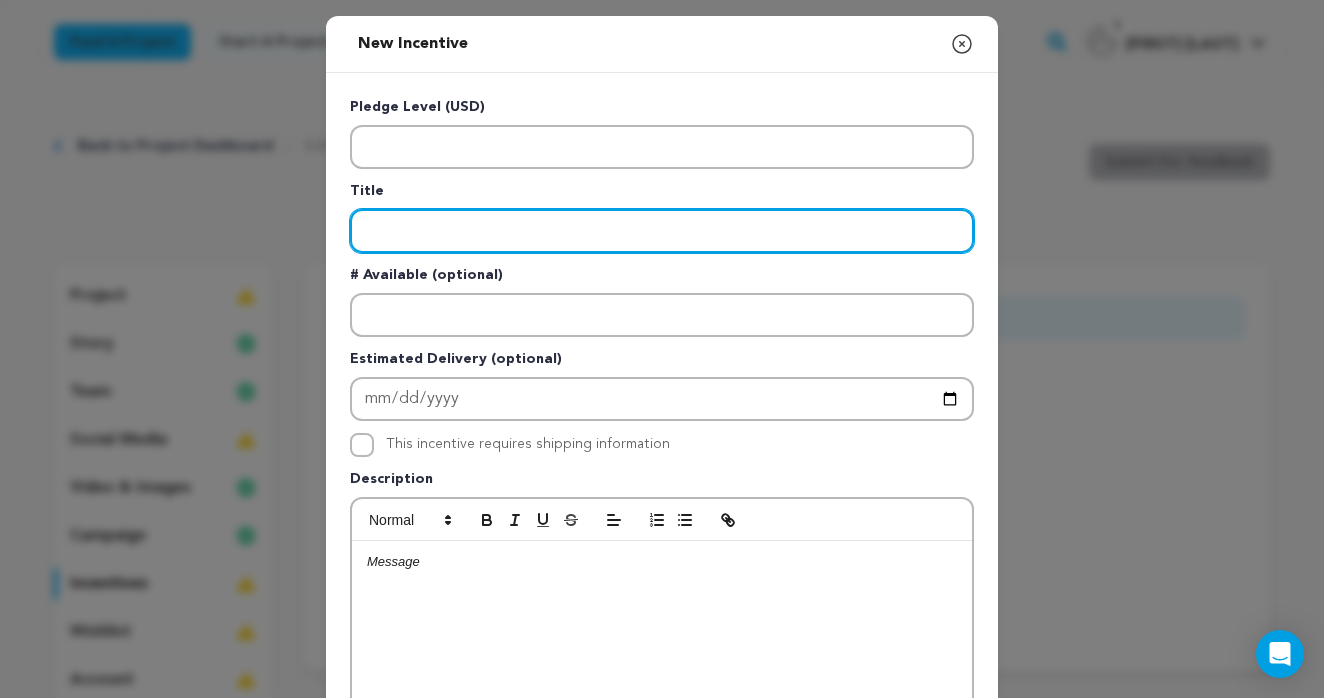 click at bounding box center [662, 231] 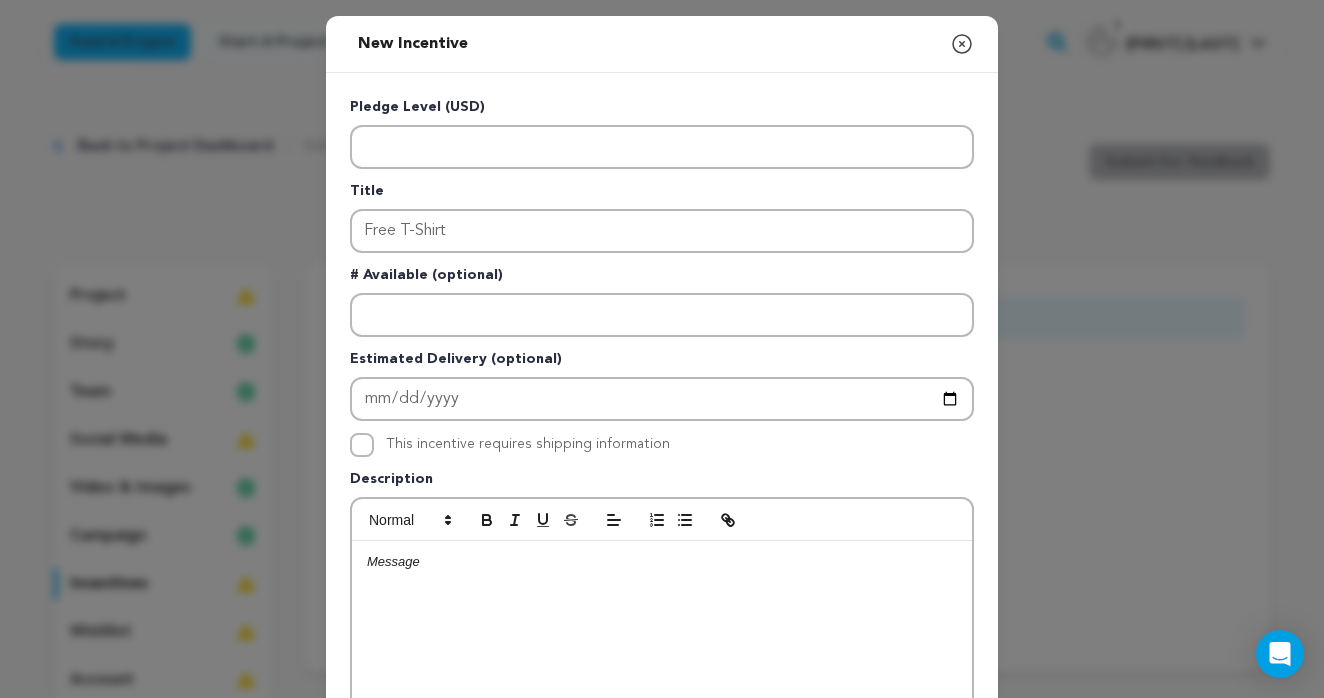 click at bounding box center [662, 562] 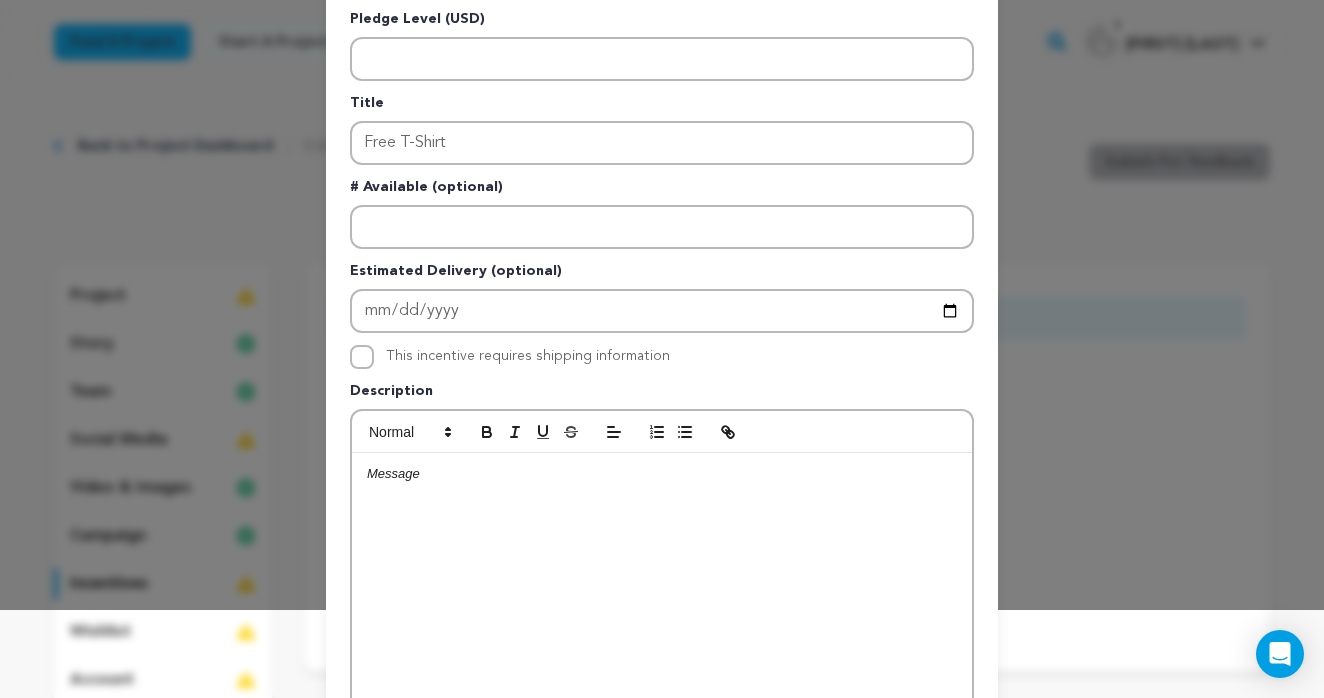 scroll, scrollTop: 85, scrollLeft: 0, axis: vertical 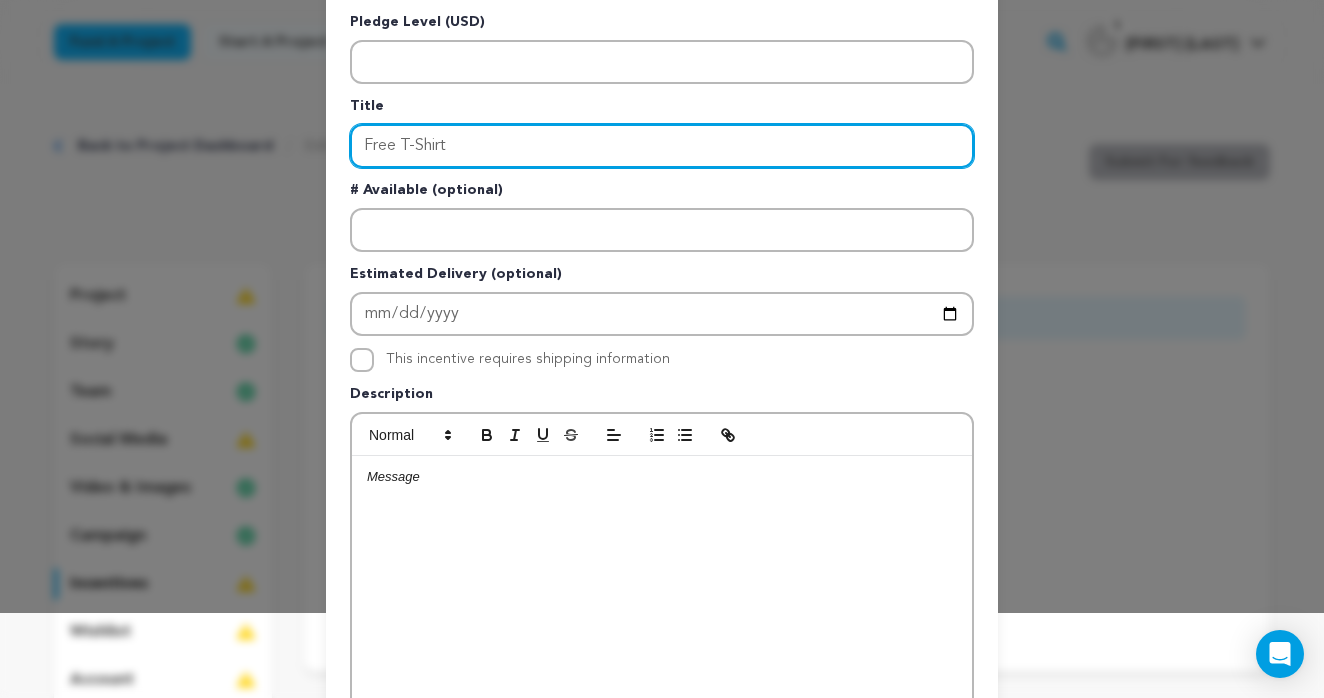 drag, startPoint x: 464, startPoint y: 127, endPoint x: 387, endPoint y: 131, distance: 77.10383 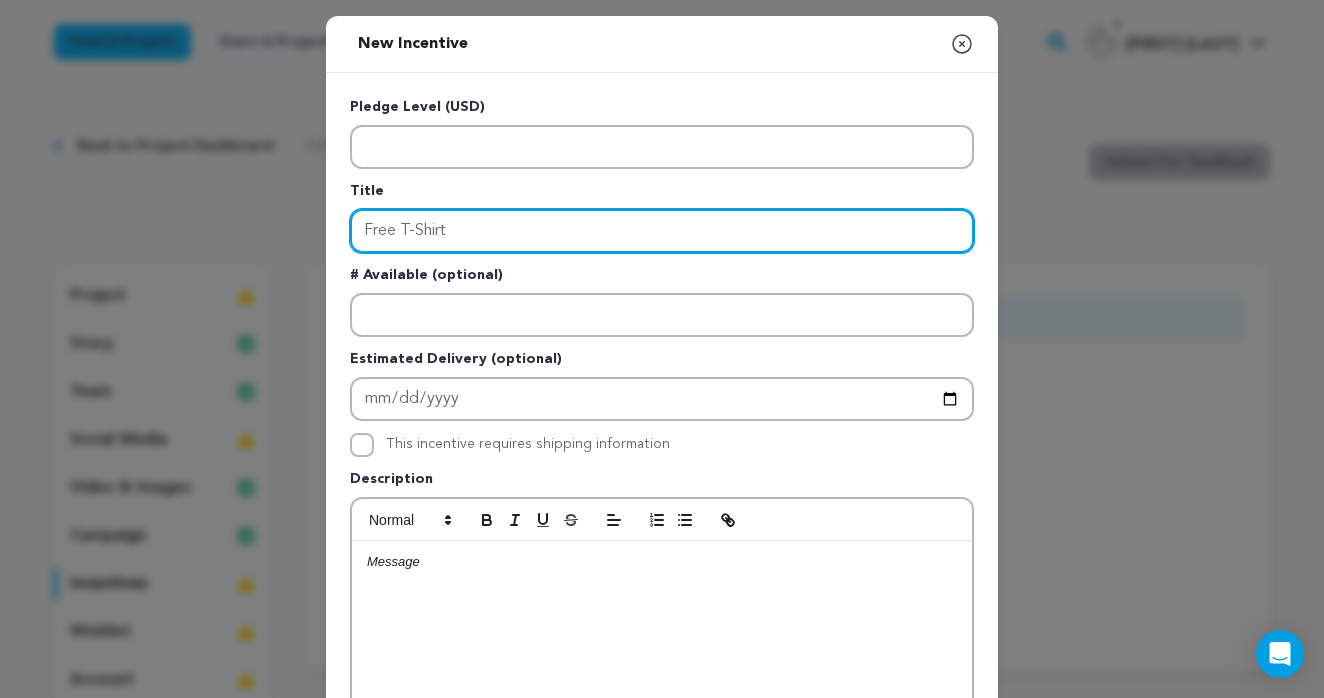 scroll, scrollTop: 0, scrollLeft: 0, axis: both 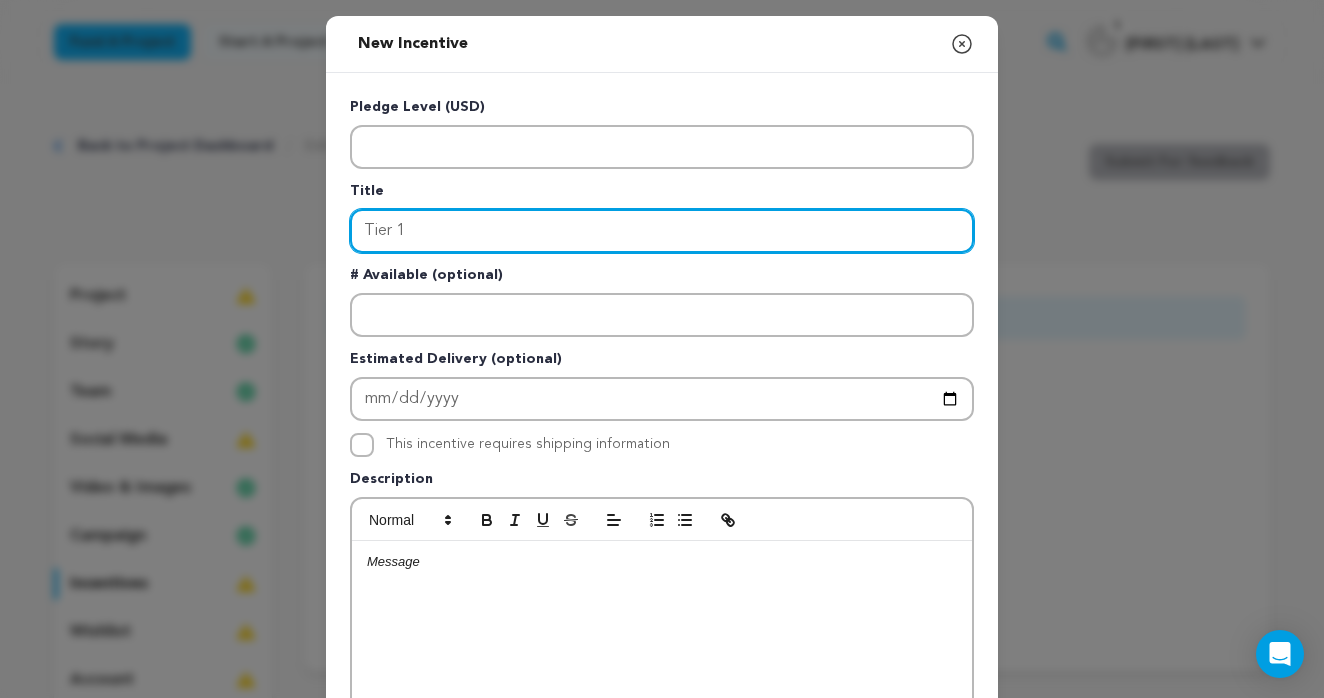 type on "Tier 1" 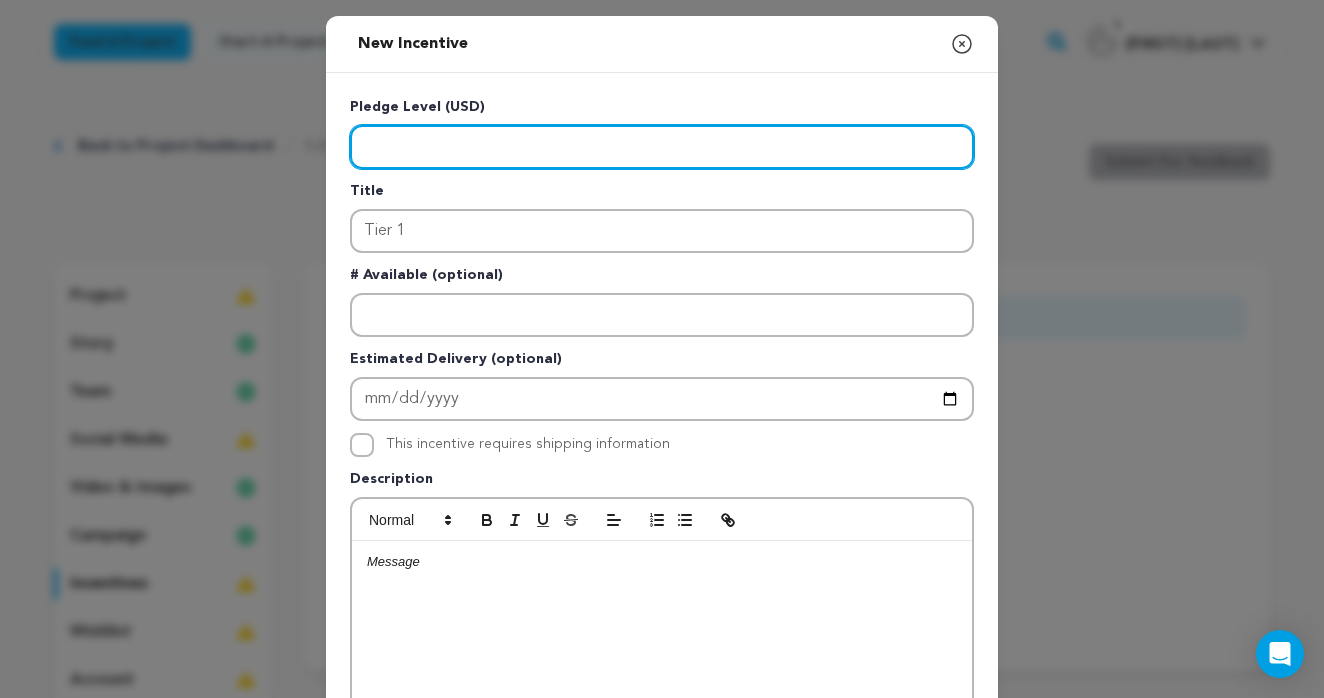 click at bounding box center [662, 147] 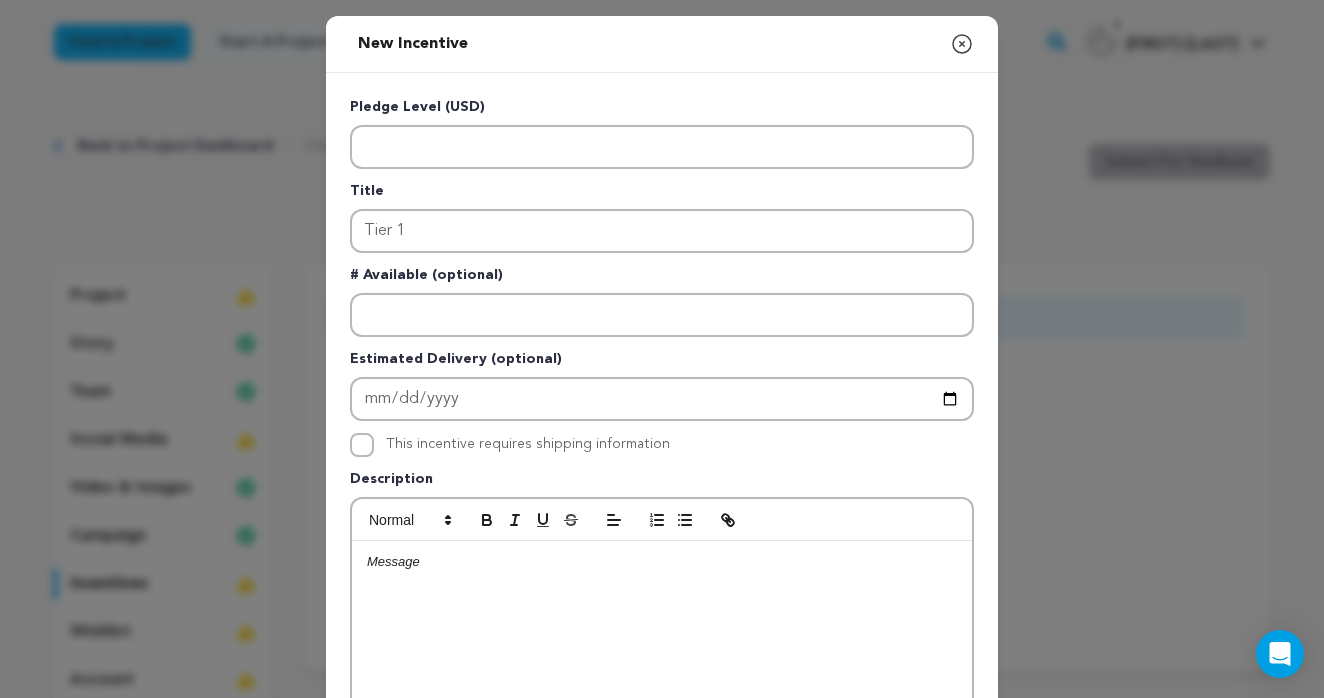 click at bounding box center [662, 691] 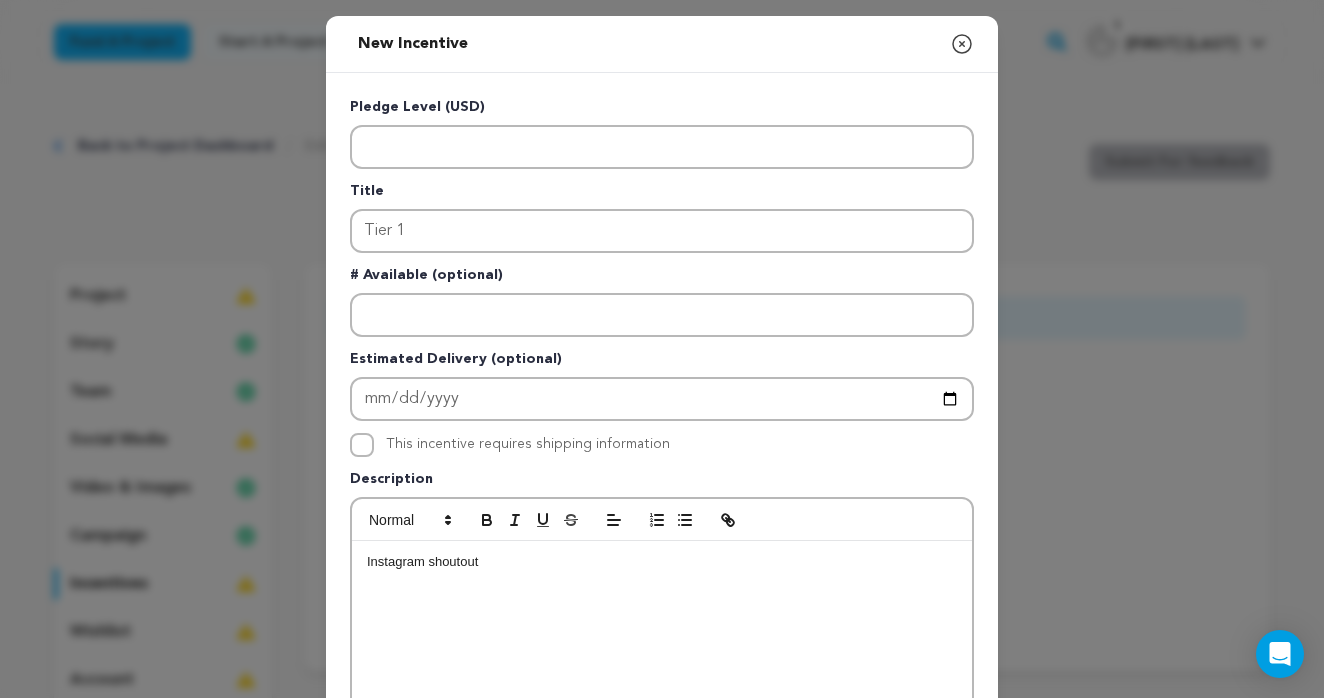 drag, startPoint x: 493, startPoint y: 568, endPoint x: 367, endPoint y: 579, distance: 126.47925 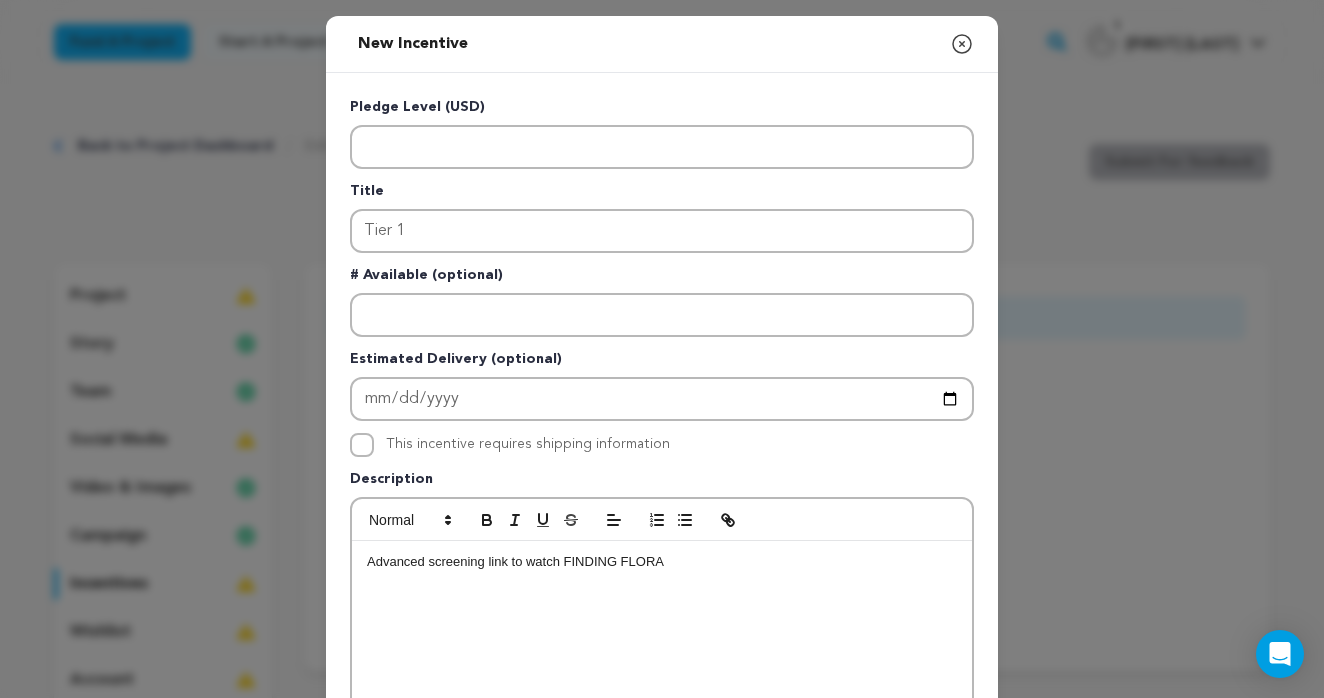 drag, startPoint x: 679, startPoint y: 566, endPoint x: 566, endPoint y: 566, distance: 113 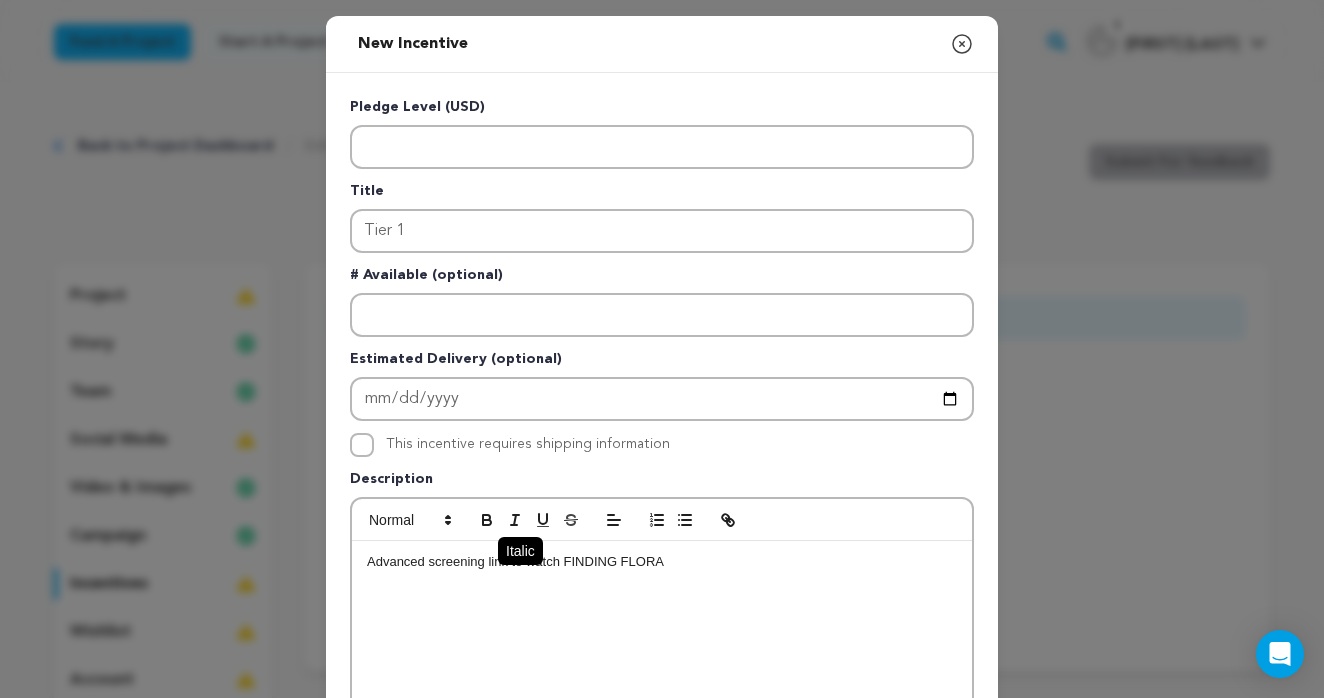 click 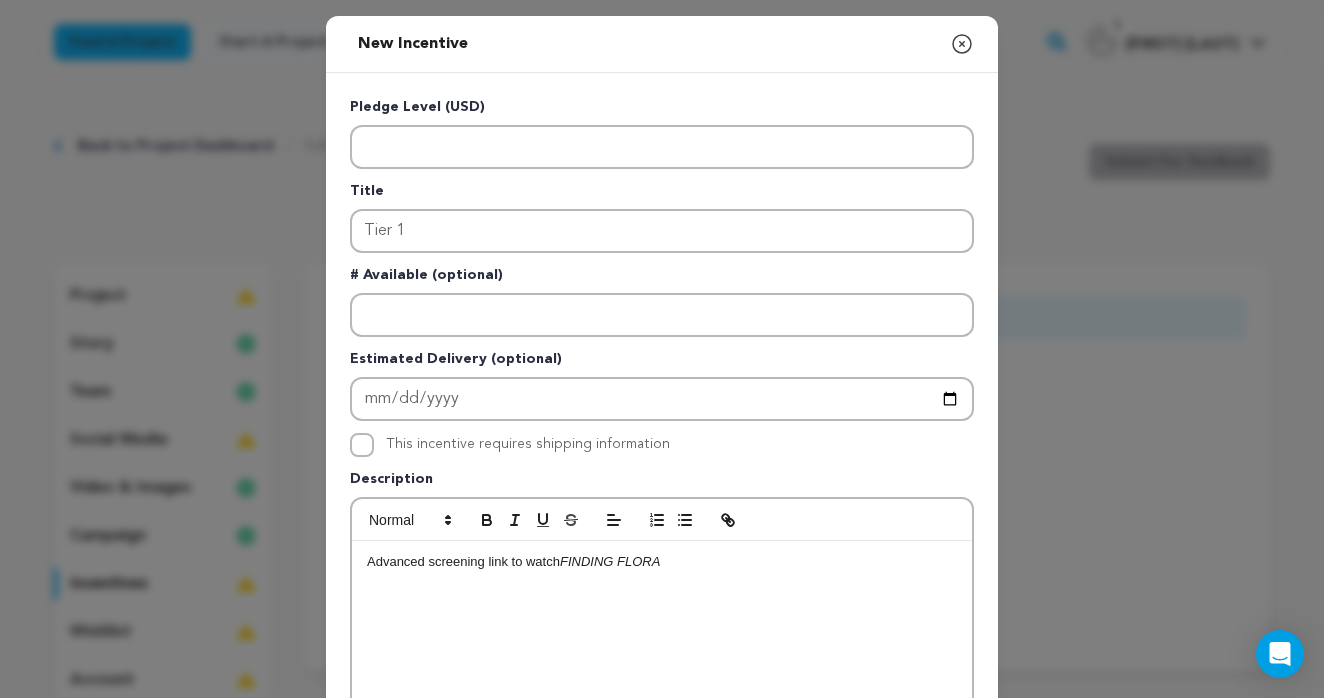 click on "Advanced screening link to watch  FINDING FLORA" at bounding box center [662, 562] 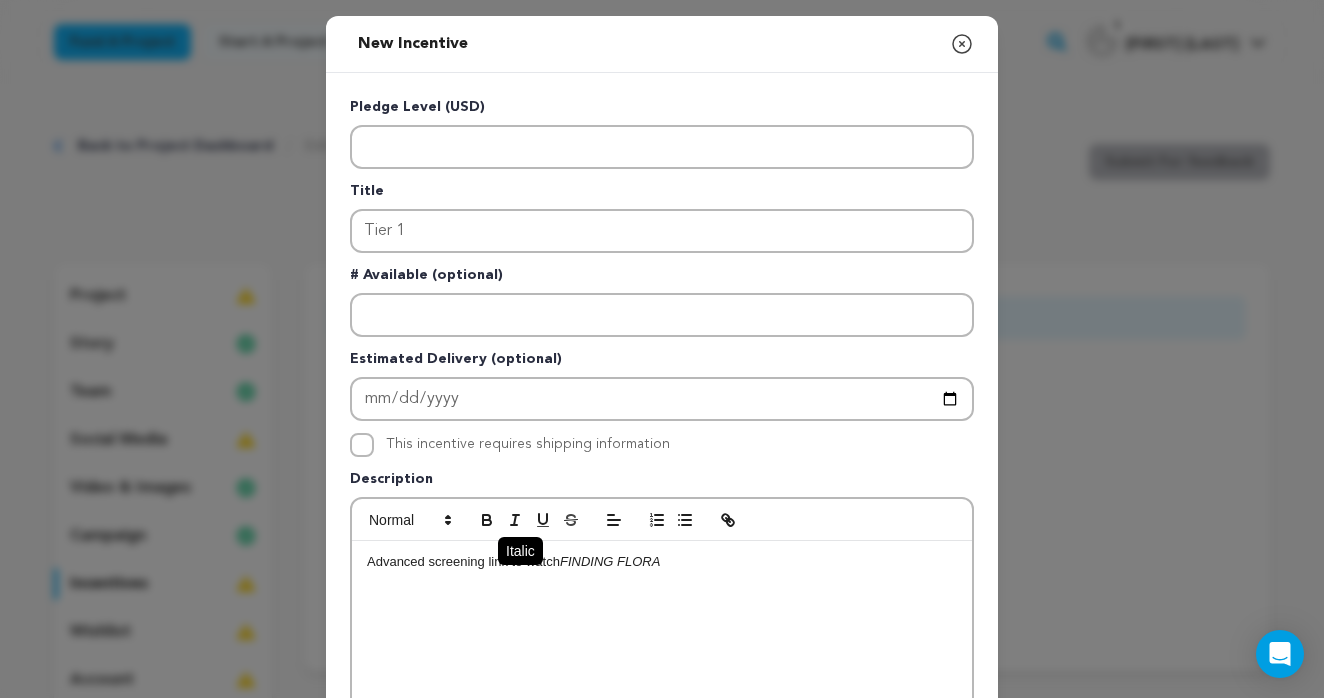click 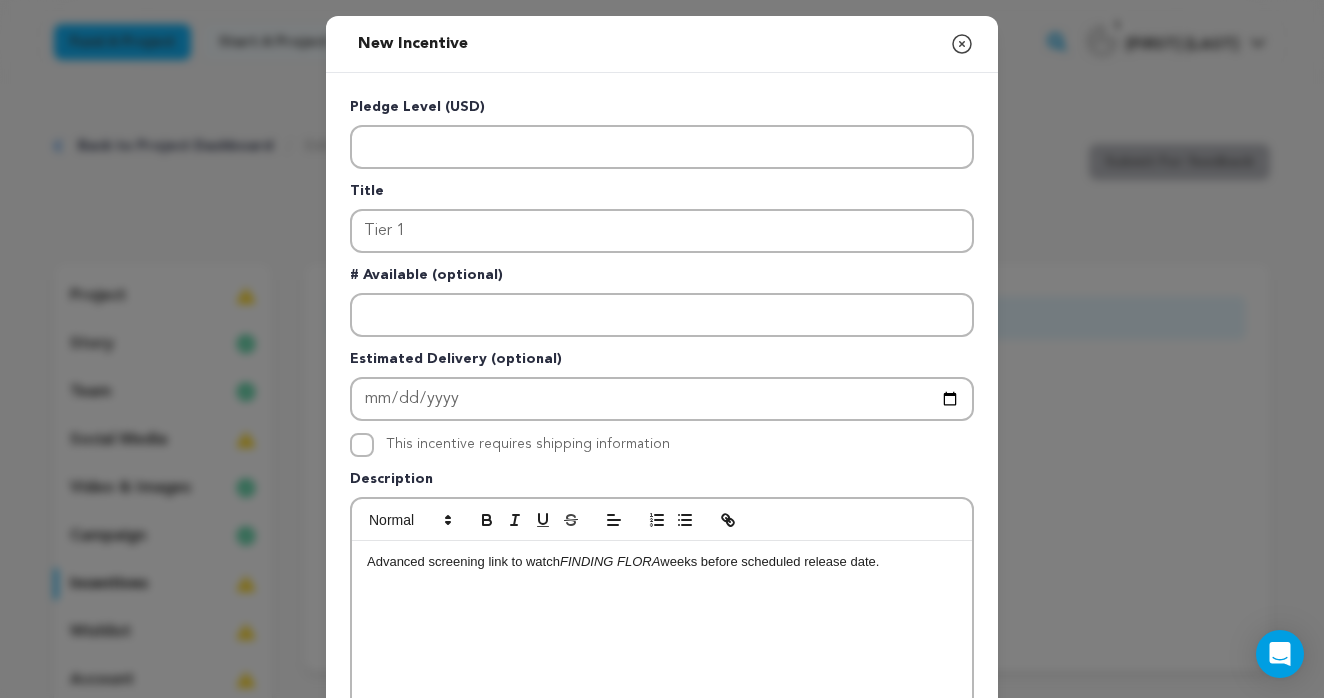 click on "Advanced screening link to watch  FINDING FLORA  weeks before scheduled release date." at bounding box center [662, 562] 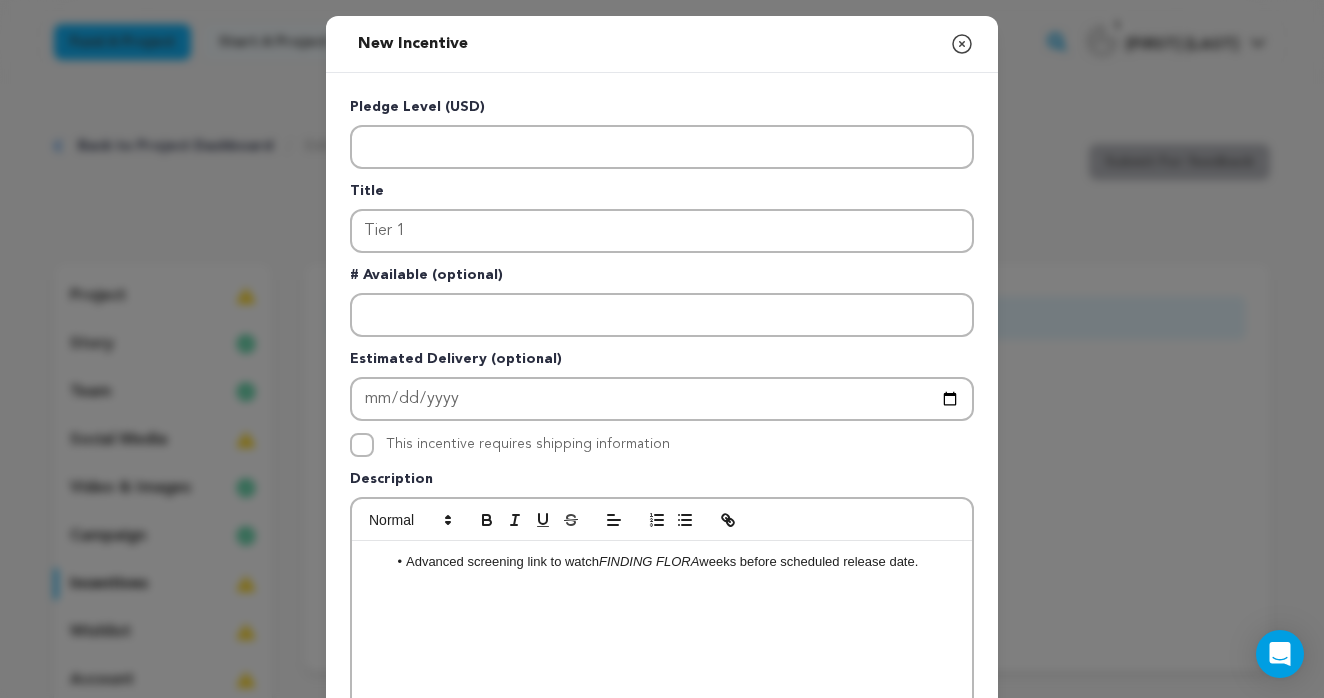 click on "Advanced screening link to watch  FINDING FLORA  weeks before scheduled release date." at bounding box center [672, 562] 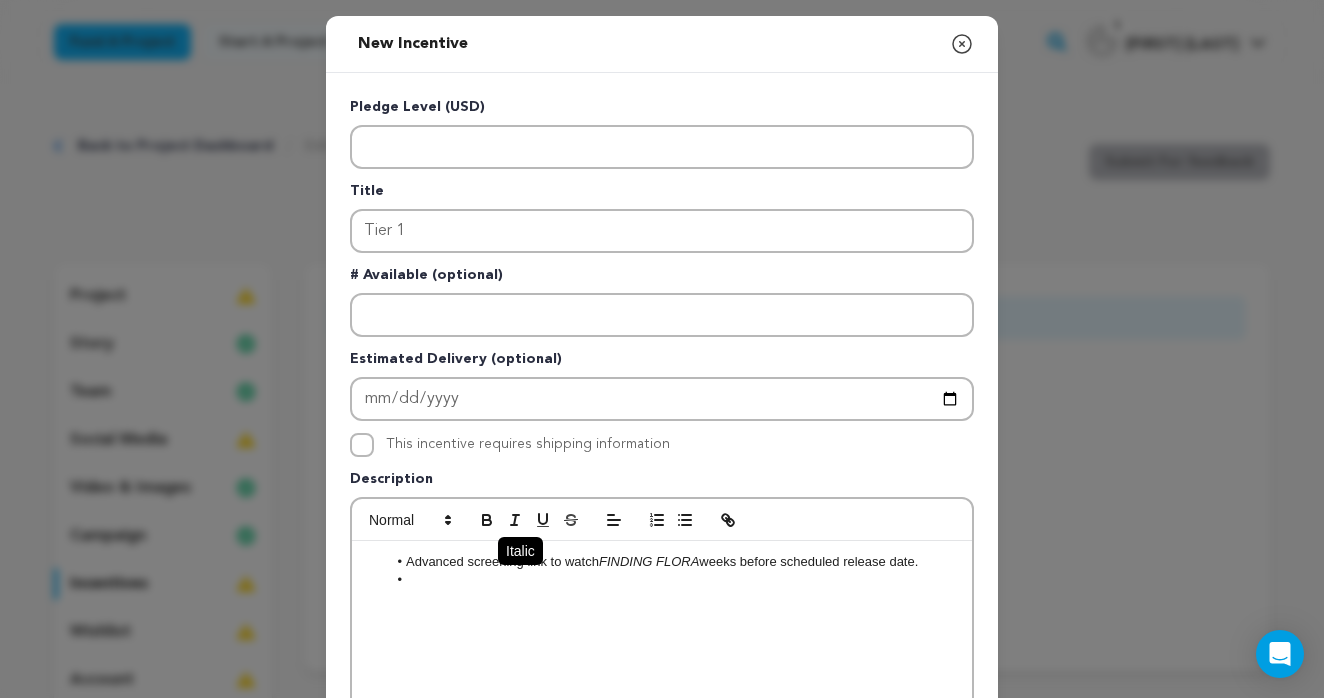 click 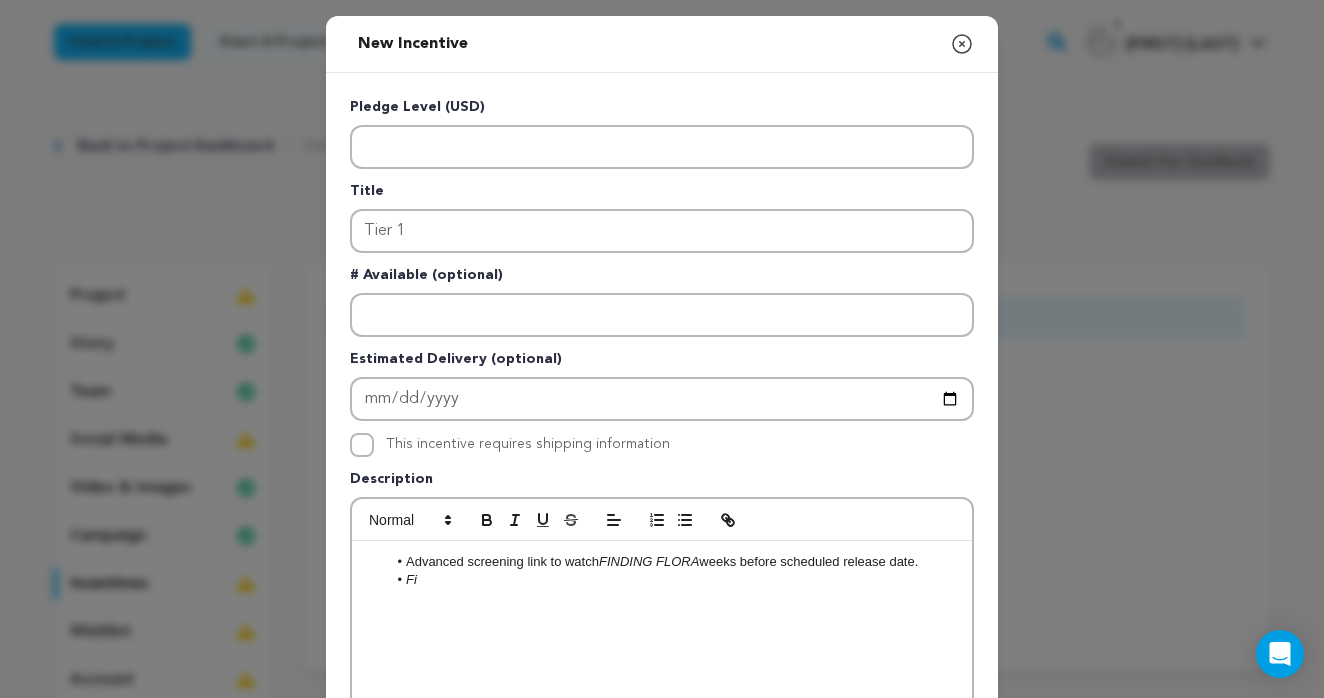 click on "FINDING FLORA" at bounding box center (649, 561) 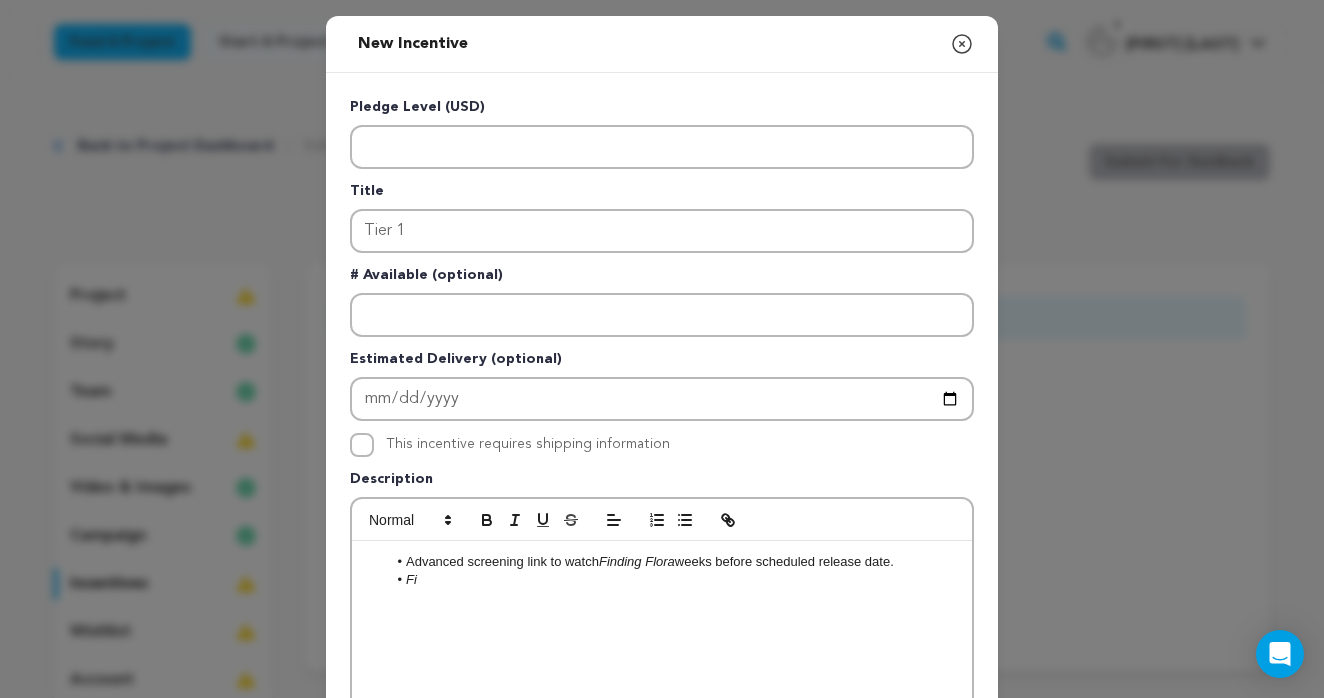click on "Fi" at bounding box center (672, 580) 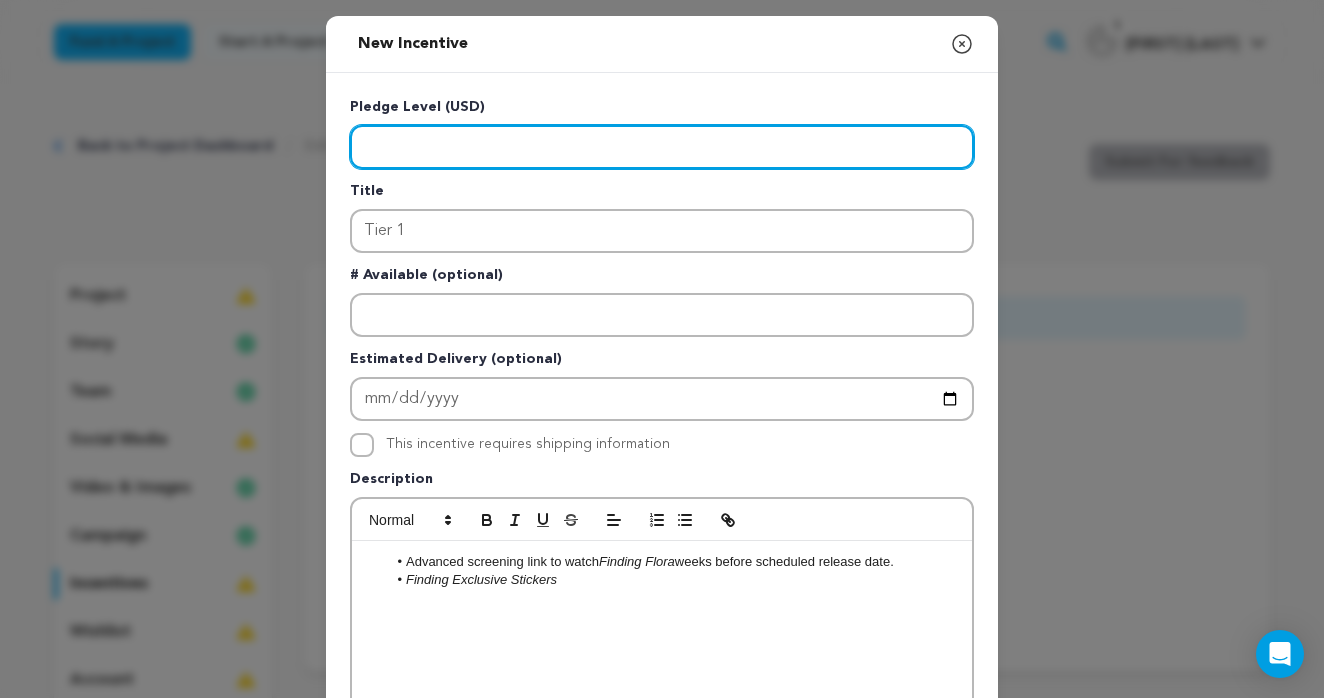 click at bounding box center [662, 147] 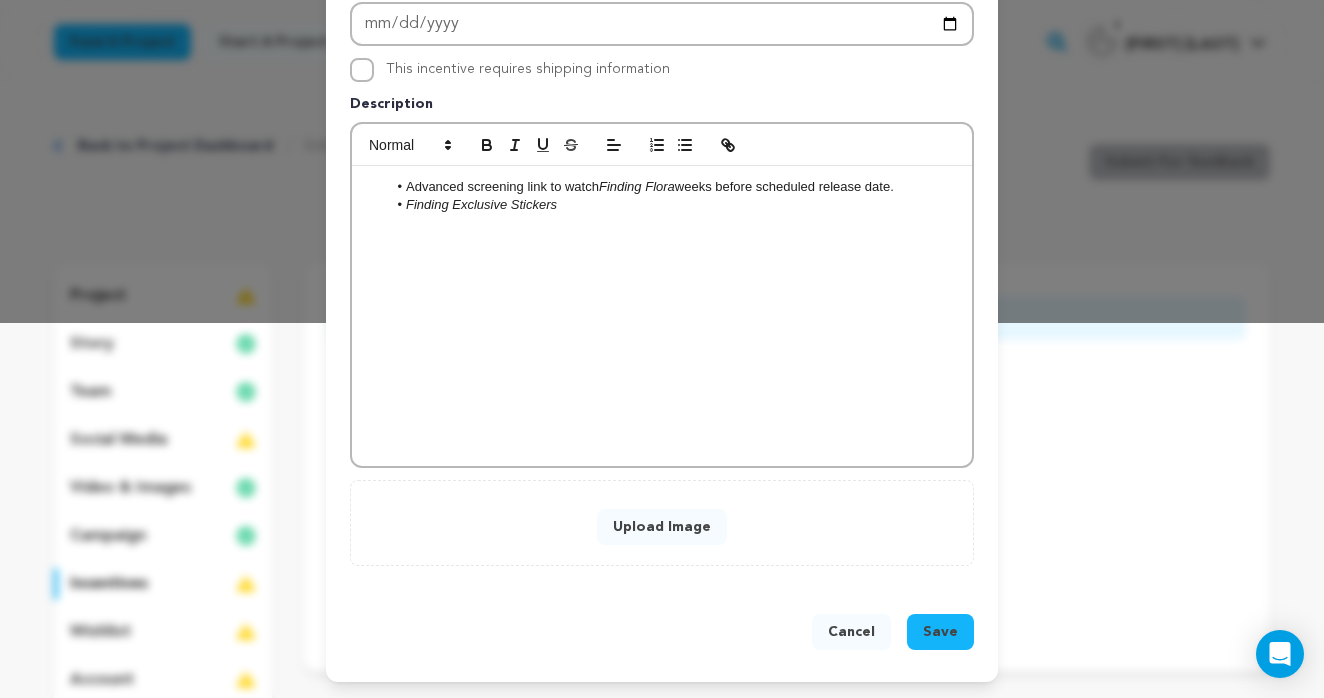 scroll, scrollTop: 376, scrollLeft: 0, axis: vertical 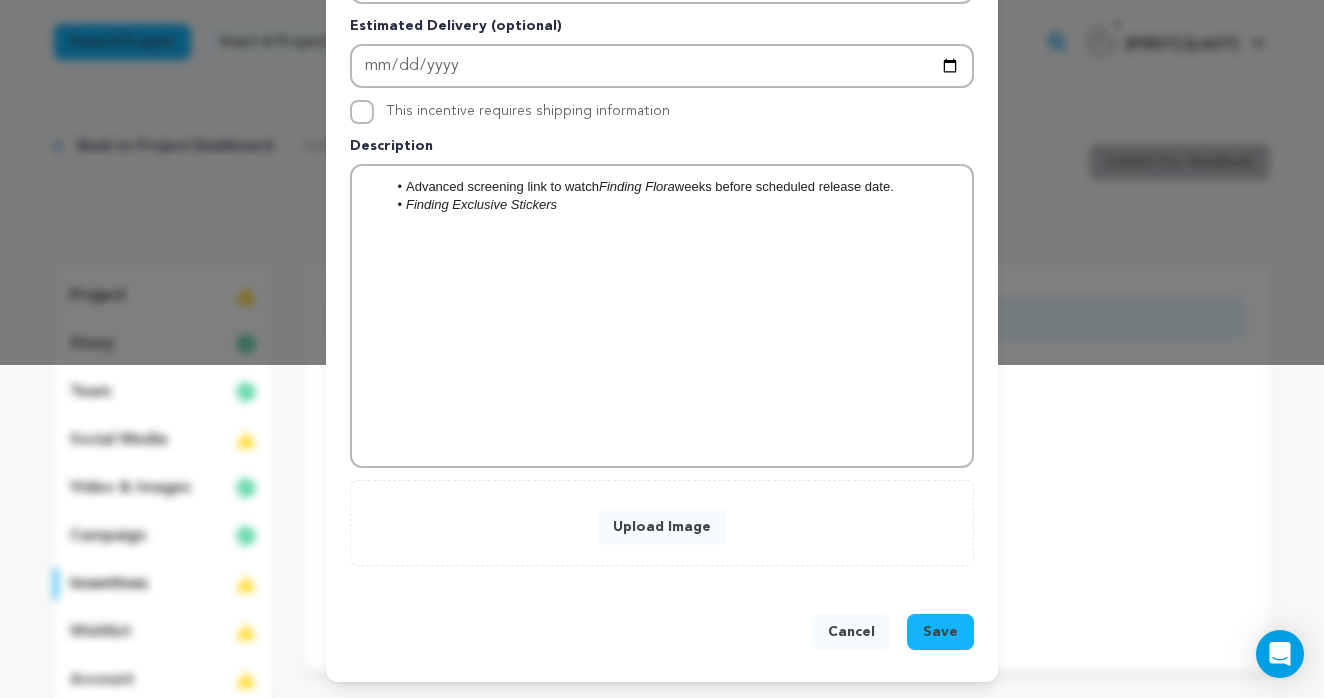 click on "Save" at bounding box center (940, 632) 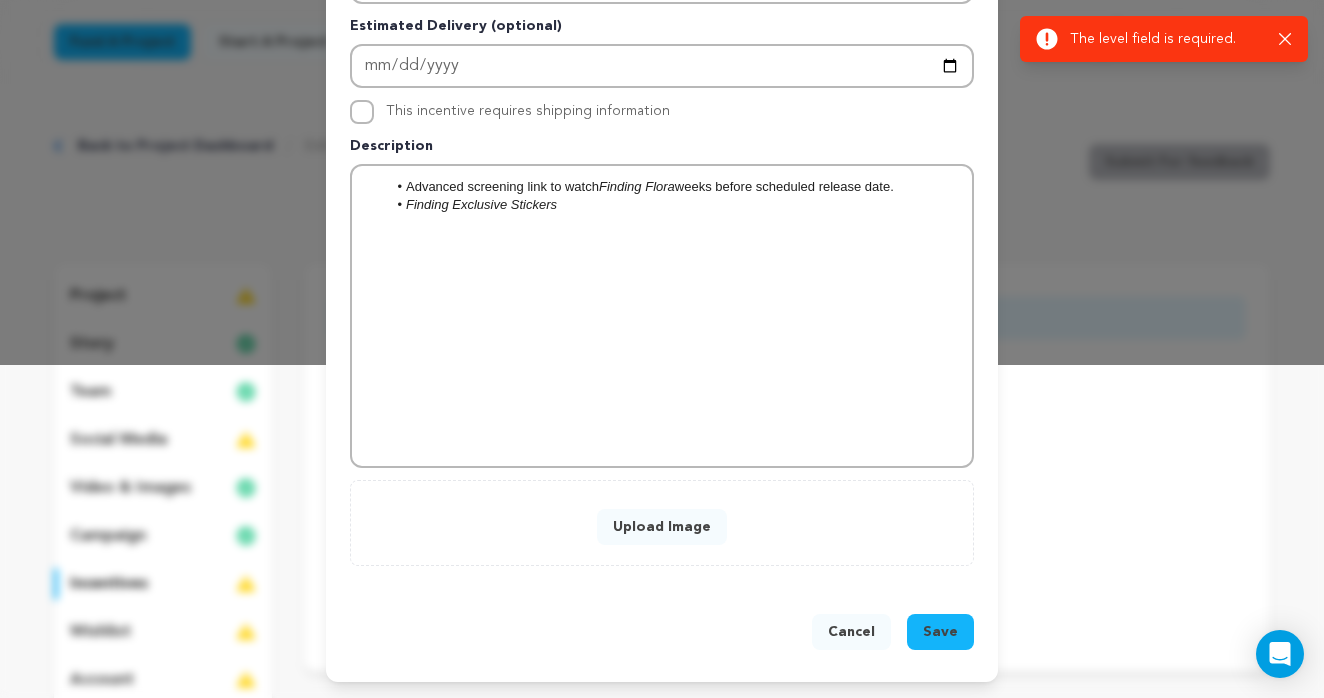 click on "Success:
Info:
Warning:
Error:
The level field is required.
Close notification" at bounding box center [1164, 39] 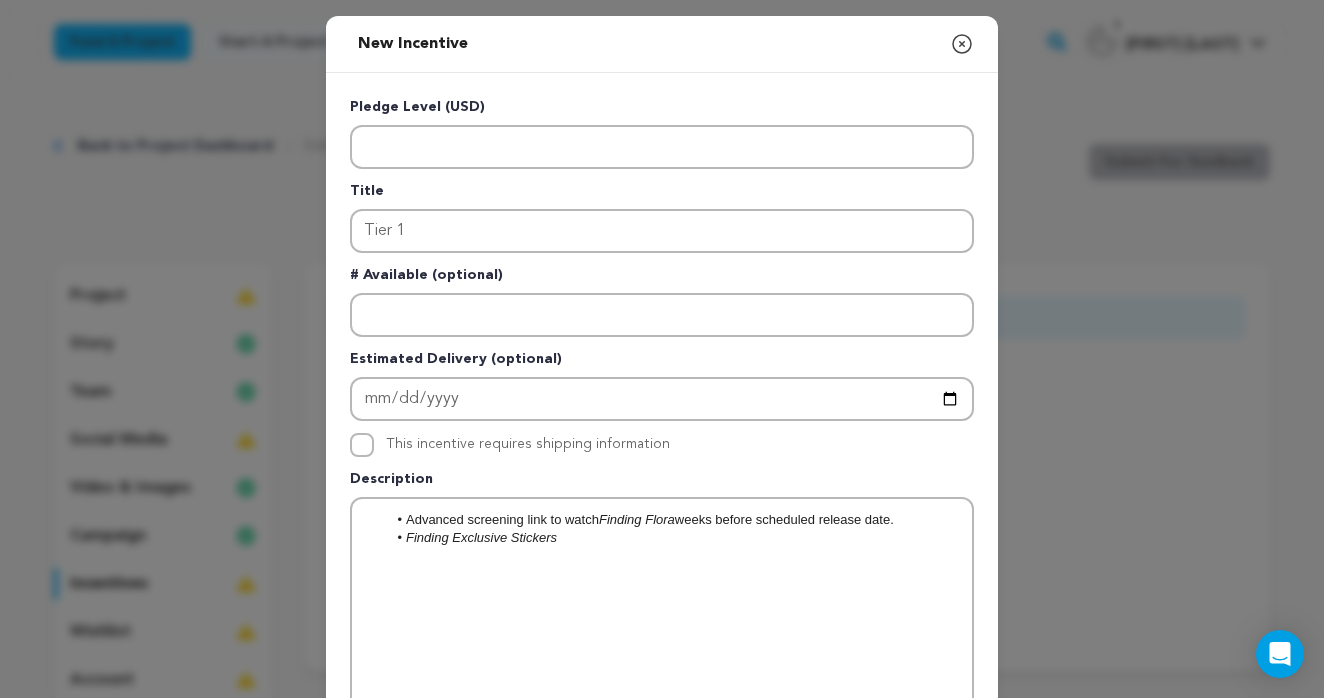 scroll, scrollTop: 0, scrollLeft: 0, axis: both 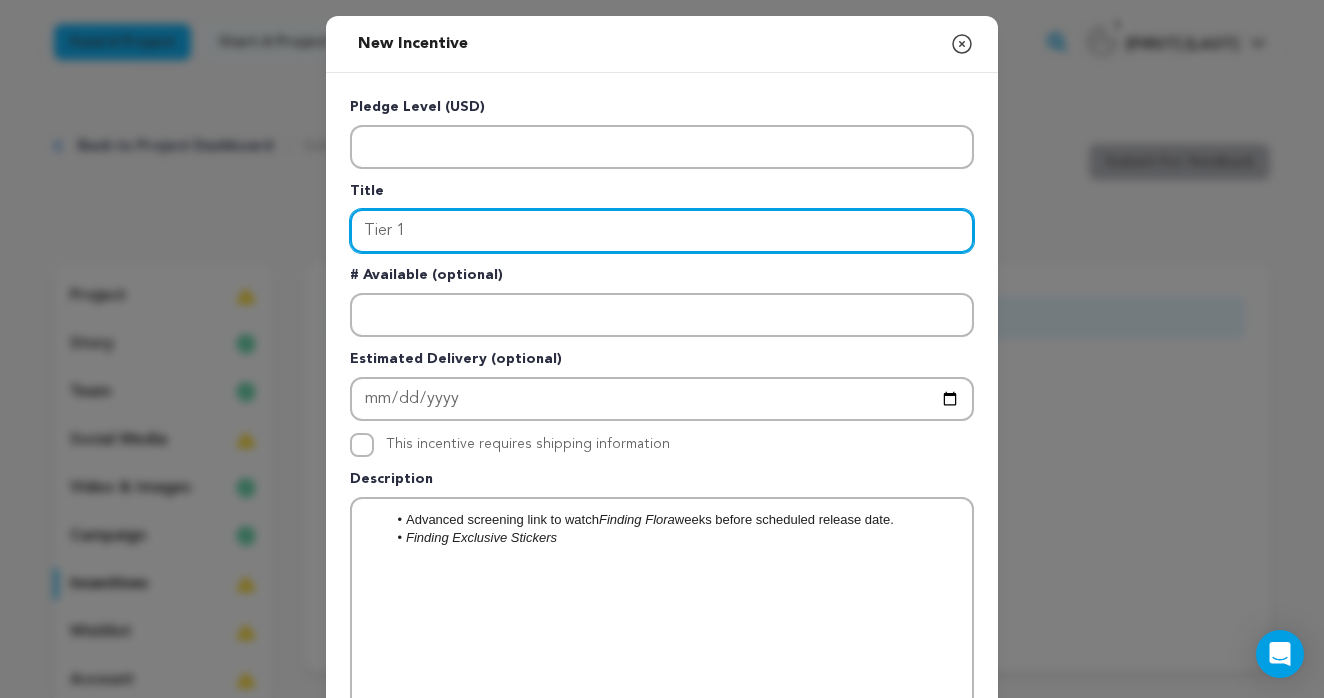 click on "Tier 1" at bounding box center (662, 231) 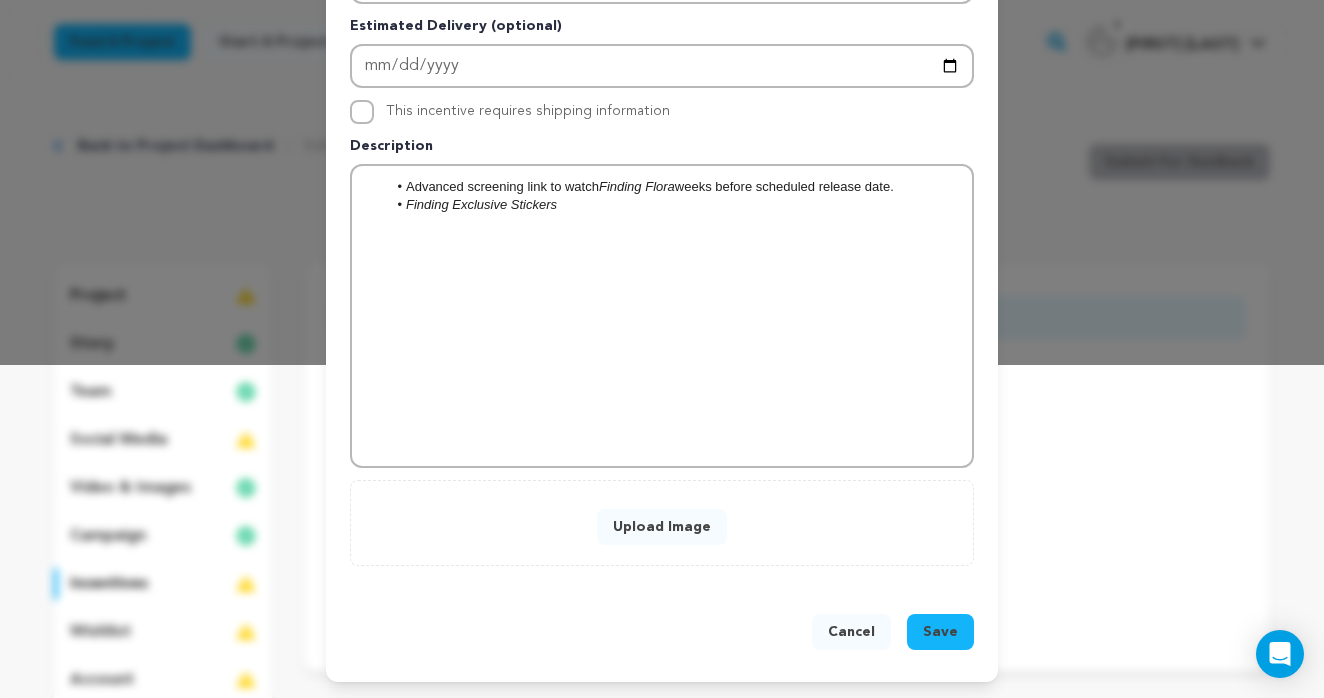 scroll, scrollTop: 333, scrollLeft: 0, axis: vertical 